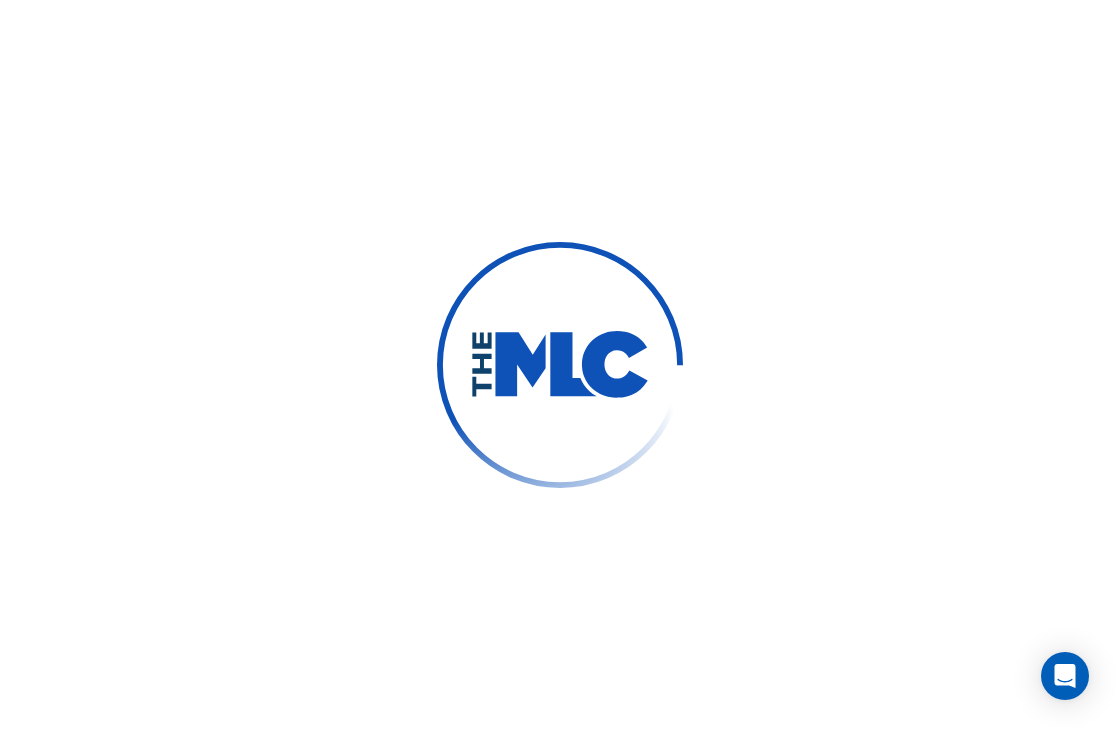scroll, scrollTop: 0, scrollLeft: 0, axis: both 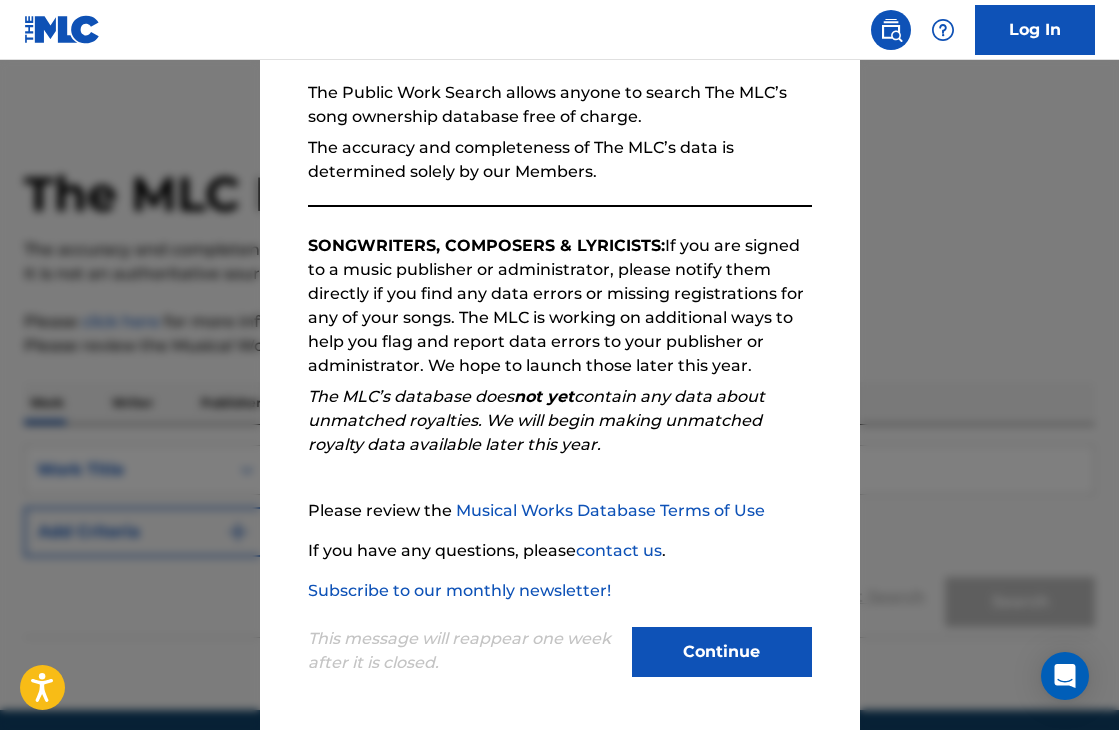 click on "Continue" at bounding box center (722, 652) 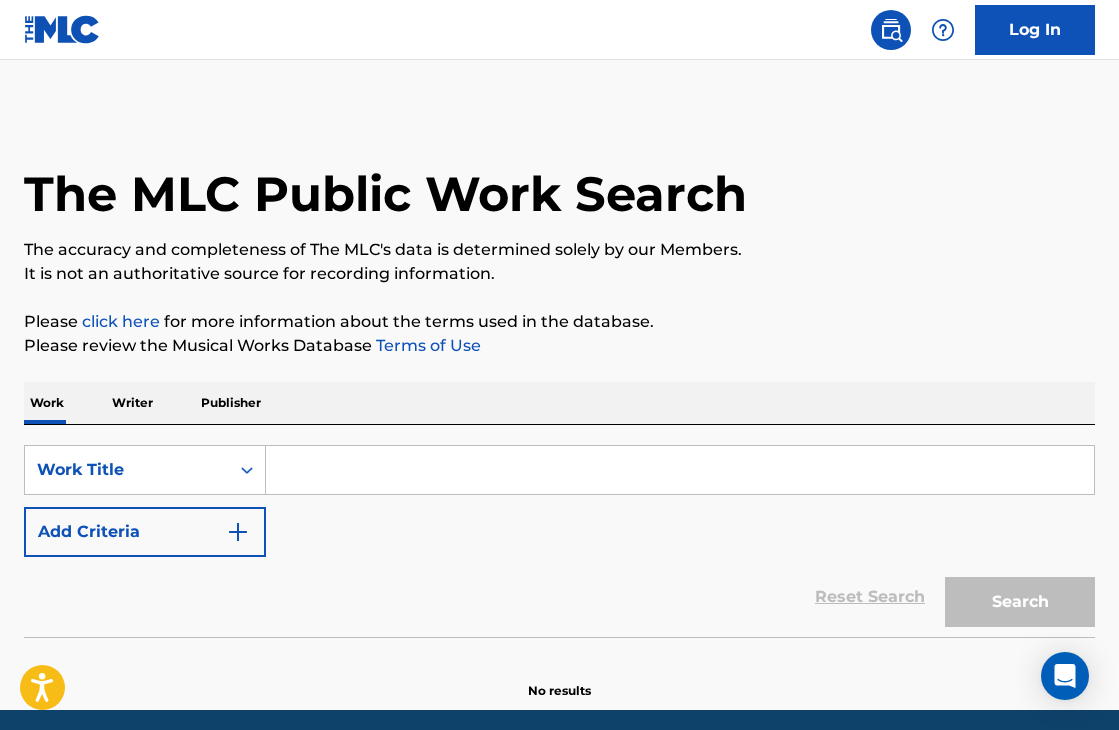 click on "Add Criteria" at bounding box center (145, 532) 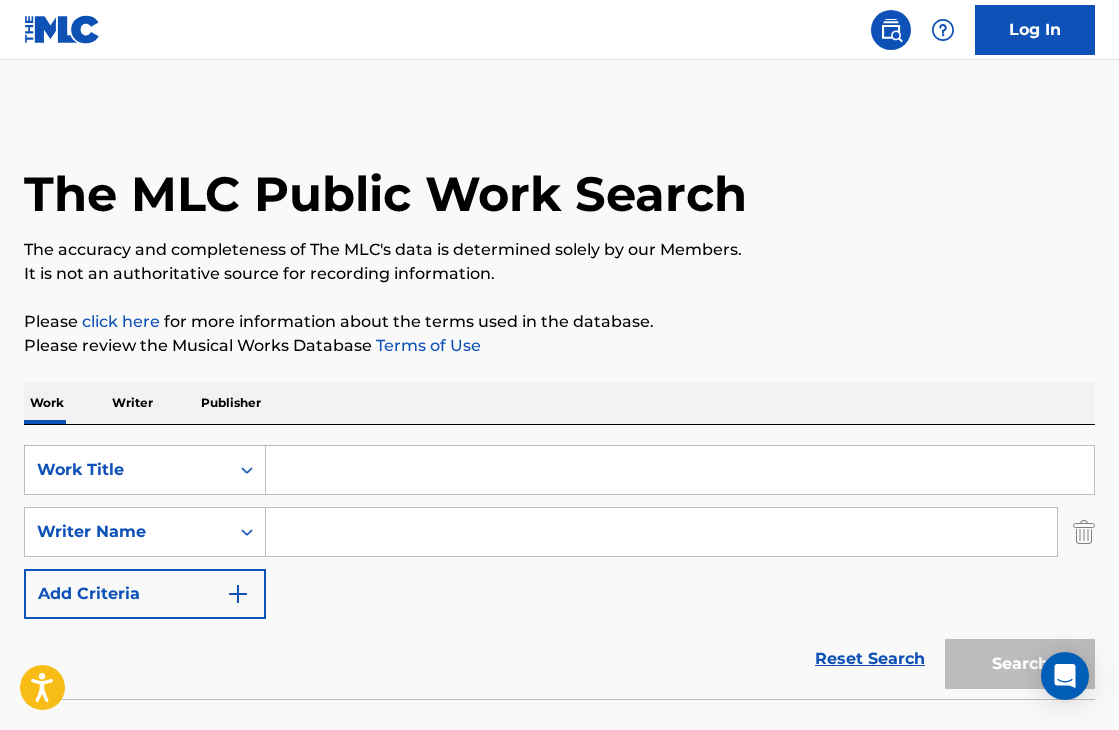 click at bounding box center (680, 470) 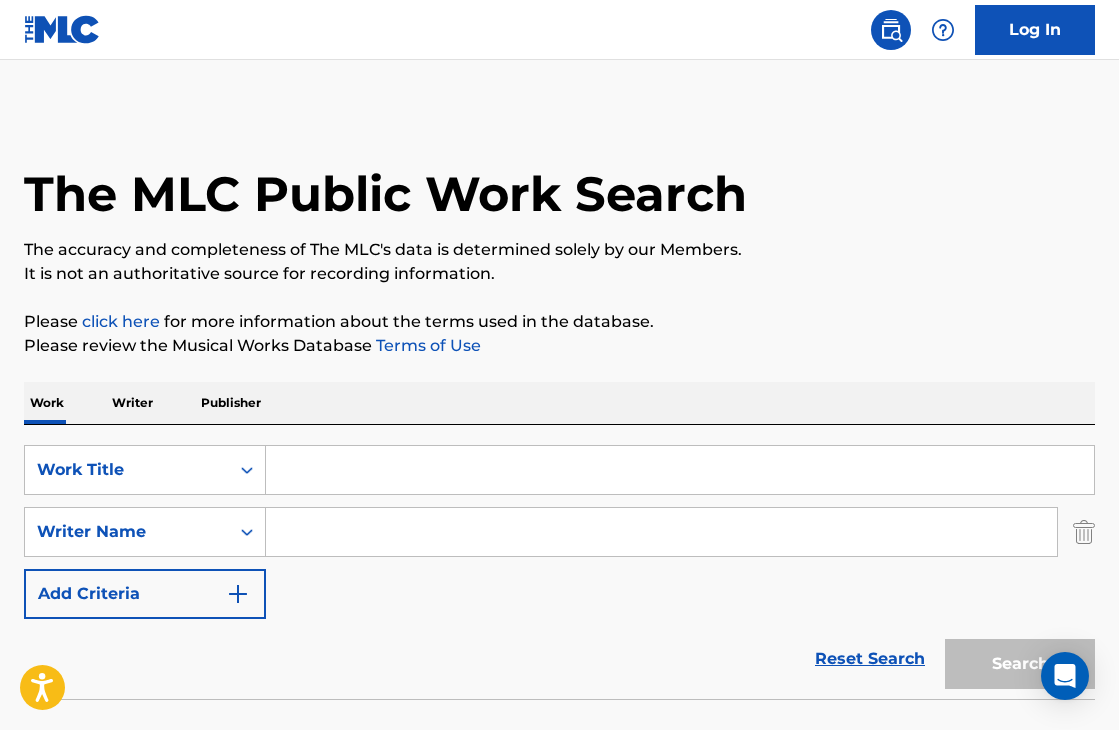 paste on "CORTEQUISSE YANN" 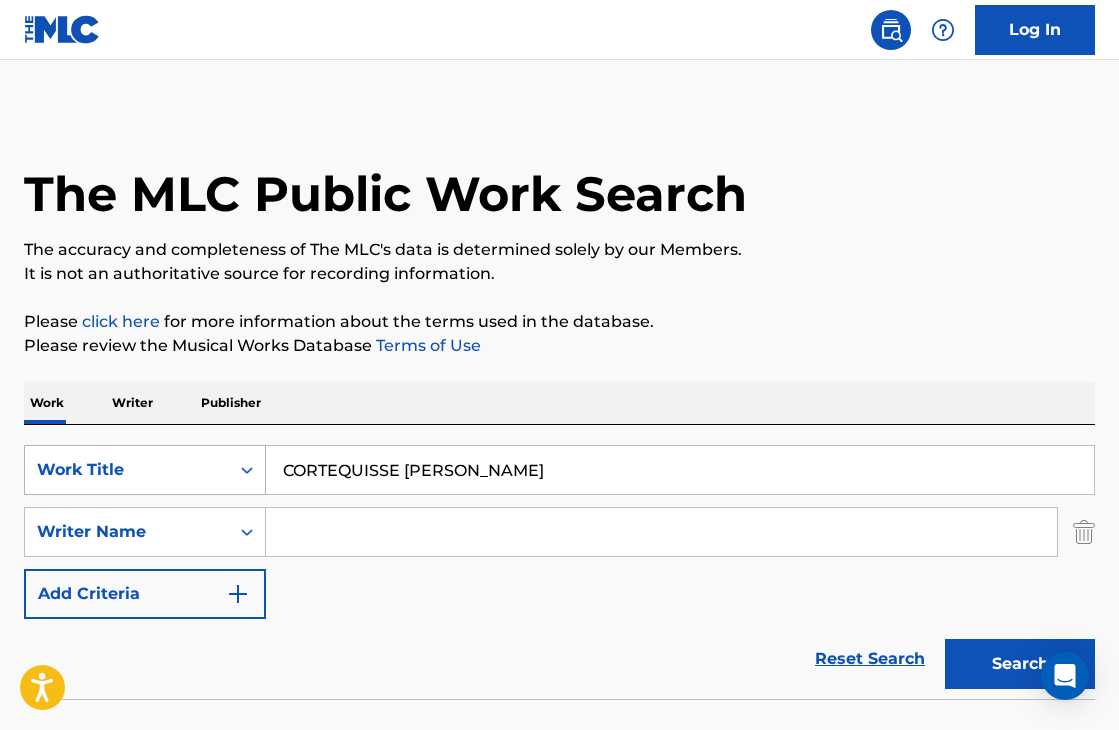 drag, startPoint x: 474, startPoint y: 471, endPoint x: 250, endPoint y: 462, distance: 224.18073 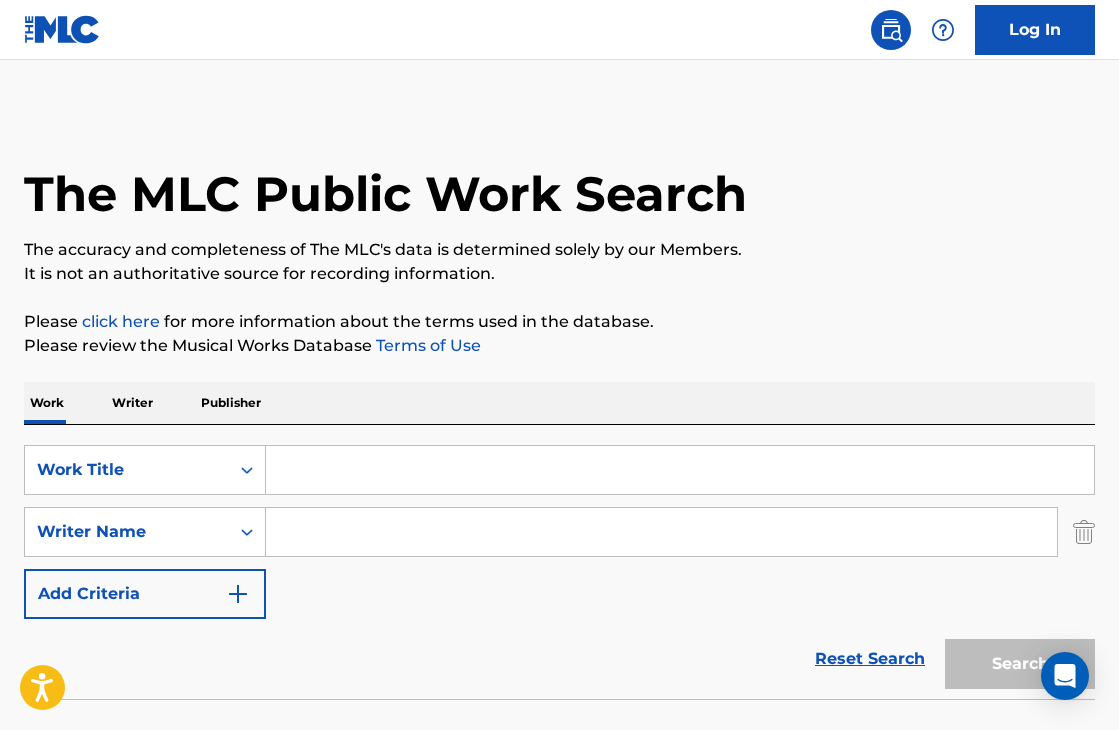click at bounding box center [661, 532] 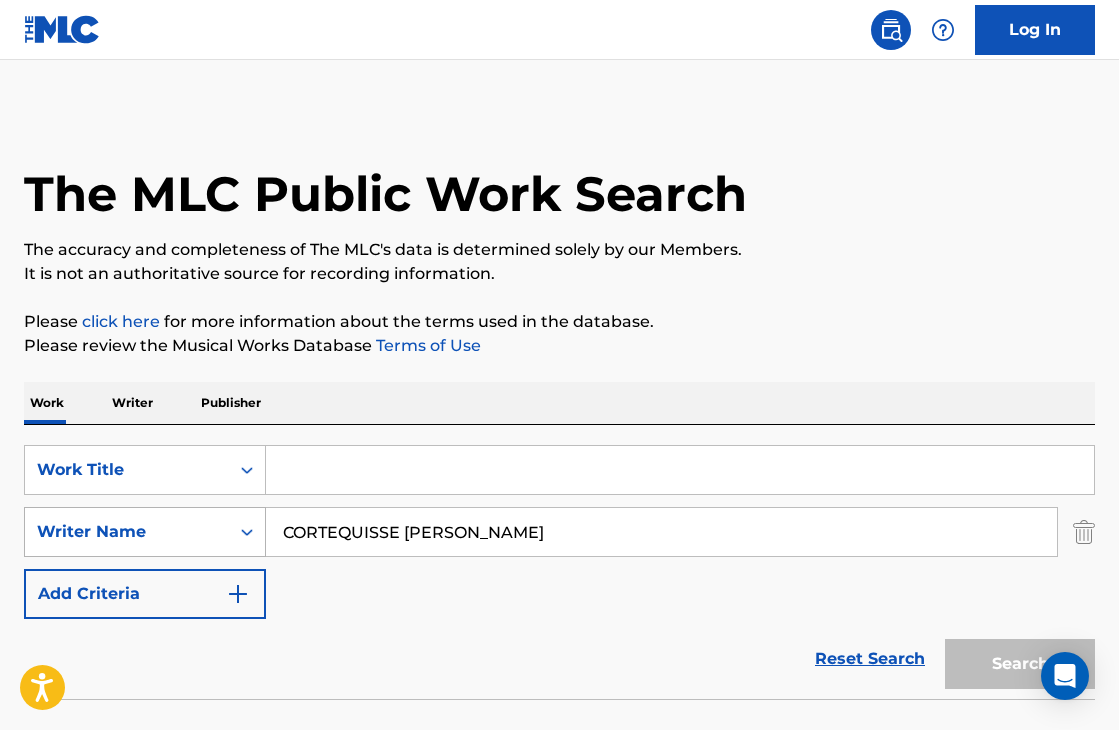 drag, startPoint x: 407, startPoint y: 532, endPoint x: 264, endPoint y: 528, distance: 143.05594 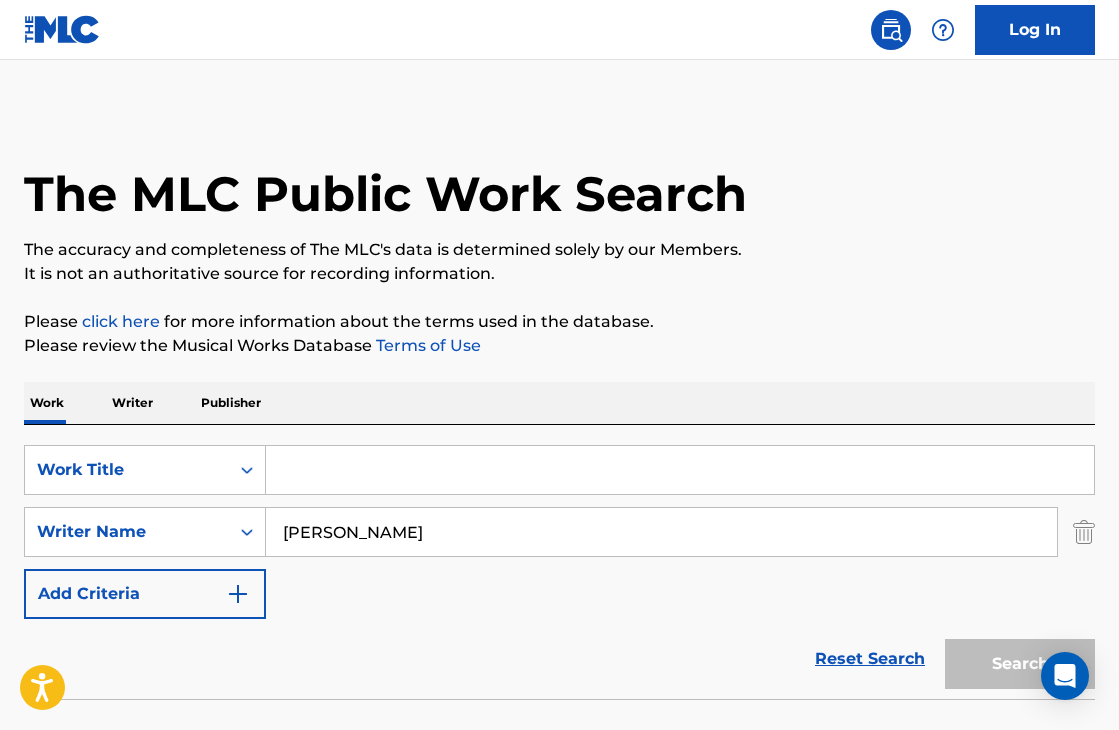 click on "YANN" at bounding box center (661, 532) 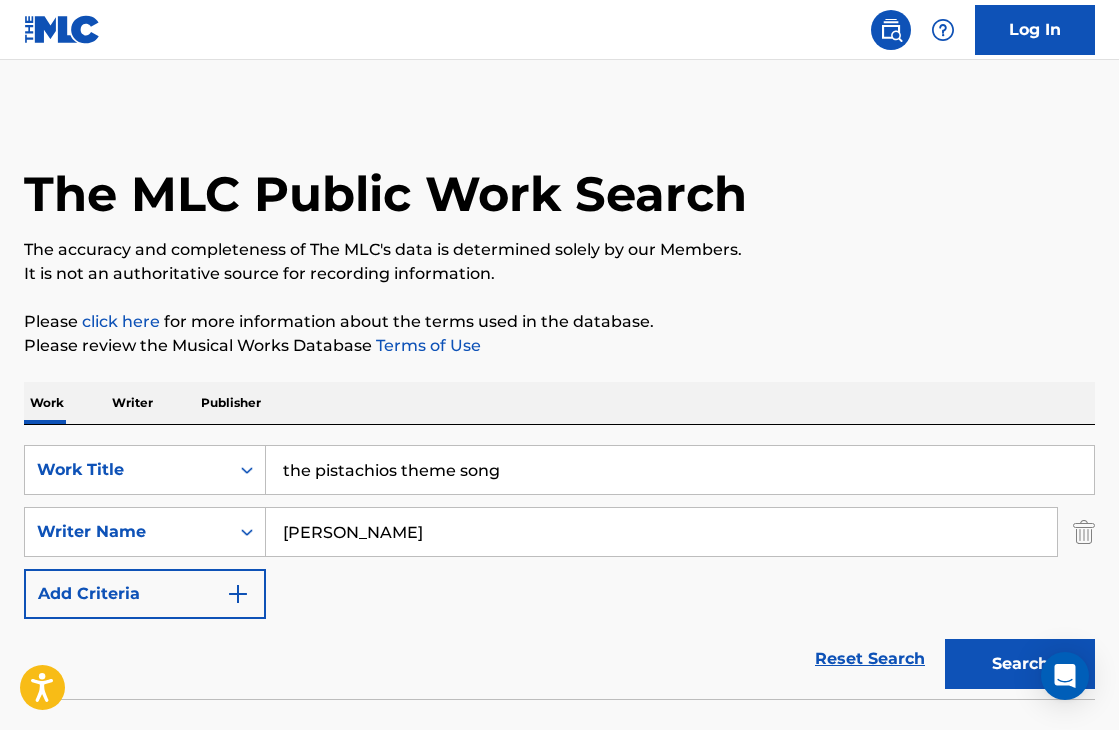 type on "the pistachios theme song" 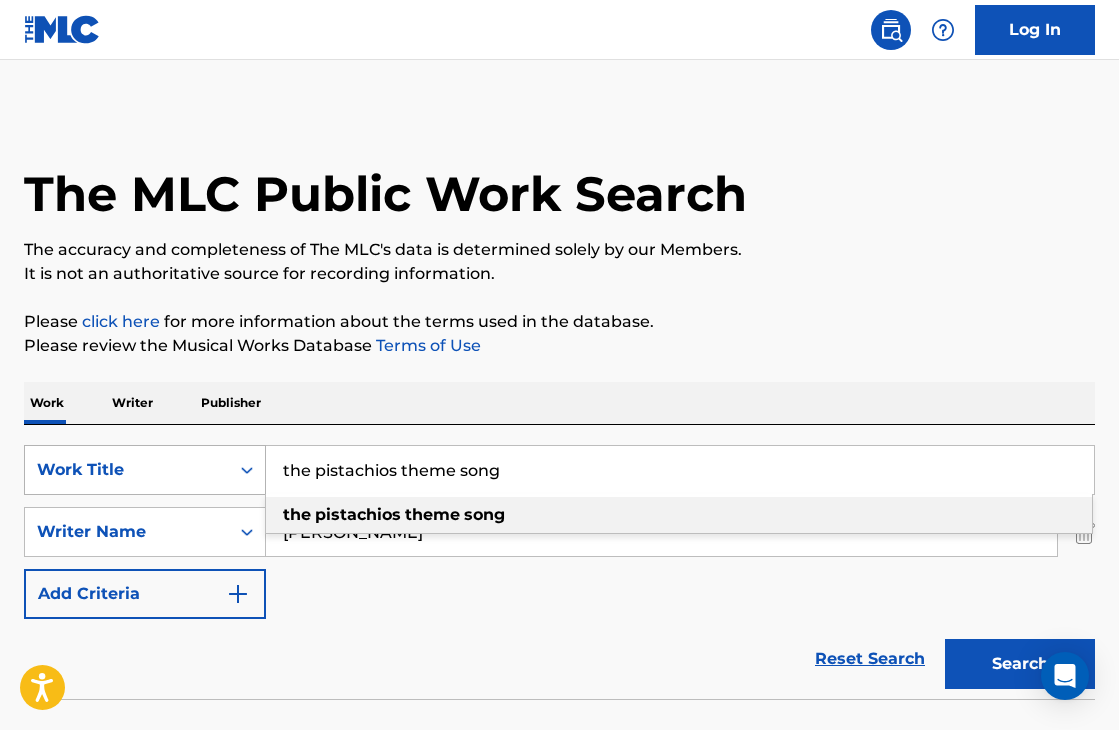 drag, startPoint x: 516, startPoint y: 471, endPoint x: 245, endPoint y: 467, distance: 271.0295 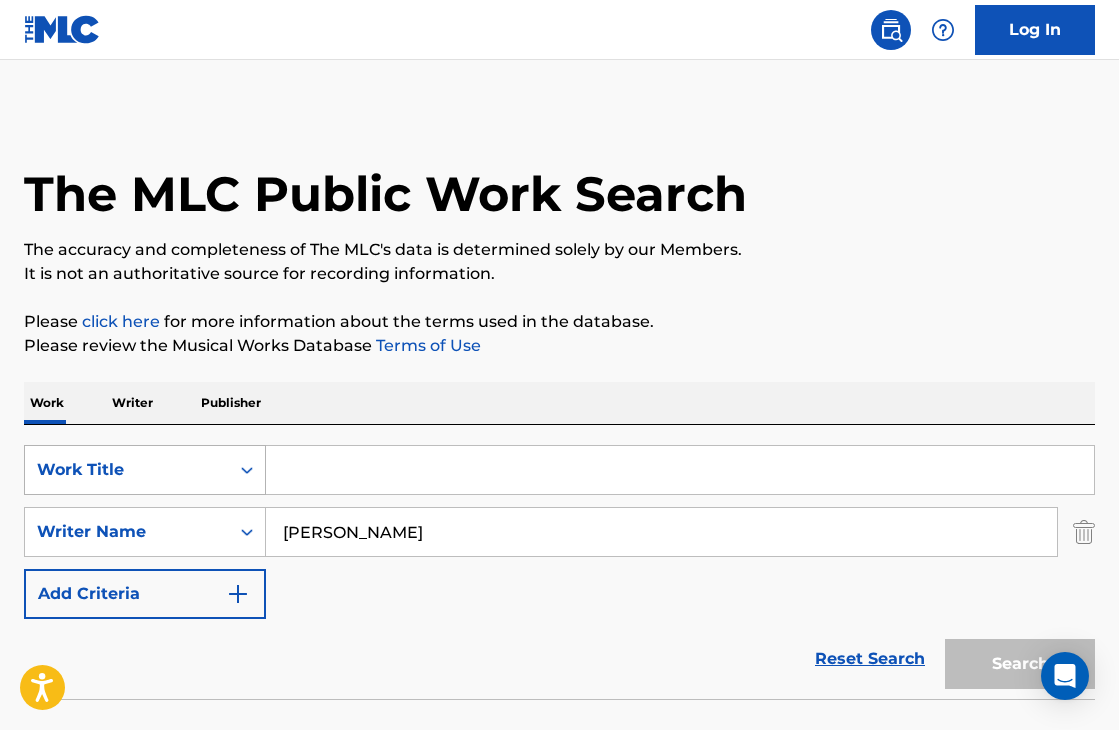 paste on "p" 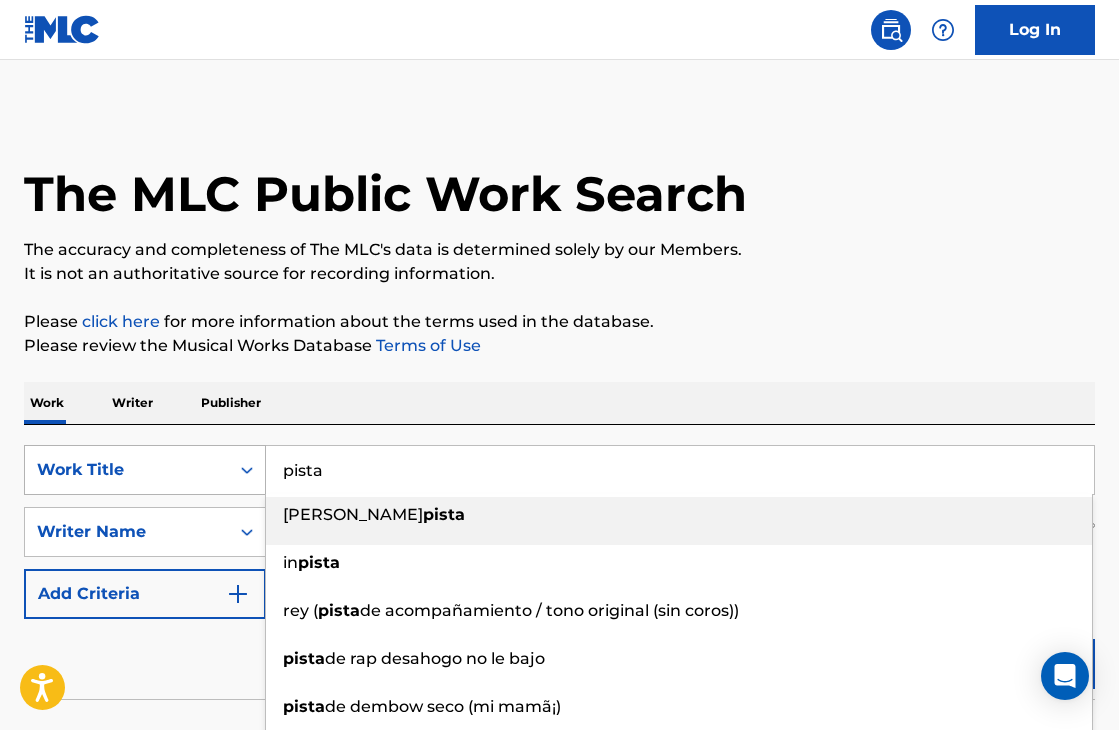 drag, startPoint x: 326, startPoint y: 471, endPoint x: 253, endPoint y: 471, distance: 73 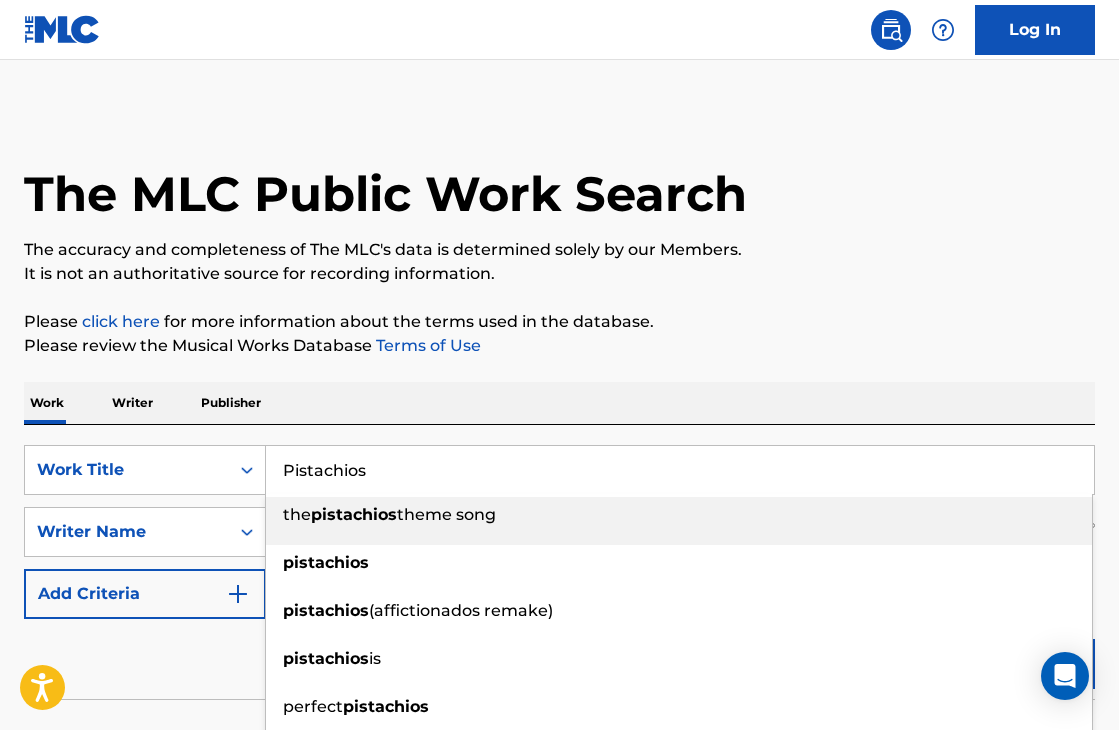type on "Pistachios" 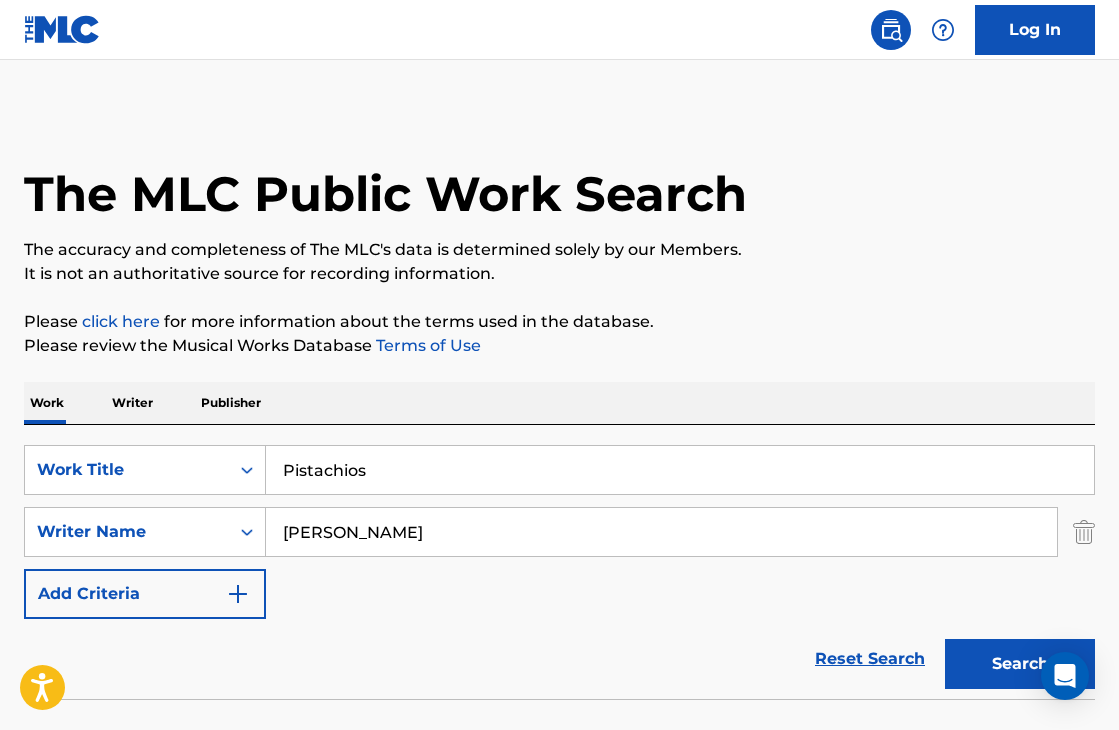 click on "Search" at bounding box center (1020, 664) 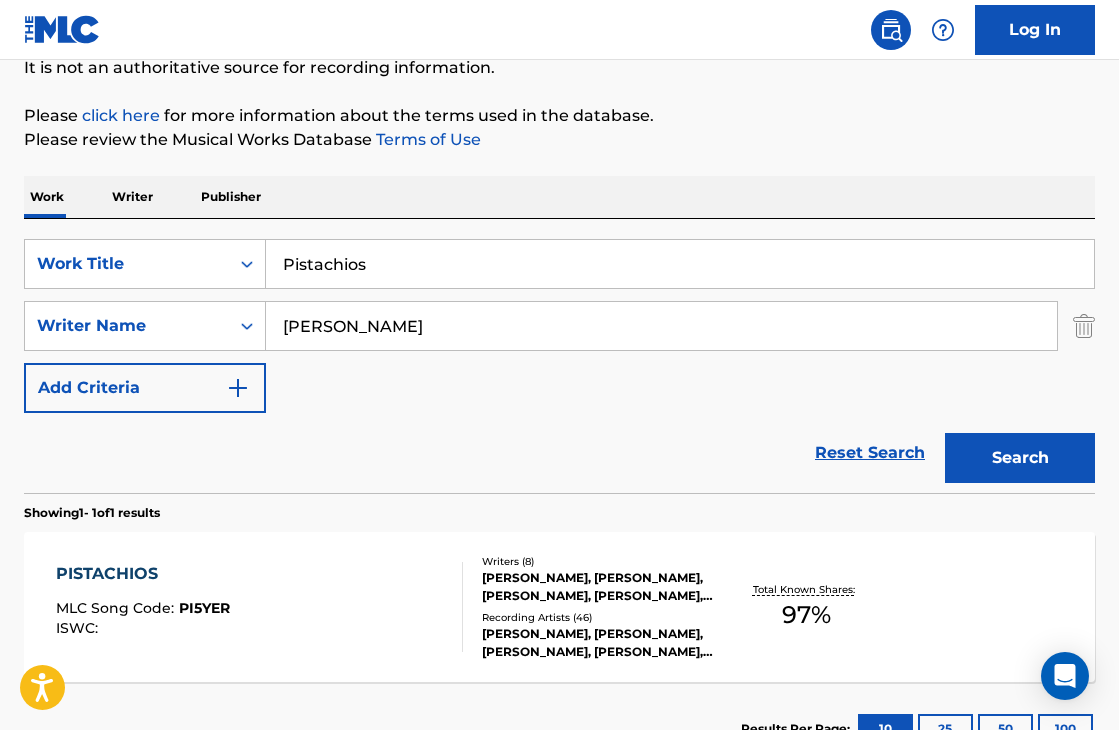scroll, scrollTop: 358, scrollLeft: 0, axis: vertical 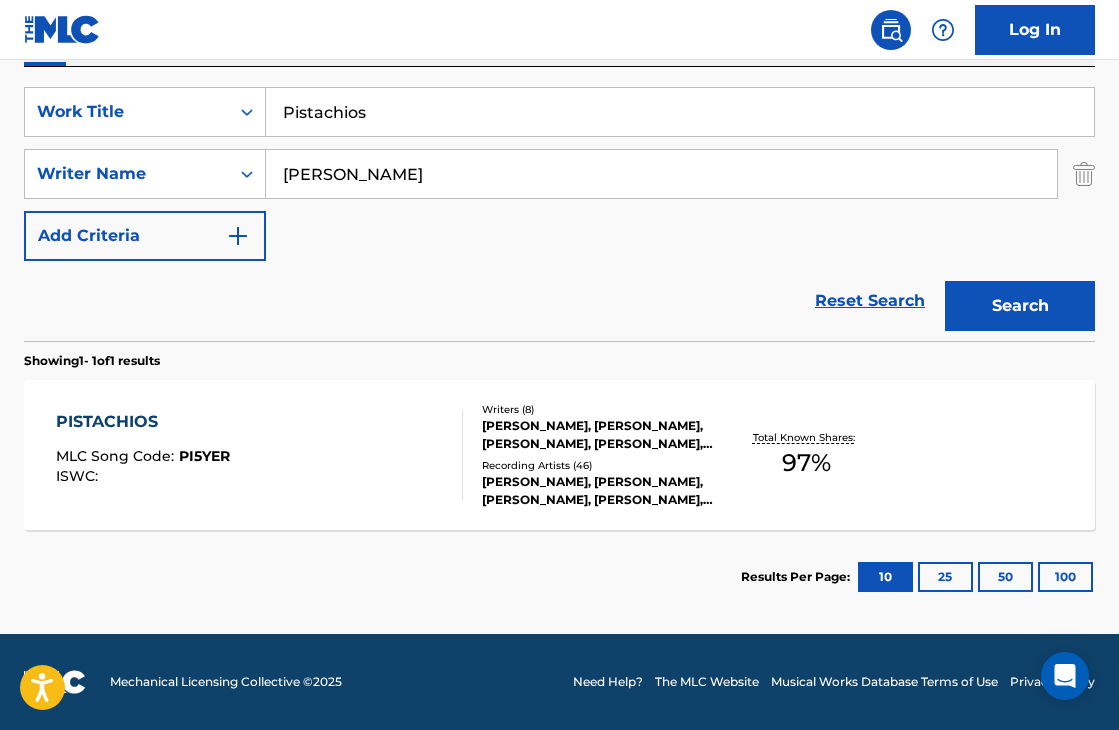 click on "PISTACHIOS MLC Song Code : PI5YER ISWC :" at bounding box center (259, 455) 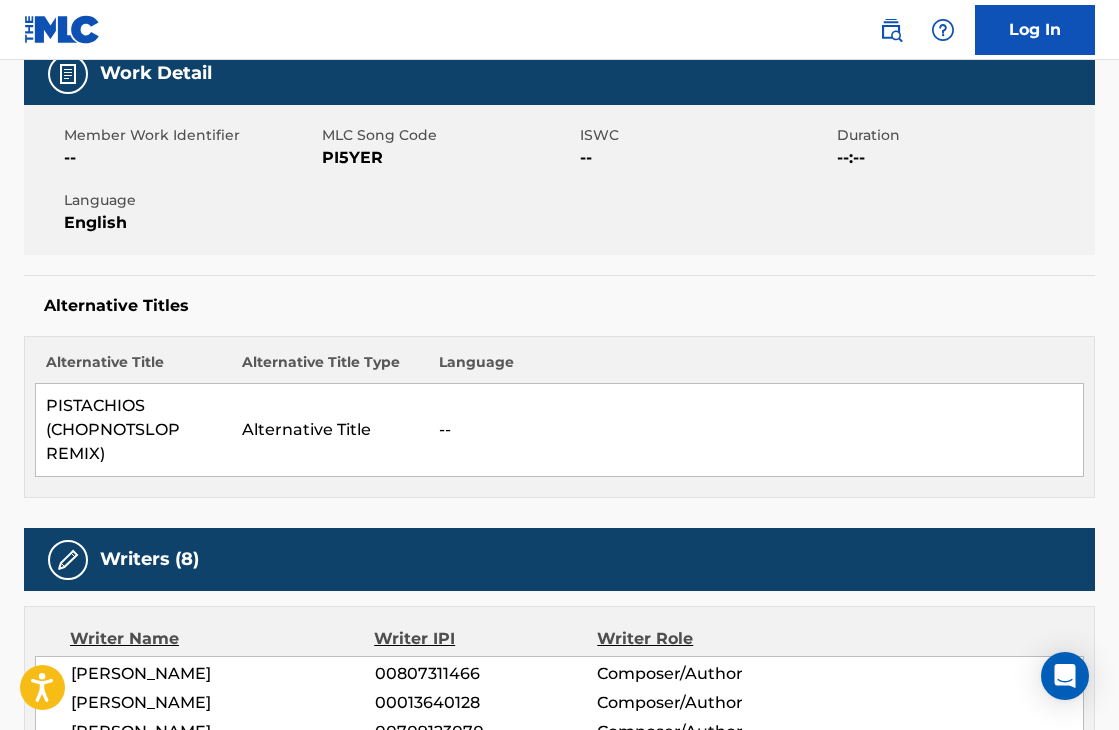 scroll, scrollTop: 72, scrollLeft: 0, axis: vertical 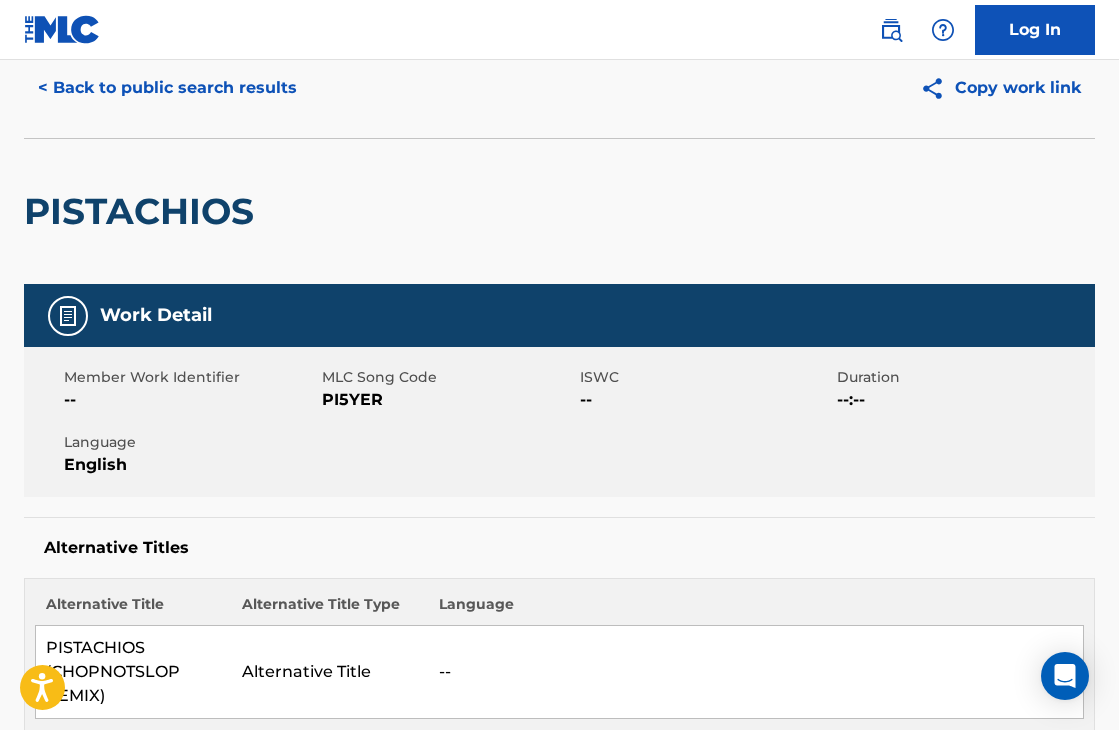 click on "< Back to public search results" at bounding box center (167, 88) 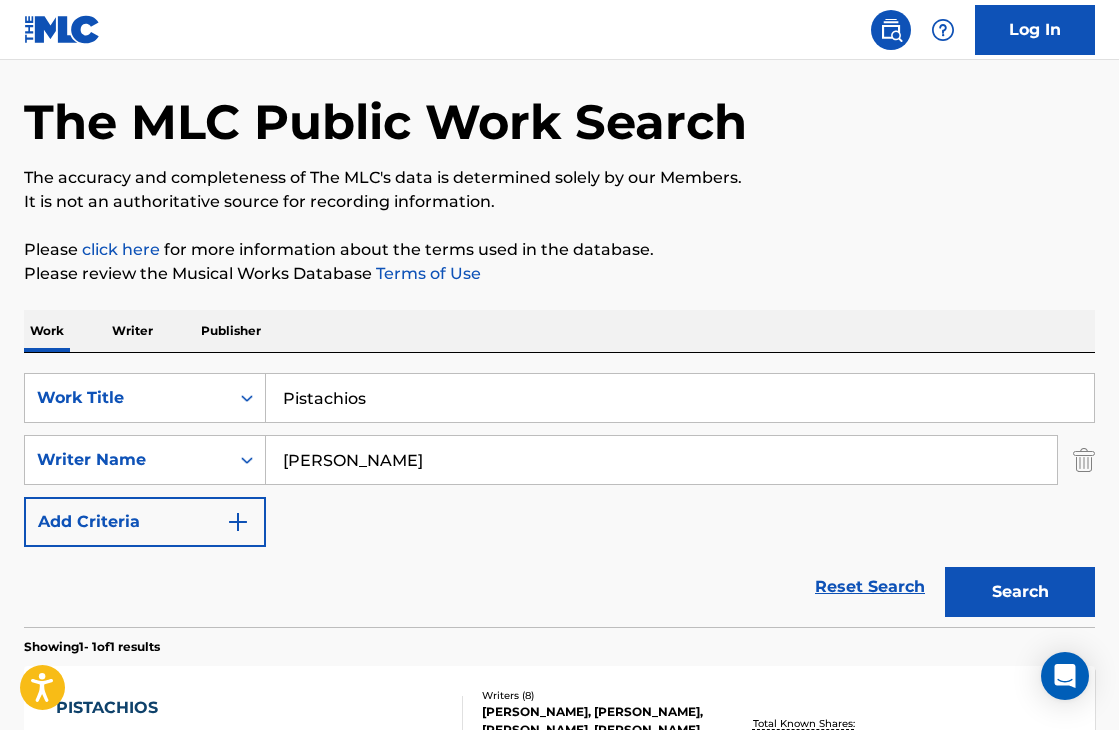 scroll, scrollTop: 244, scrollLeft: 0, axis: vertical 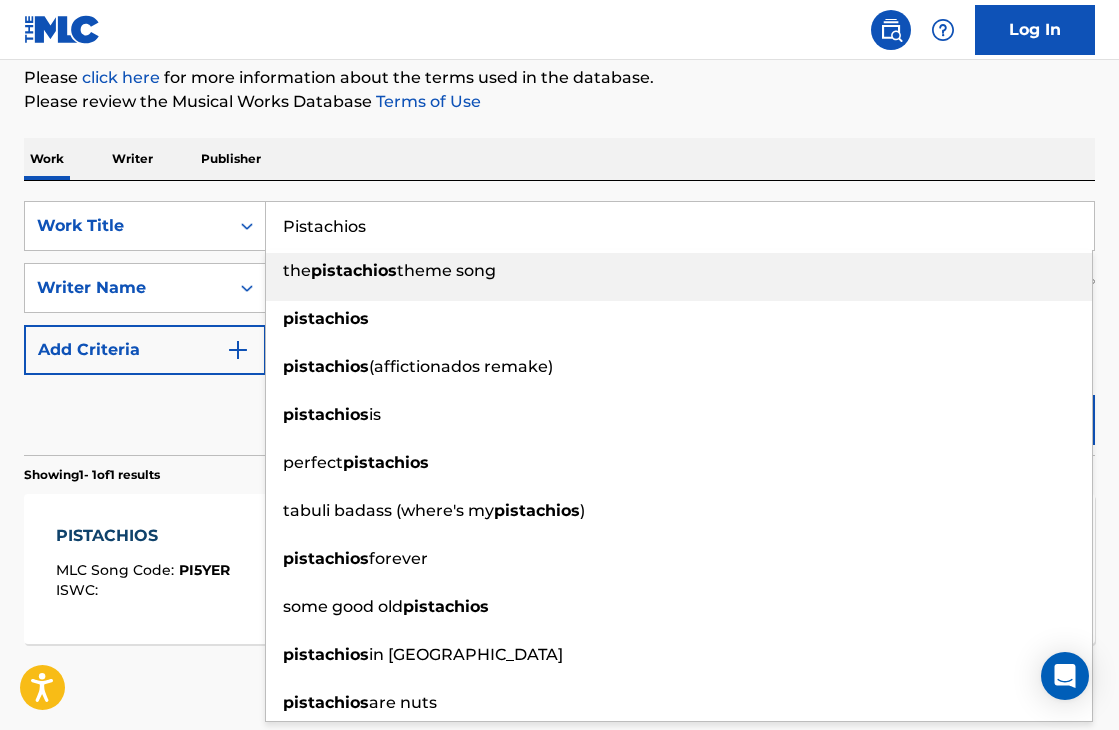 drag, startPoint x: 407, startPoint y: 230, endPoint x: 286, endPoint y: 228, distance: 121.016525 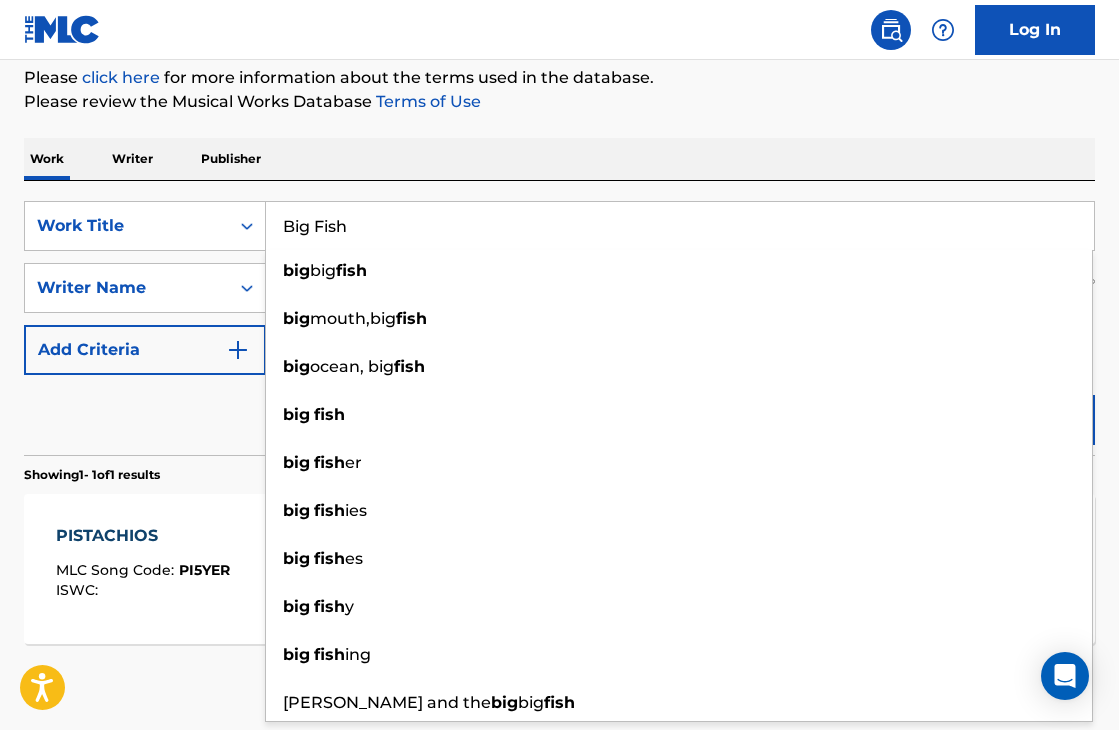 type on "Big Fish" 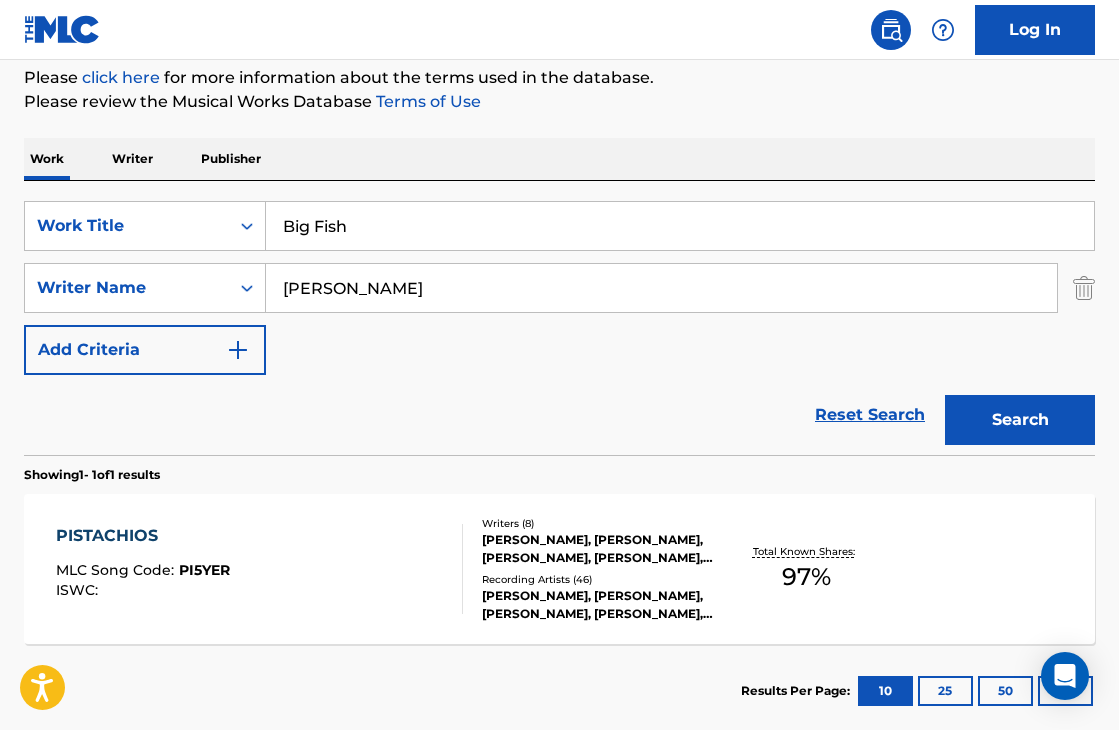 click on "Search" at bounding box center (1020, 420) 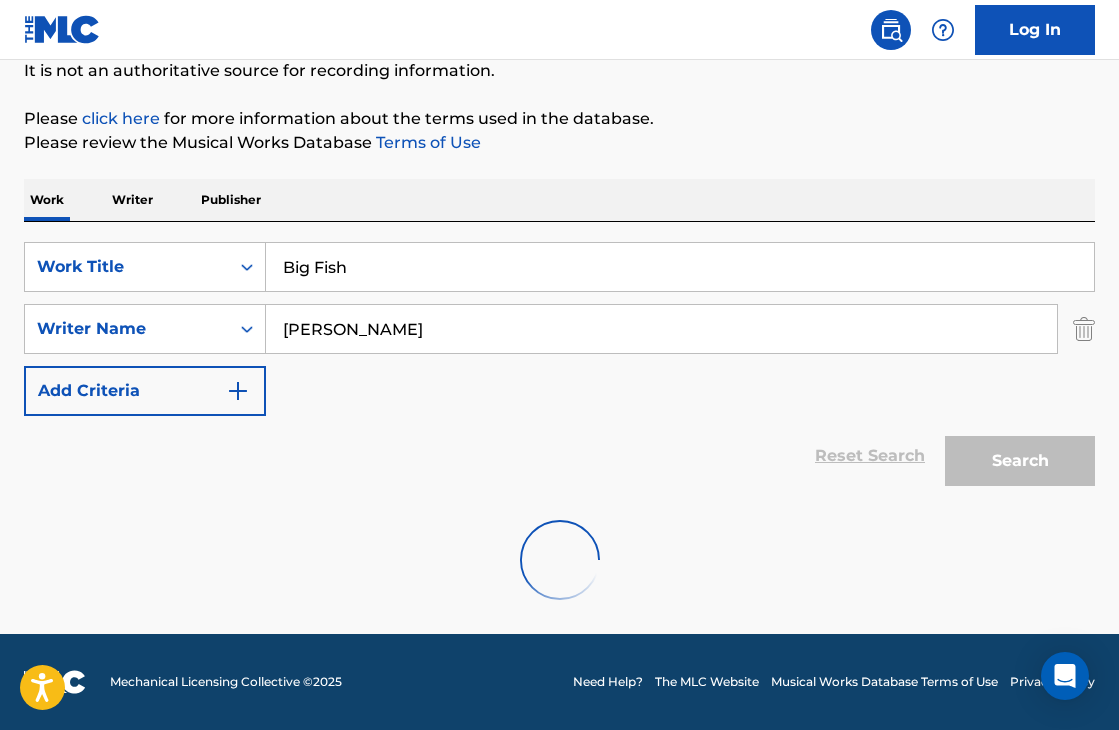 scroll, scrollTop: 138, scrollLeft: 0, axis: vertical 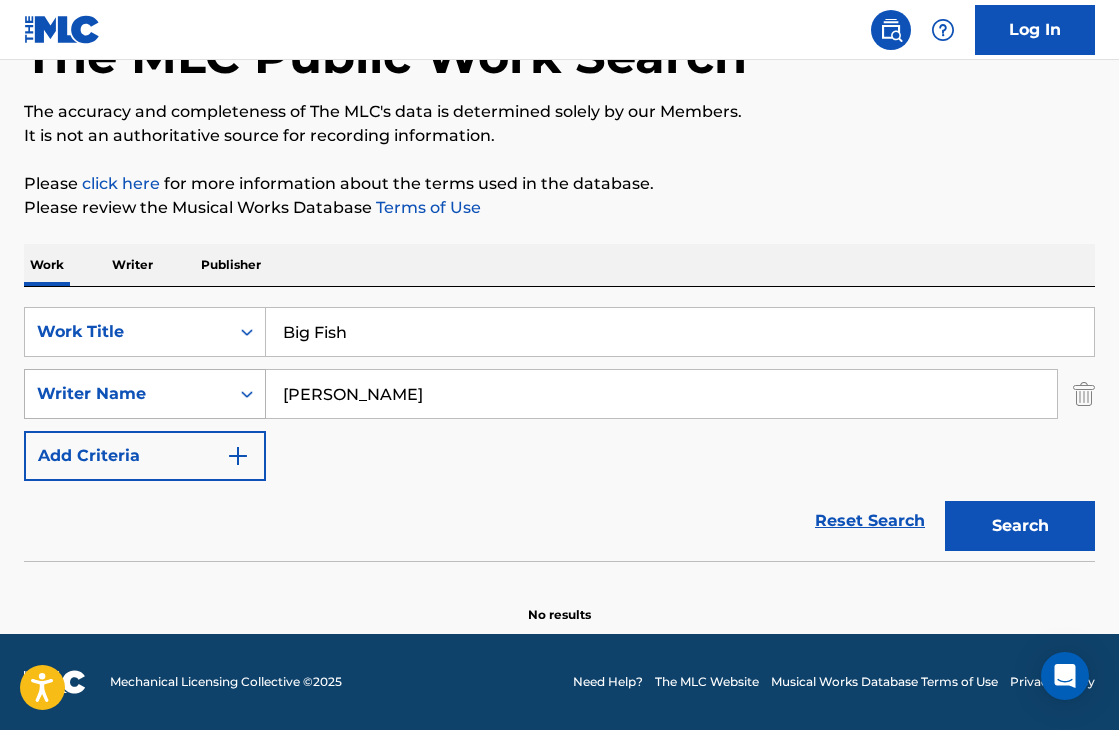drag, startPoint x: 504, startPoint y: 400, endPoint x: 229, endPoint y: 391, distance: 275.14725 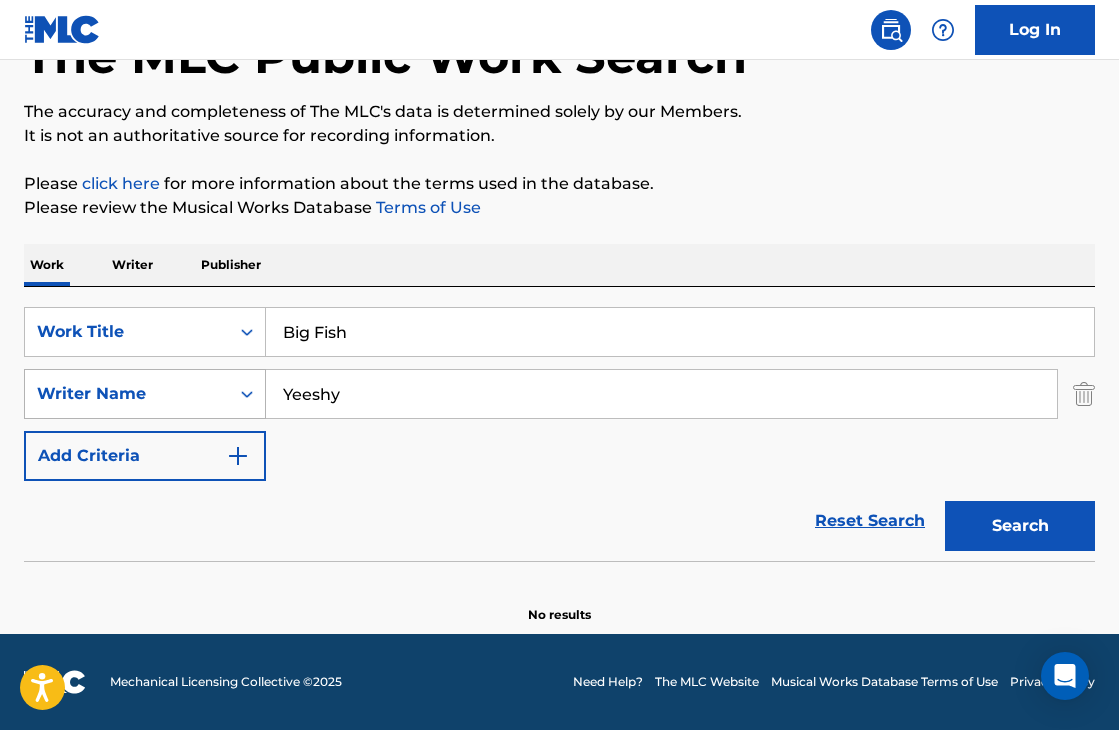 click on "Search" at bounding box center (1020, 526) 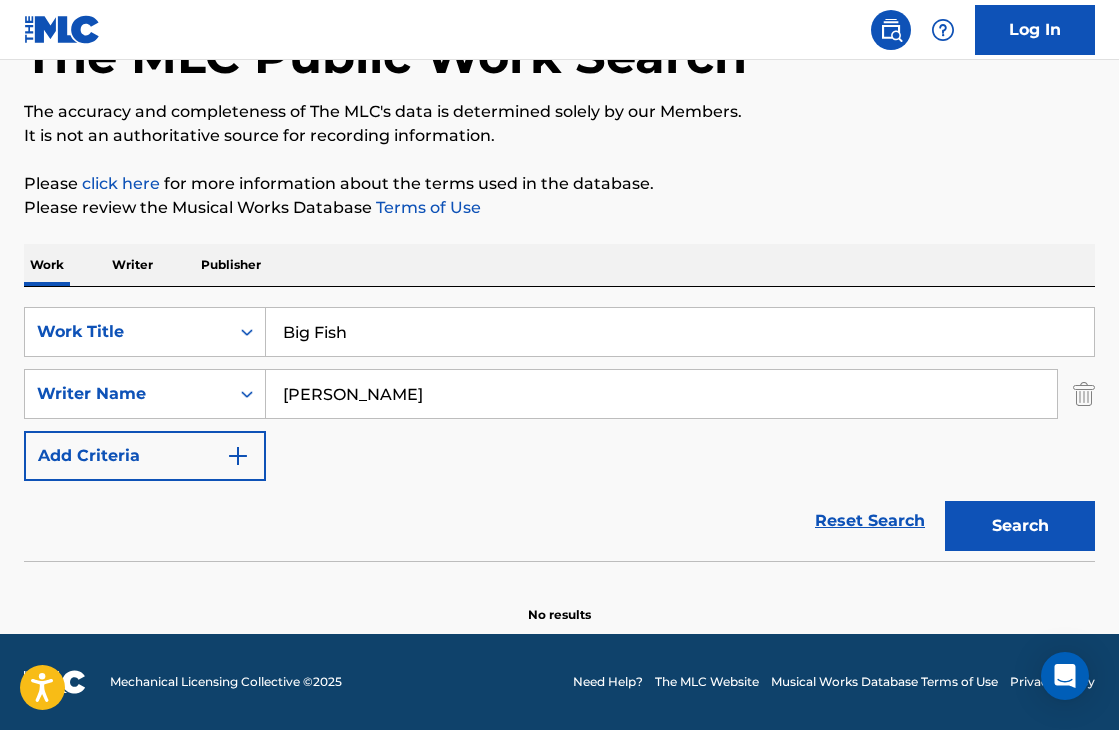 type on "Larry Hendricks" 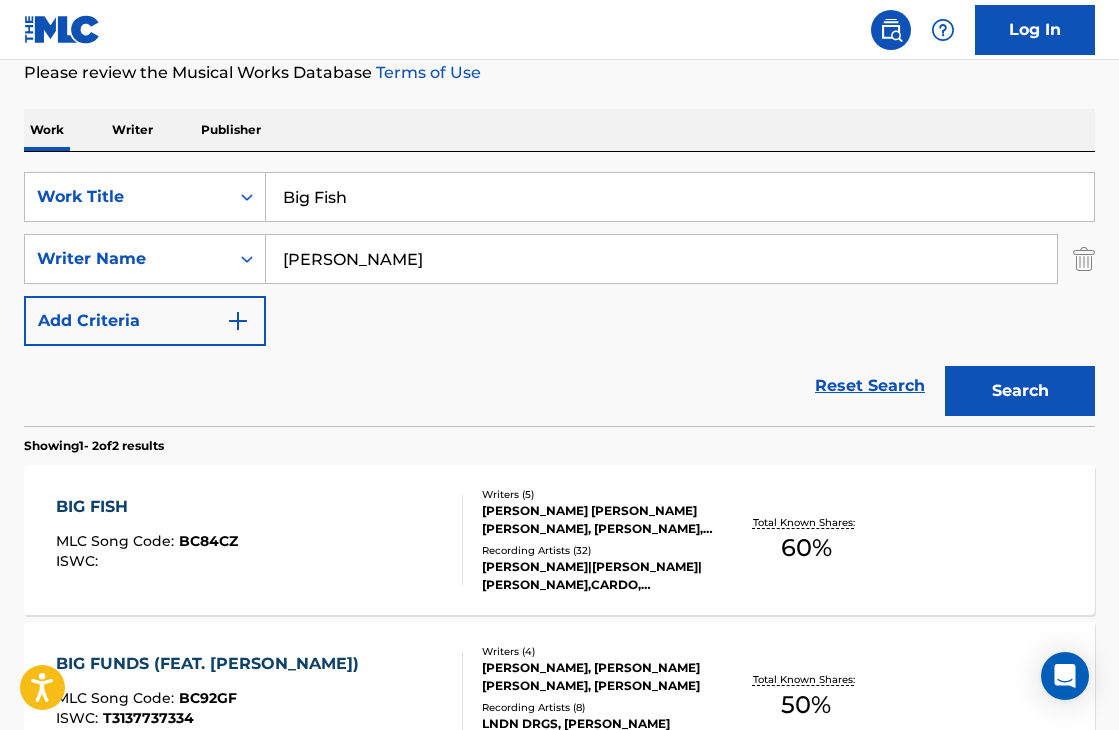scroll, scrollTop: 298, scrollLeft: 0, axis: vertical 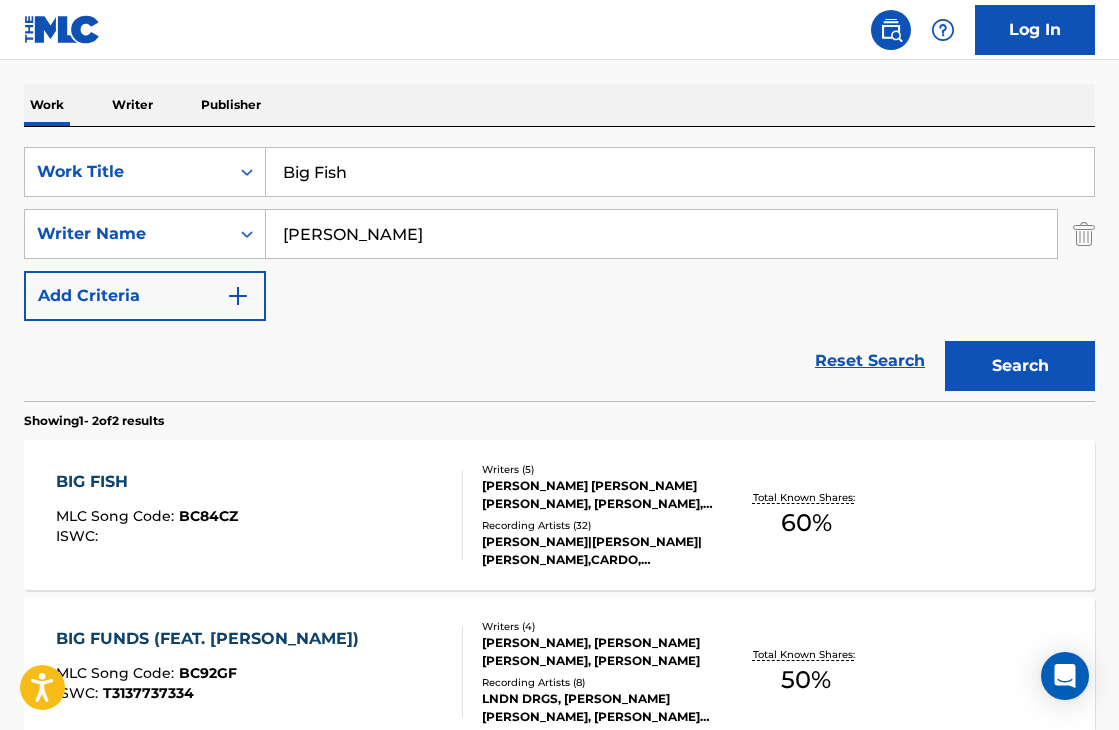 click on "ERICK RAUL ALEMAN RAMIREZ, RONALD NATHAN LATOUR, LARRY EUGENE HENDRICKS III, LARRY JUNE, ERICK RAUL ALEMAN RAMIREZ" at bounding box center (599, 495) 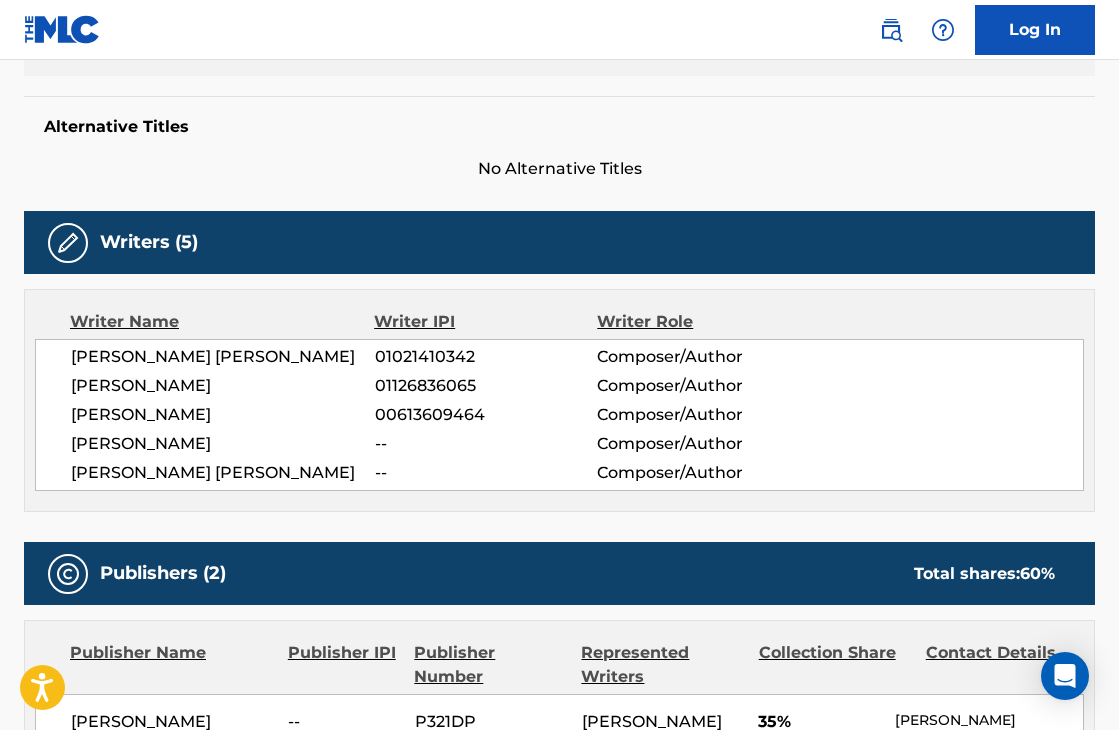 scroll, scrollTop: 92, scrollLeft: 0, axis: vertical 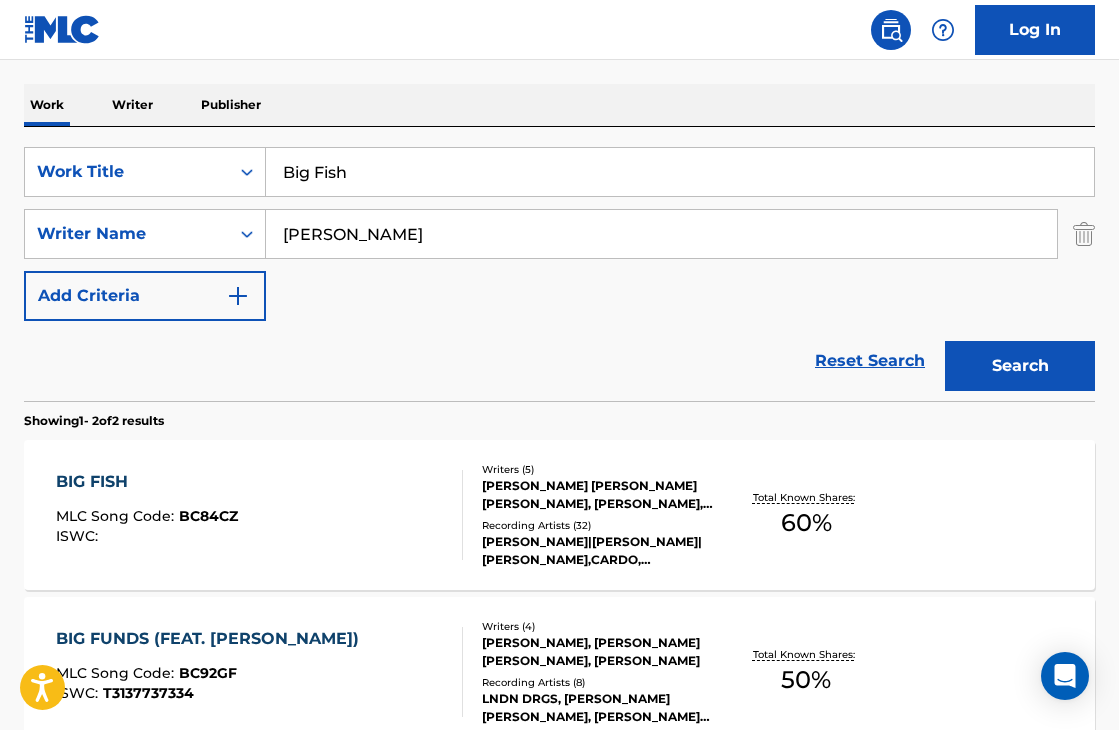 click on "BIG FISH MLC Song Code : BC84CZ ISWC :" at bounding box center [259, 515] 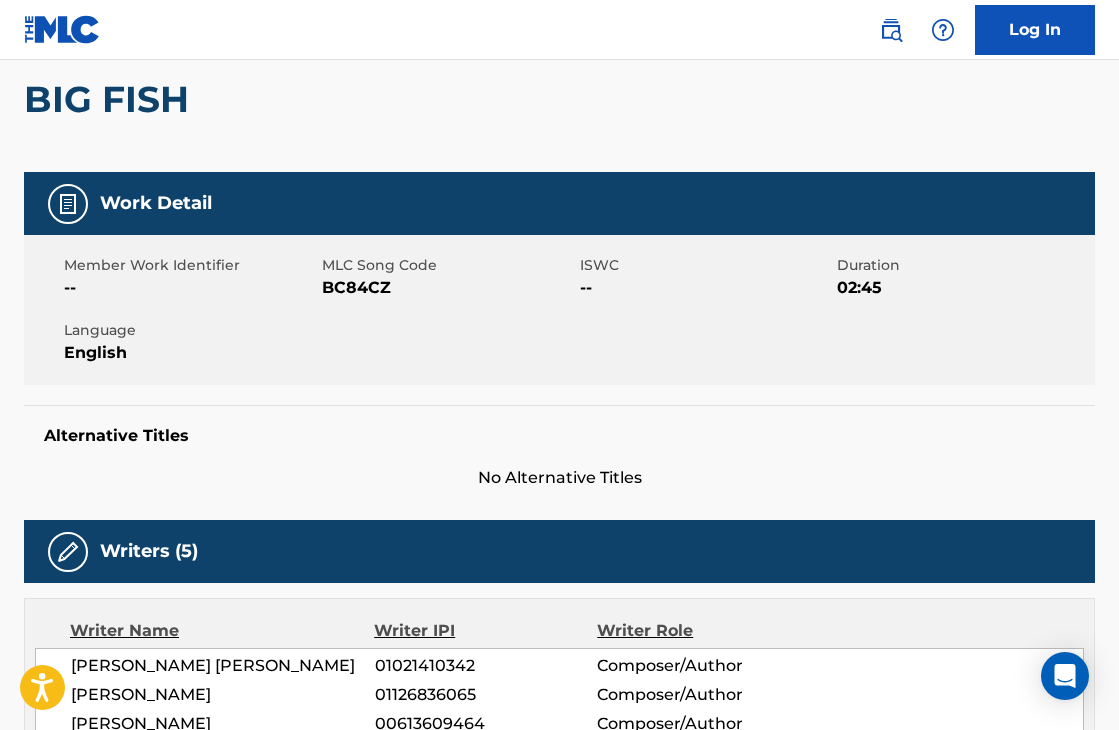 scroll, scrollTop: 0, scrollLeft: 0, axis: both 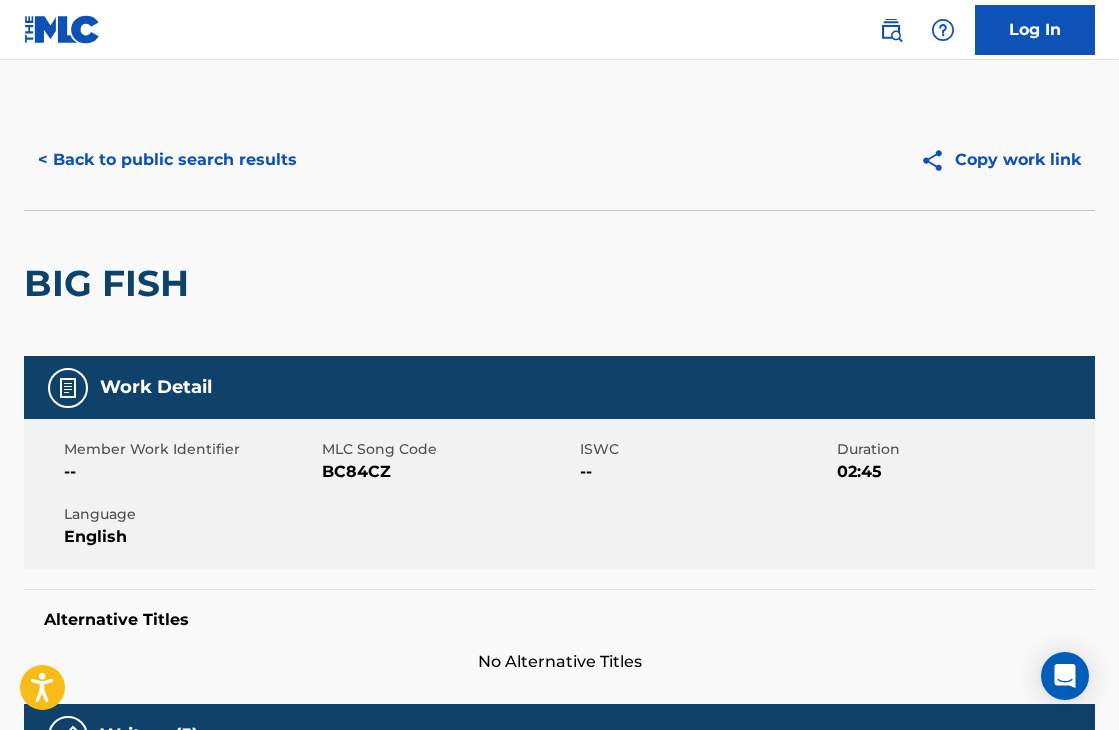 click on "< Back to public search results" at bounding box center (167, 160) 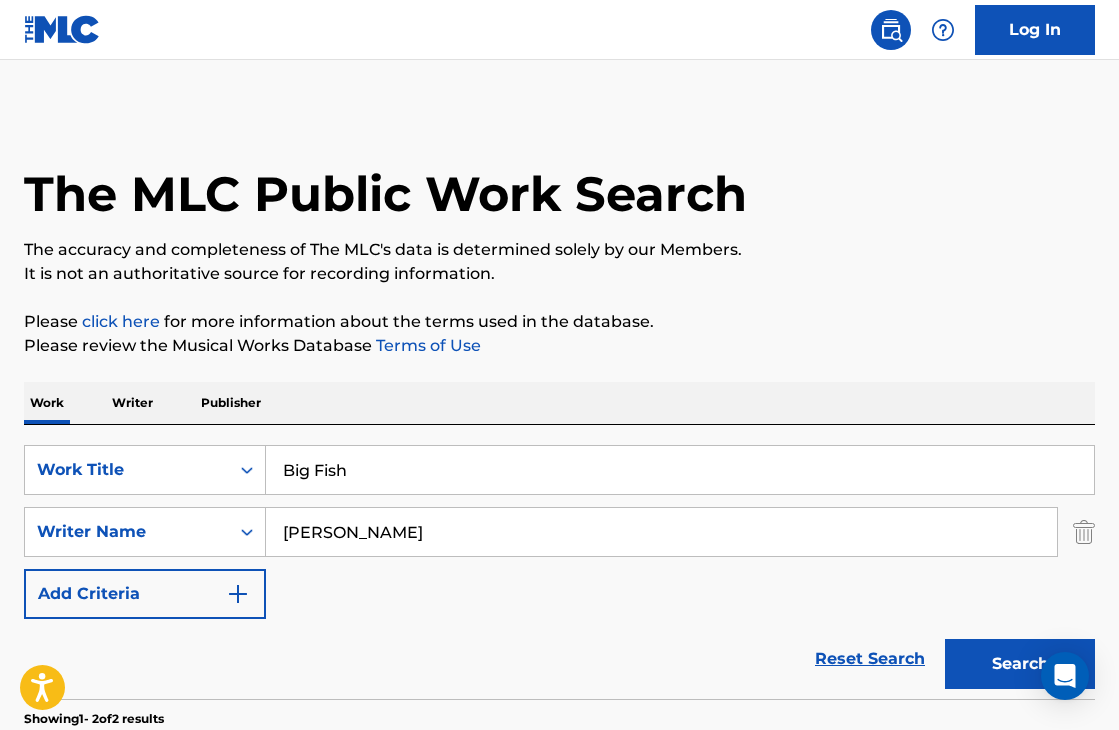 scroll, scrollTop: 298, scrollLeft: 0, axis: vertical 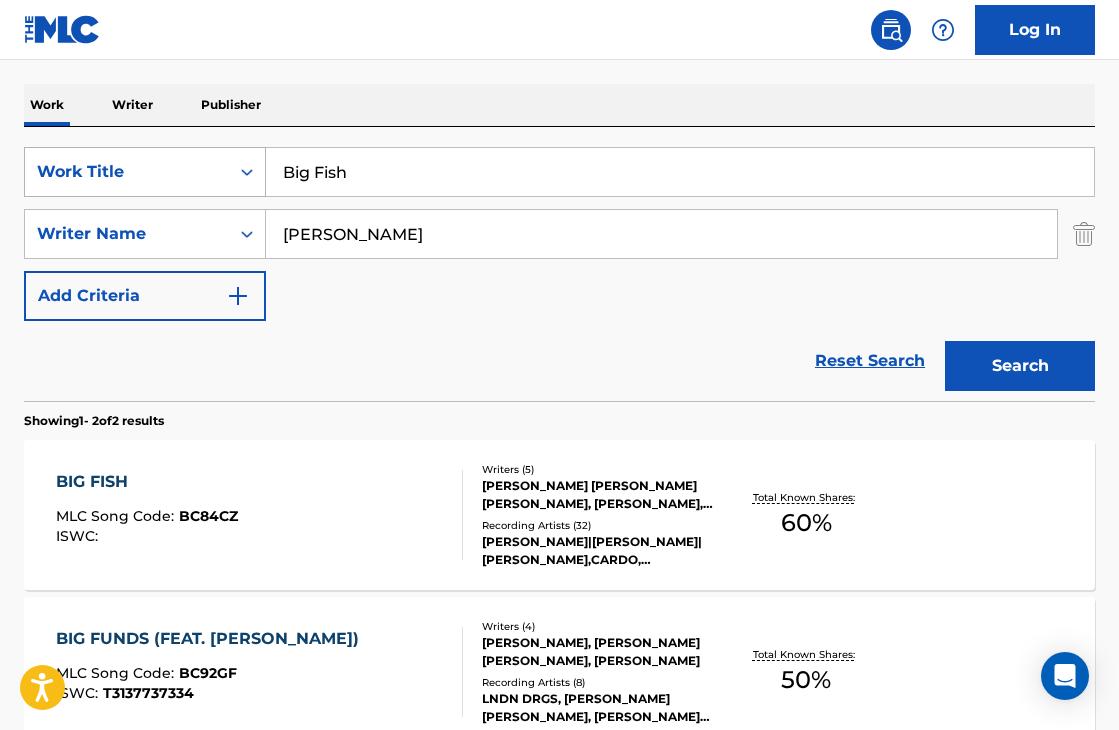drag, startPoint x: 380, startPoint y: 170, endPoint x: 238, endPoint y: 170, distance: 142 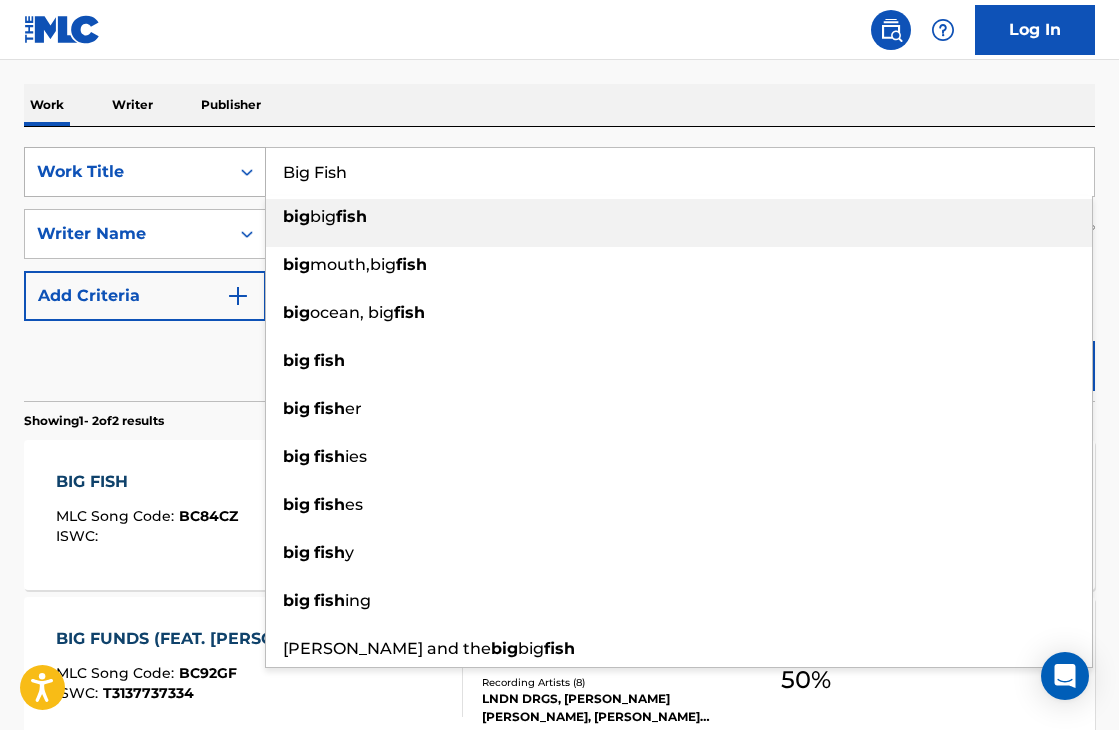 paste on "Disrespectful" 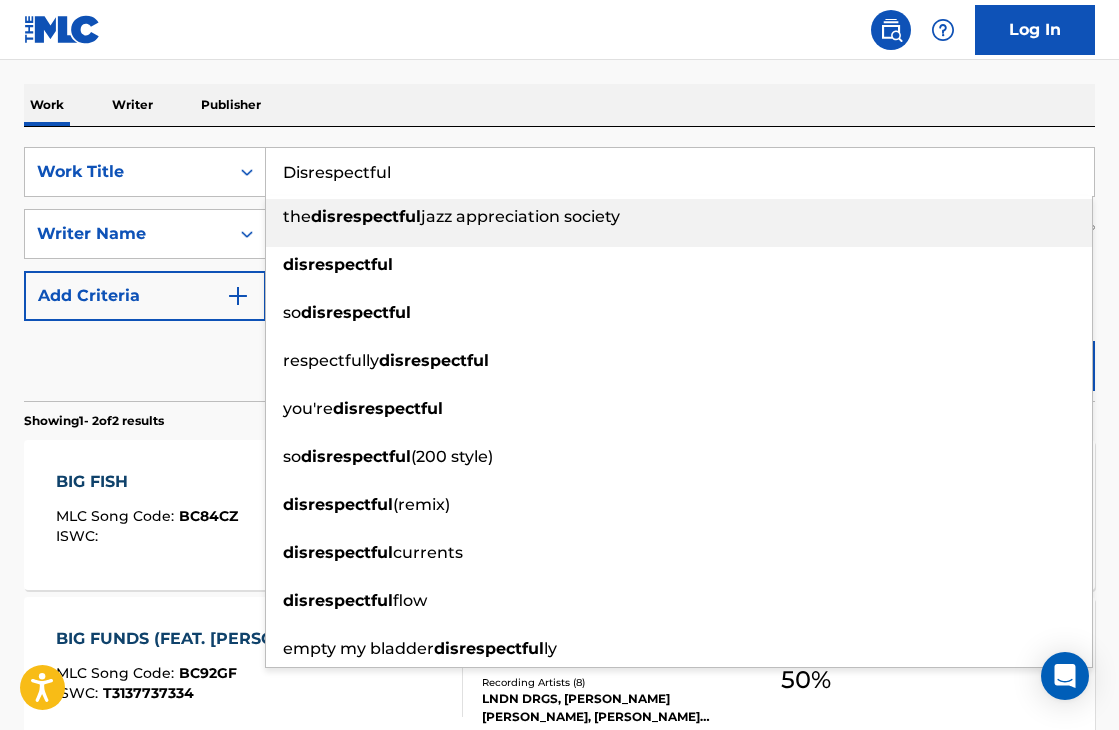 type on "Disrespectful" 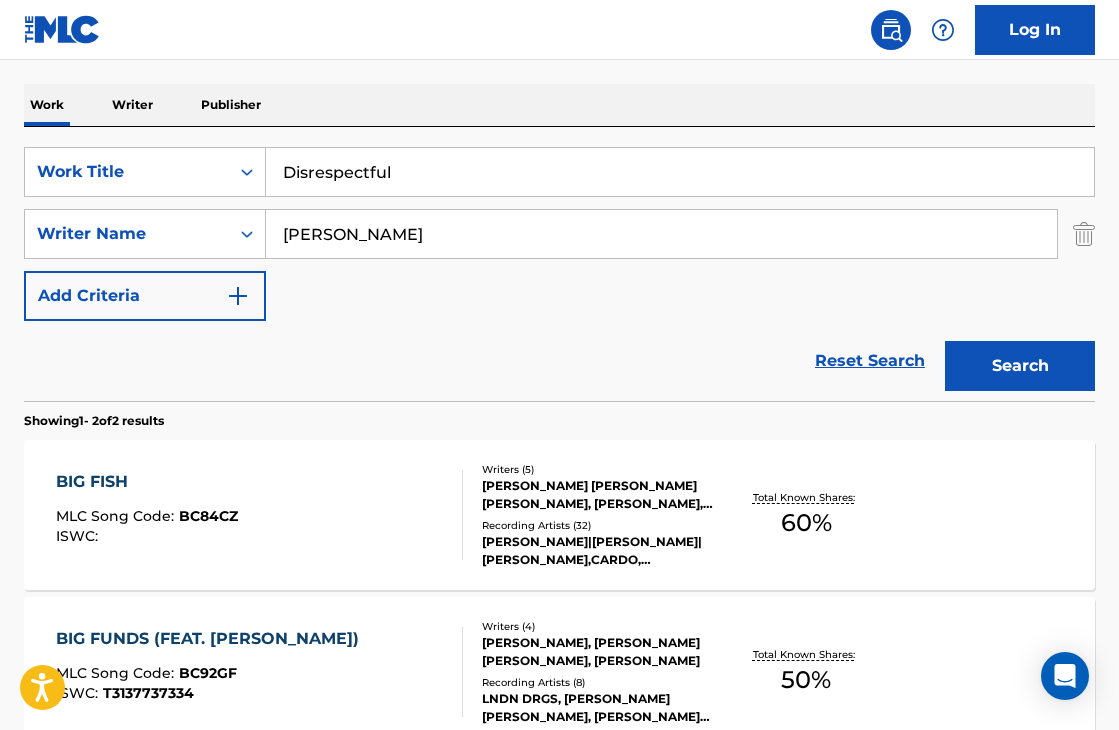 click on "Reset Search Search" at bounding box center (559, 361) 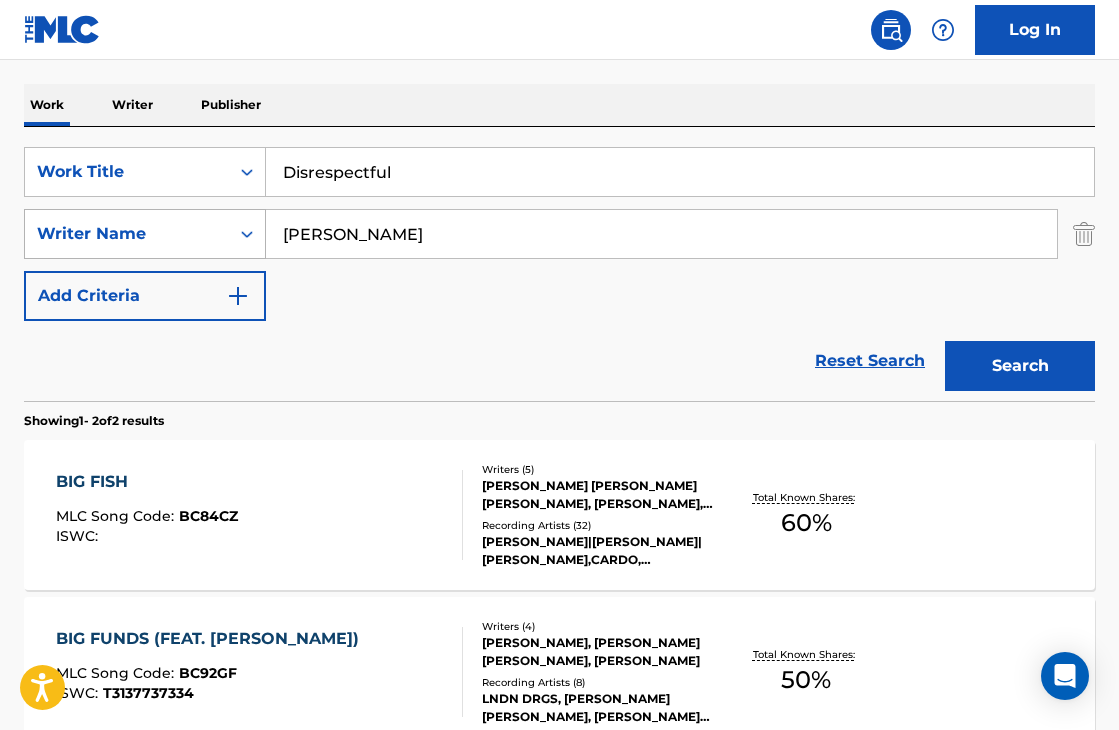 drag, startPoint x: 441, startPoint y: 238, endPoint x: 192, endPoint y: 234, distance: 249.03212 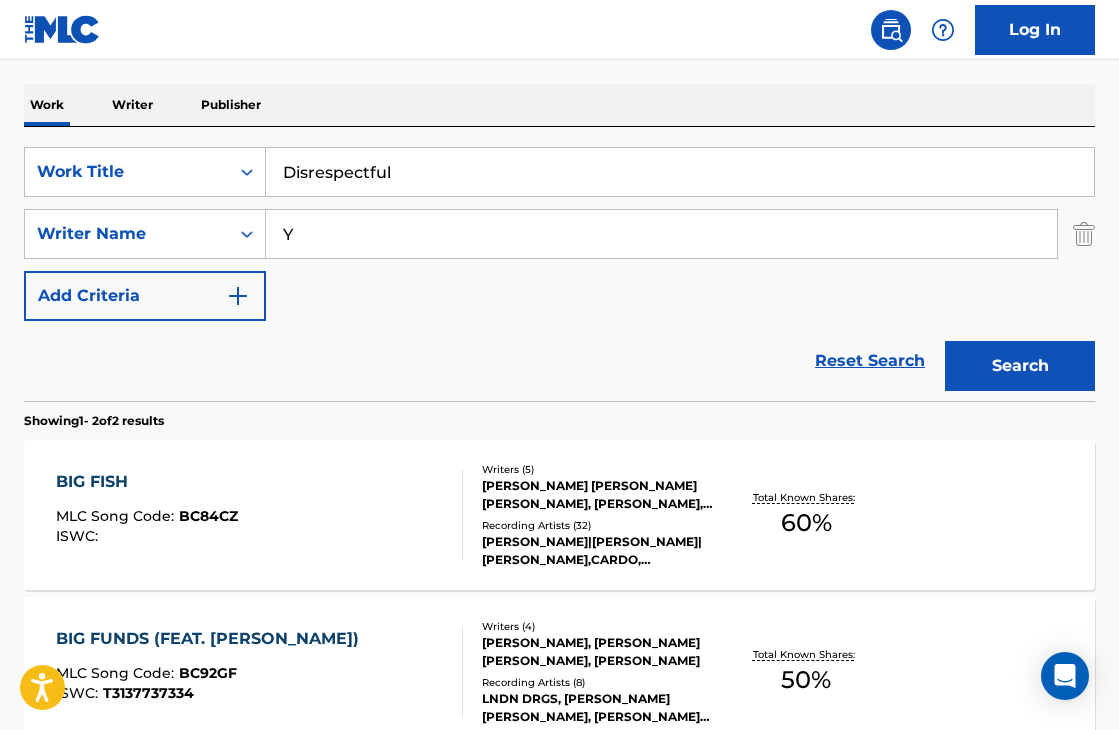 type on "YANN CORTEQUISSE" 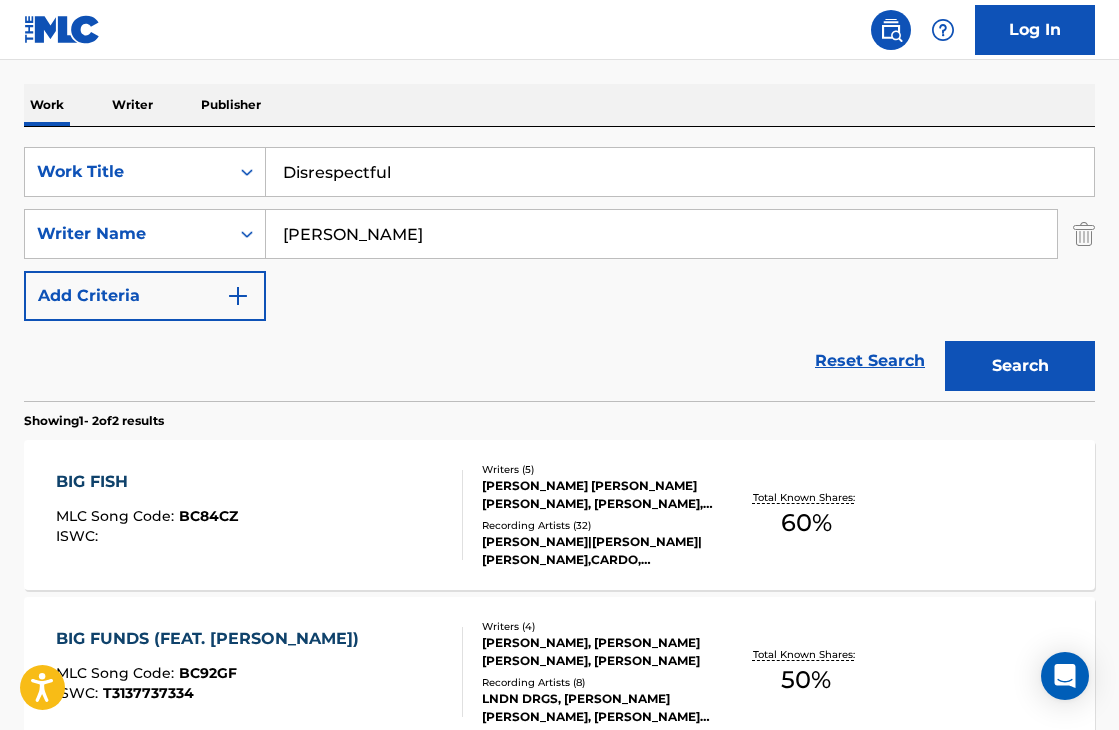 click on "Search" at bounding box center [1020, 366] 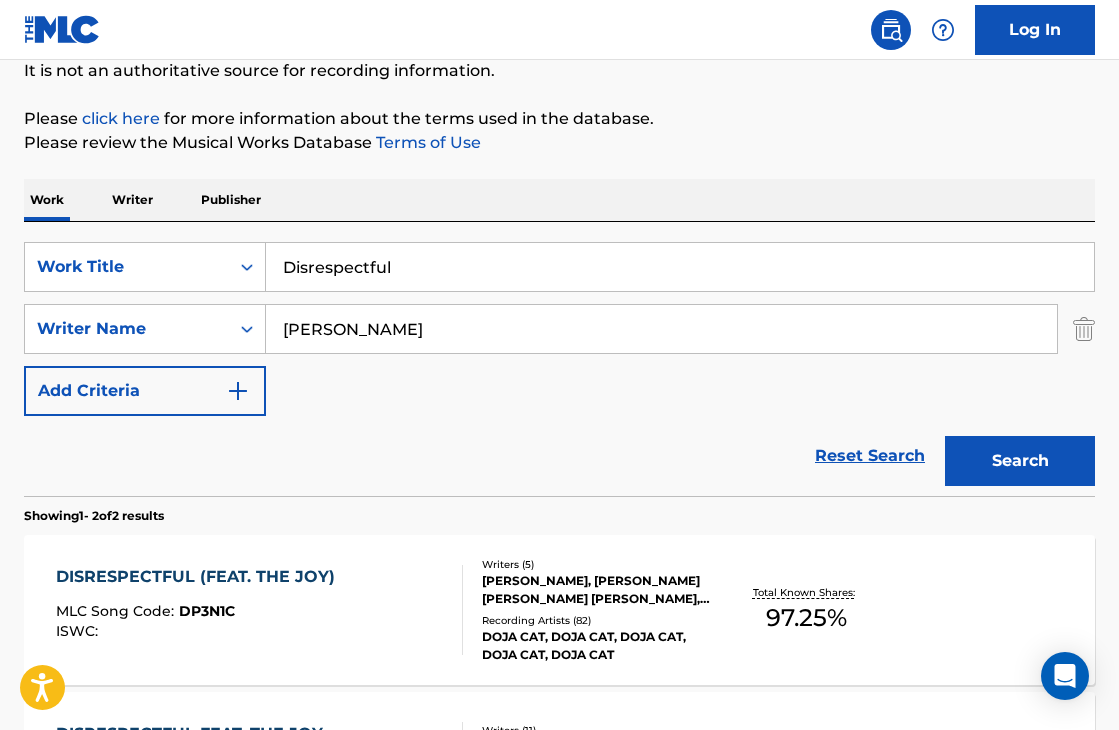 scroll, scrollTop: 298, scrollLeft: 0, axis: vertical 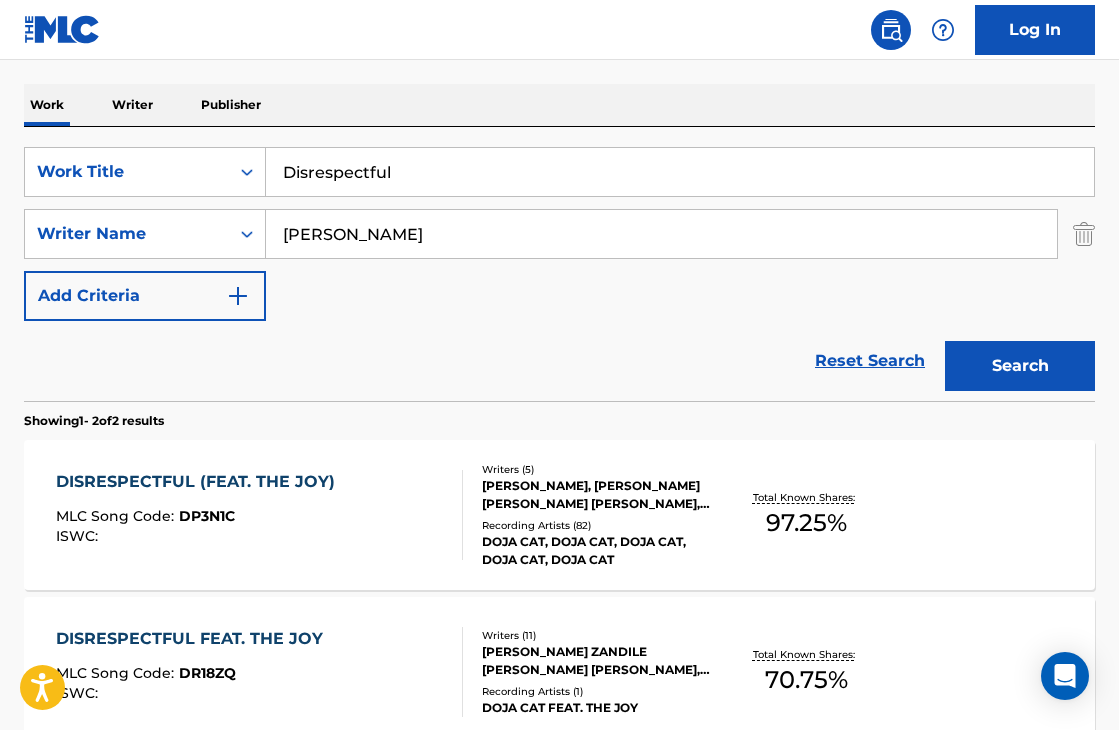 click on "DISRESPECTFUL (FEAT. THE JOY) MLC Song Code : DP3N1C ISWC :" at bounding box center [259, 515] 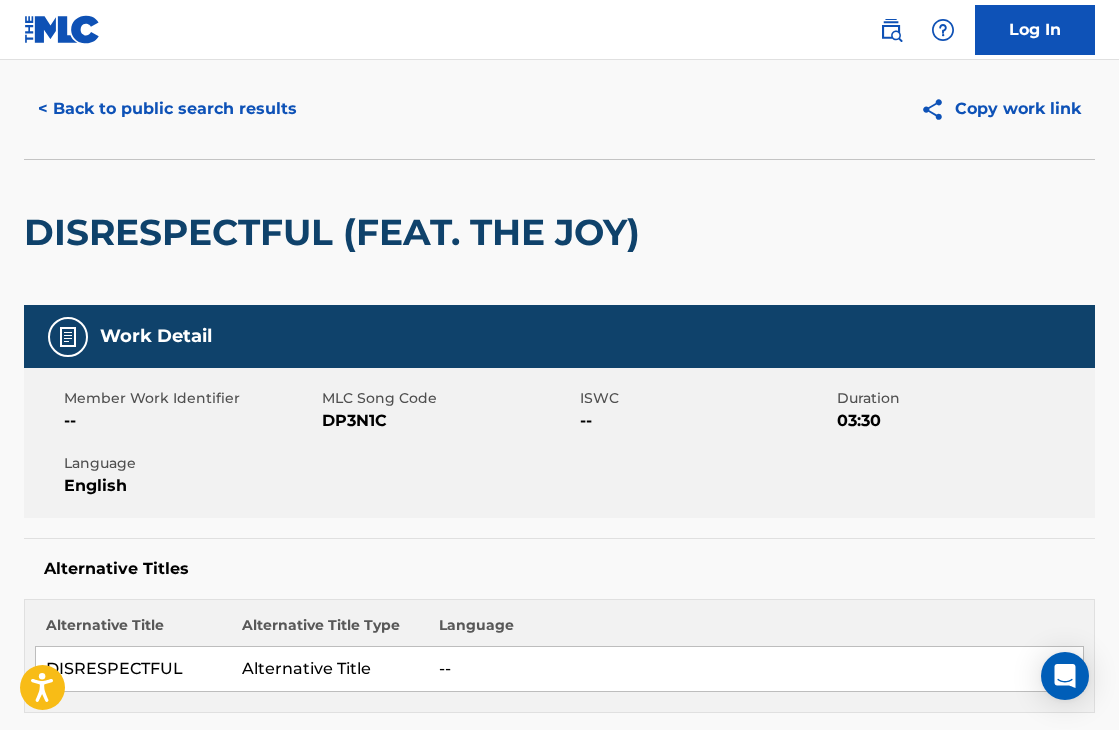 scroll, scrollTop: 0, scrollLeft: 0, axis: both 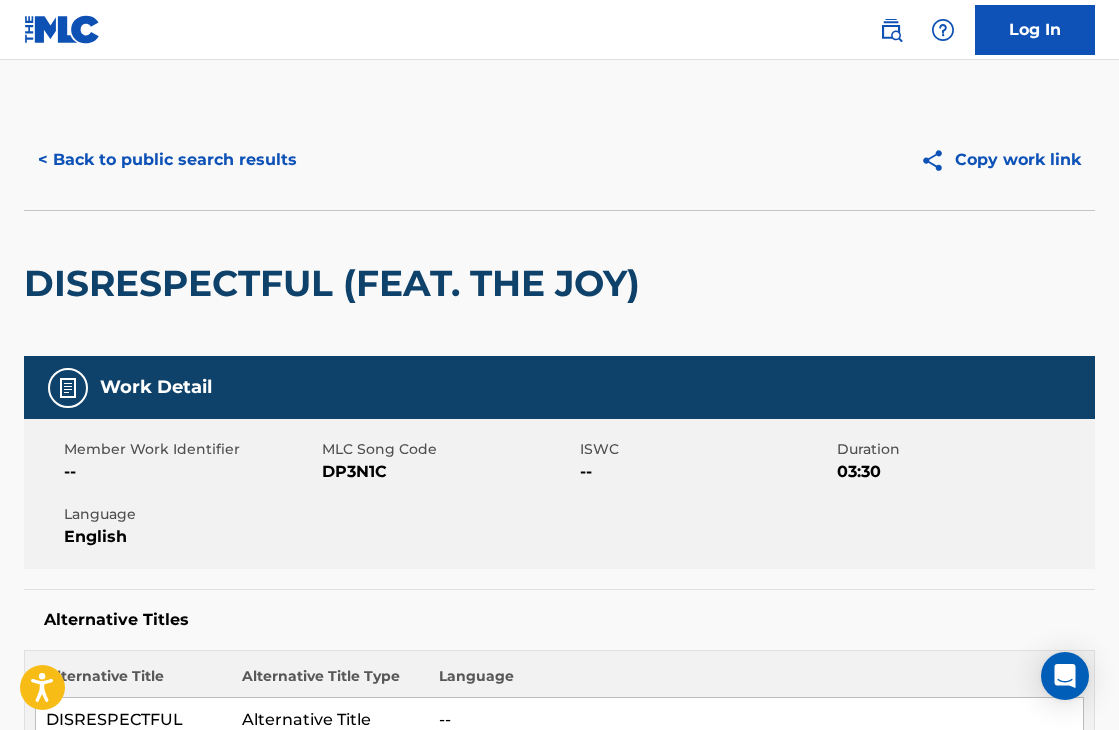click on "< Back to public search results" at bounding box center [167, 160] 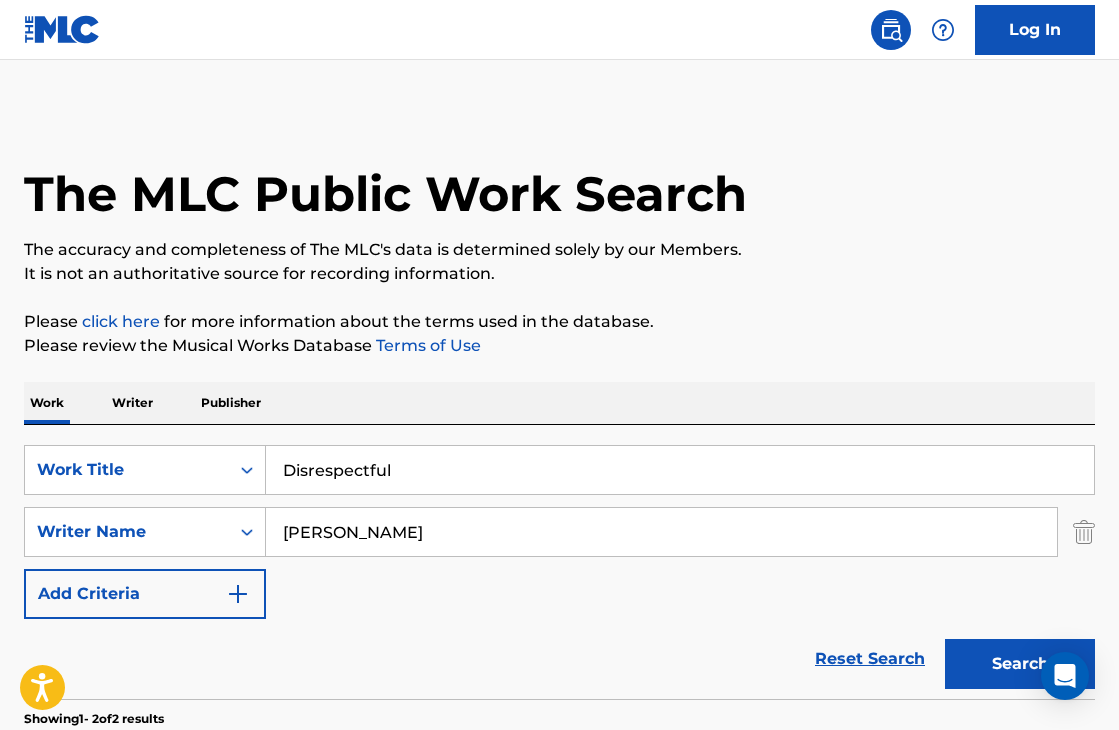 scroll, scrollTop: 298, scrollLeft: 0, axis: vertical 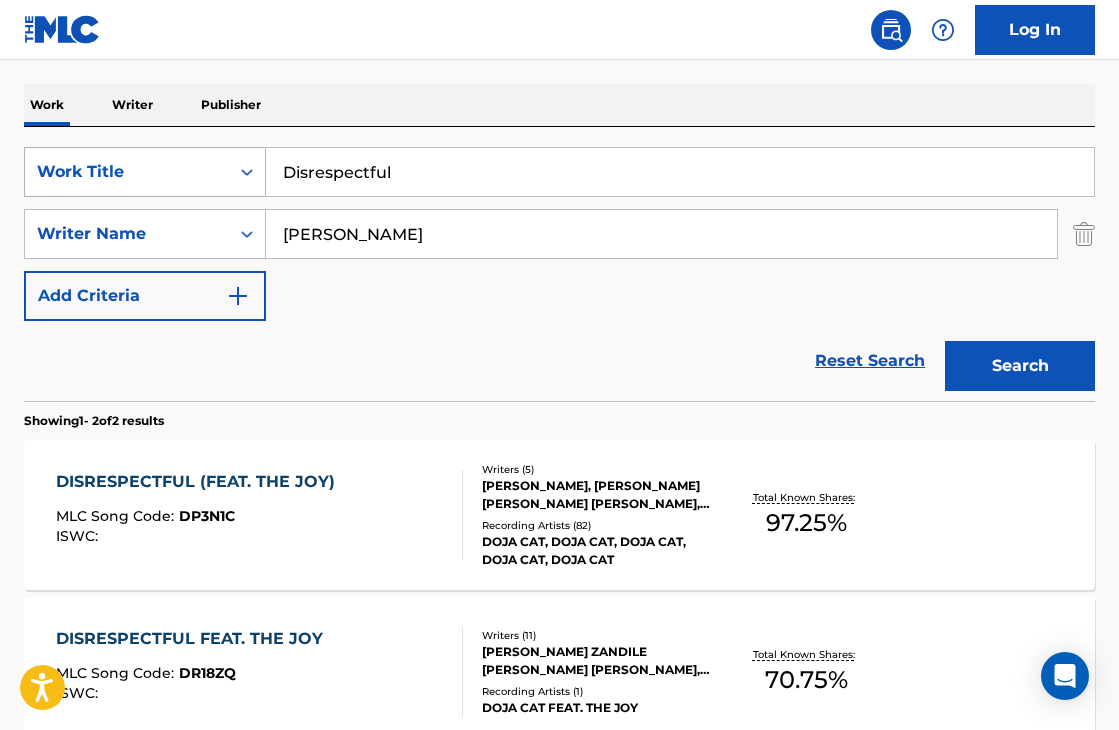drag, startPoint x: 442, startPoint y: 176, endPoint x: 261, endPoint y: 168, distance: 181.17671 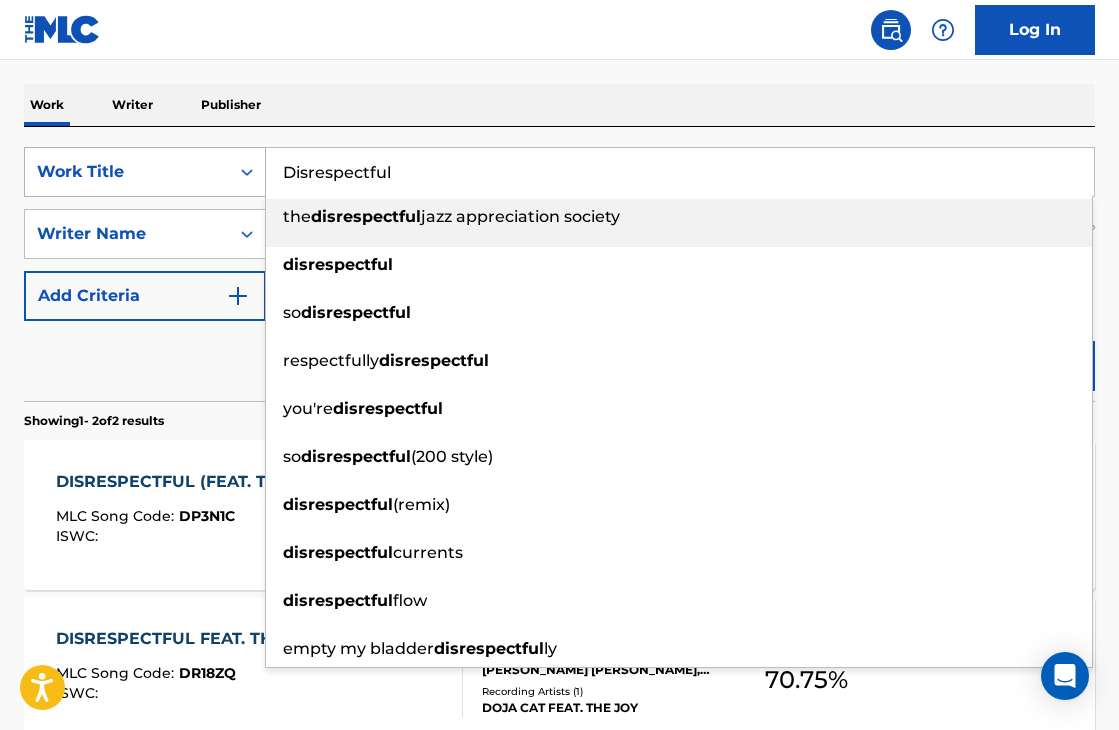 paste on "Angel Eyes" 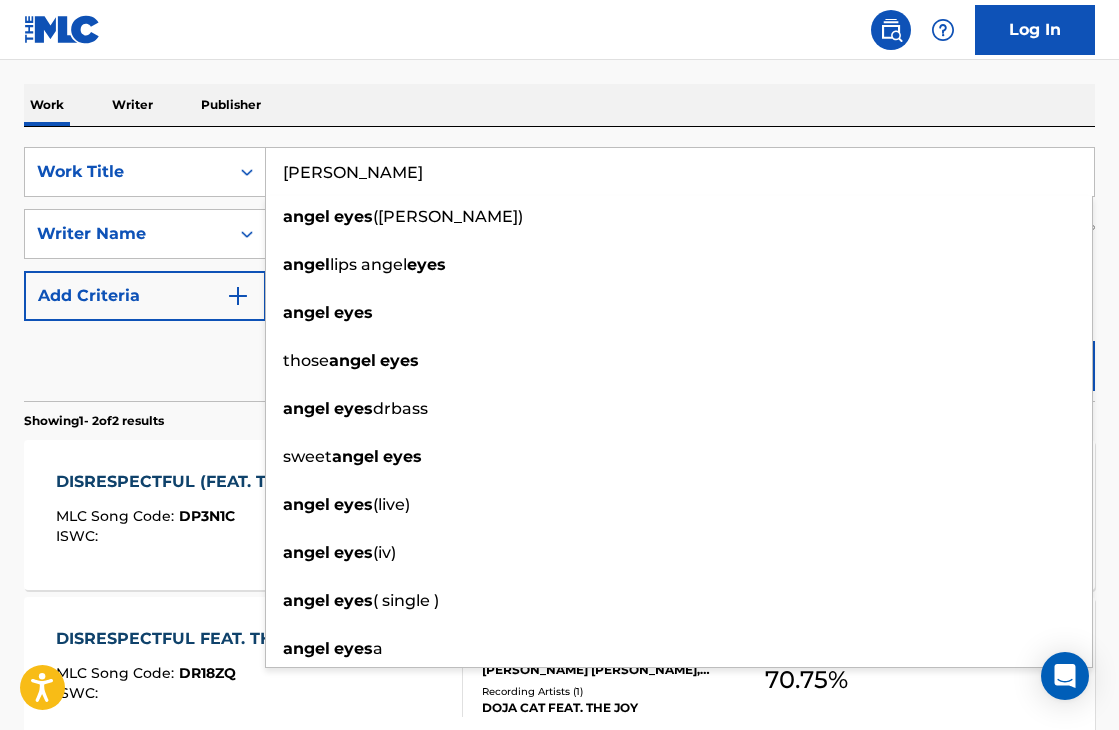 type on "Angel Eyes" 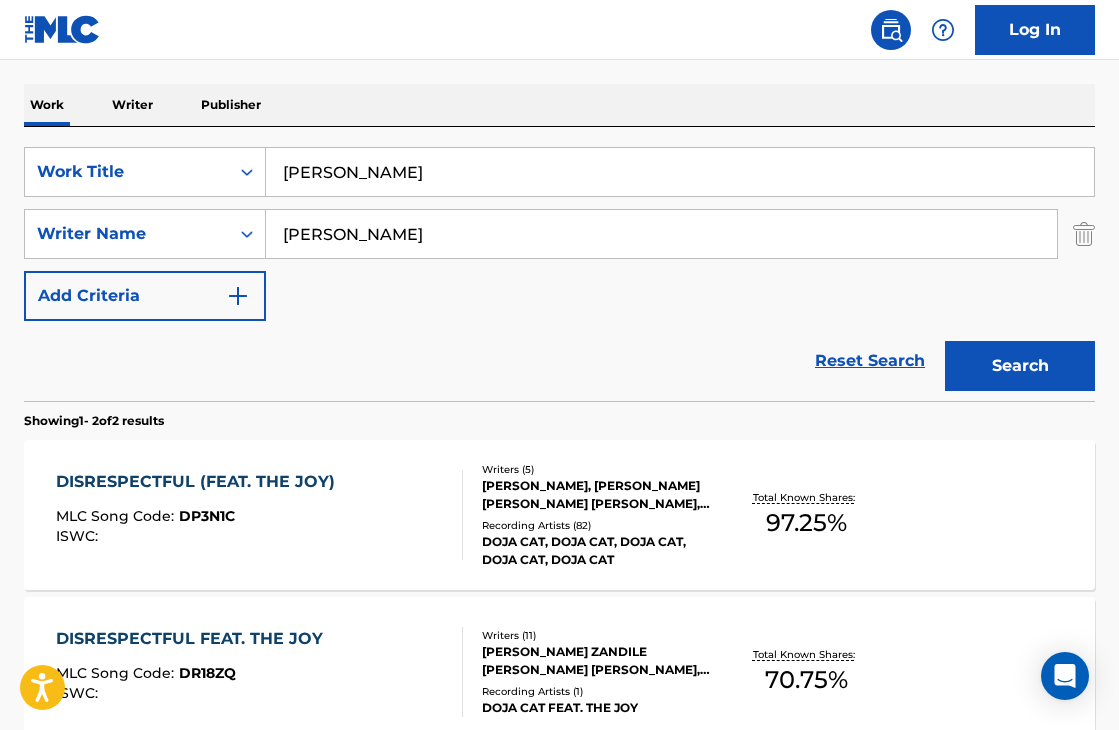 click on "Reset Search Search" at bounding box center (559, 361) 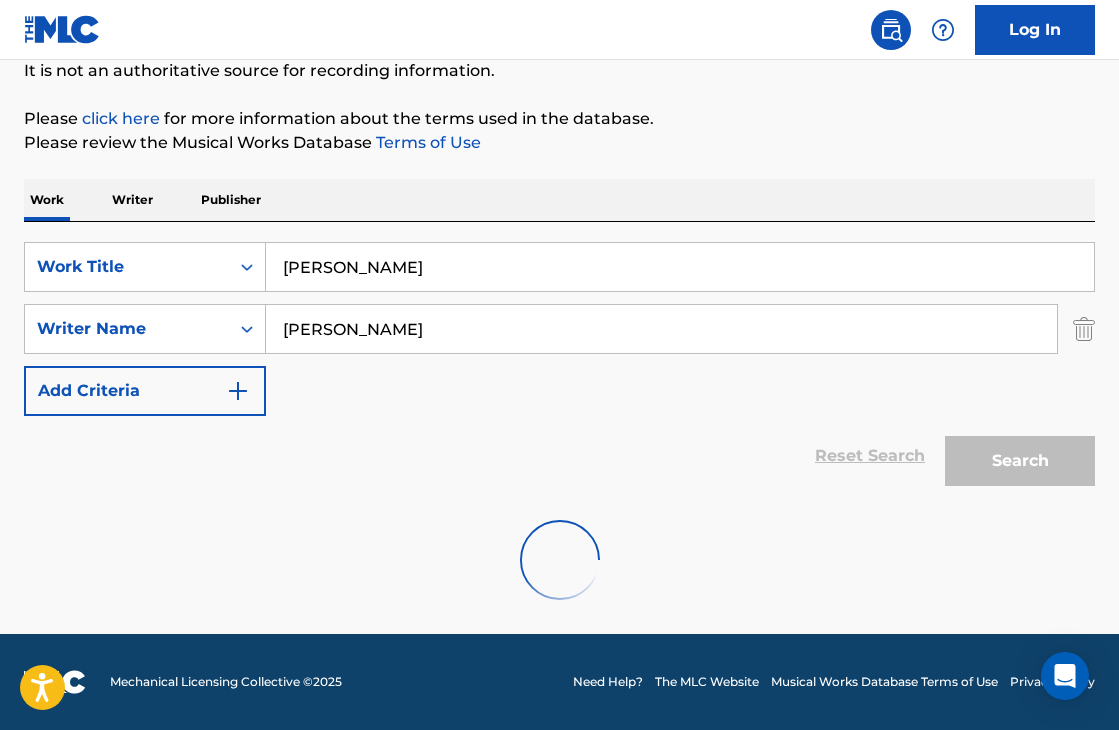 scroll, scrollTop: 138, scrollLeft: 0, axis: vertical 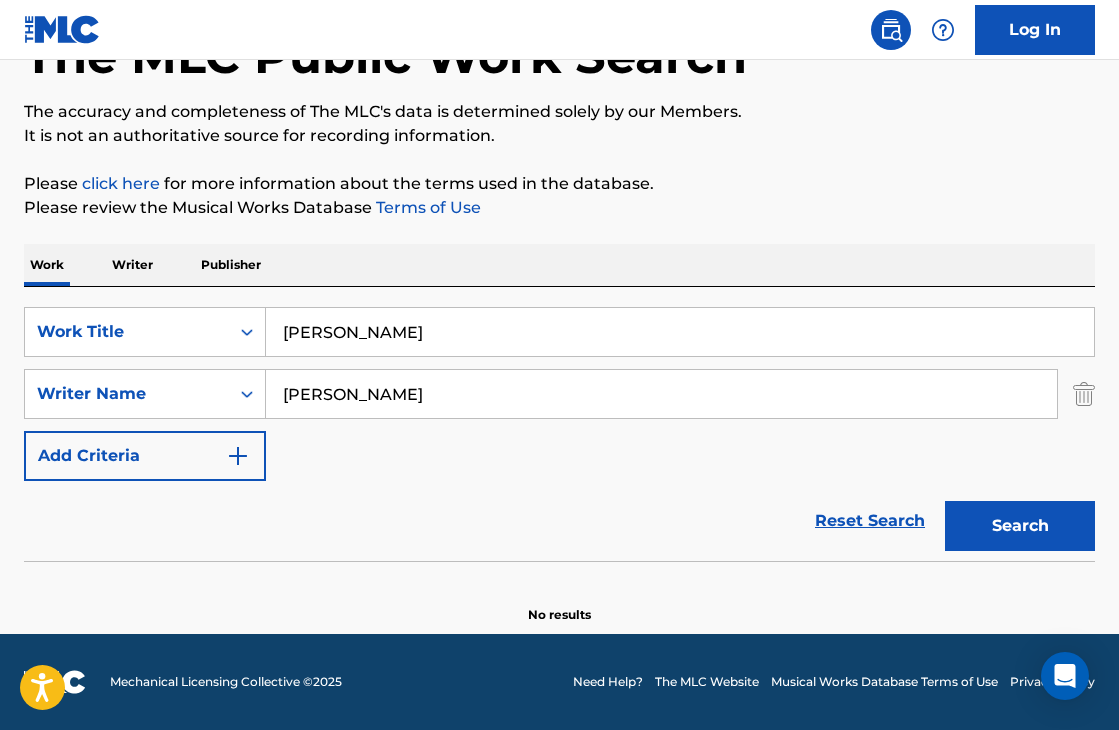 drag, startPoint x: 532, startPoint y: 399, endPoint x: 267, endPoint y: 374, distance: 266.17664 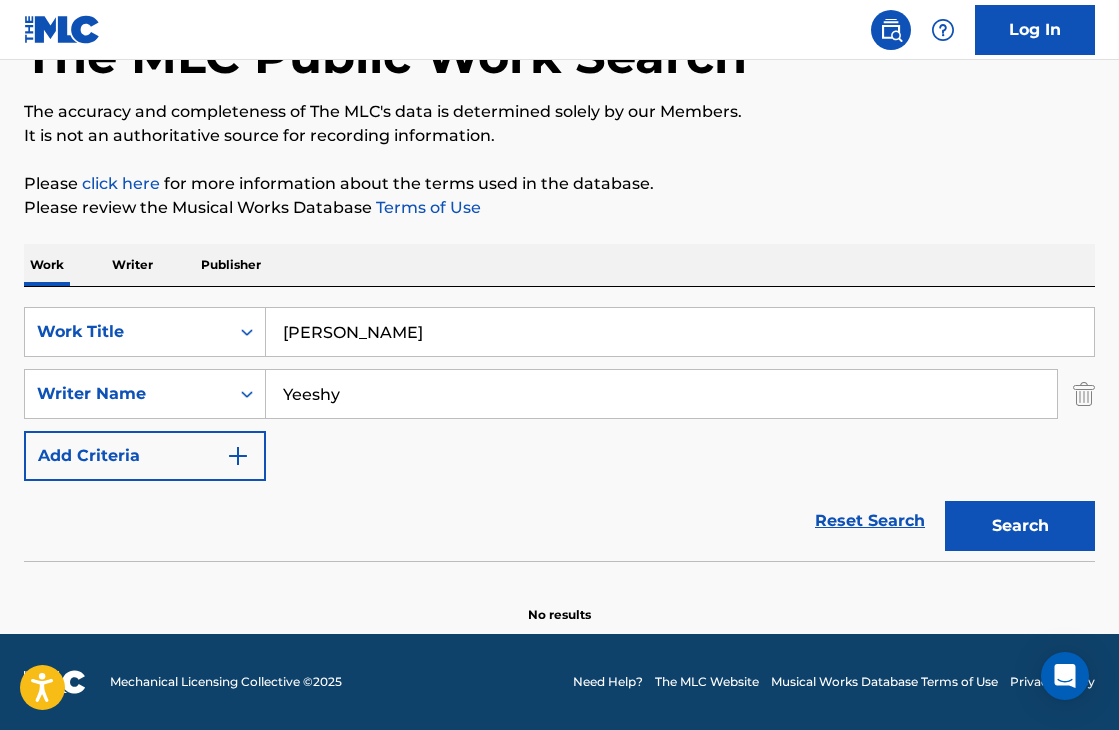 type on "Yeeshy" 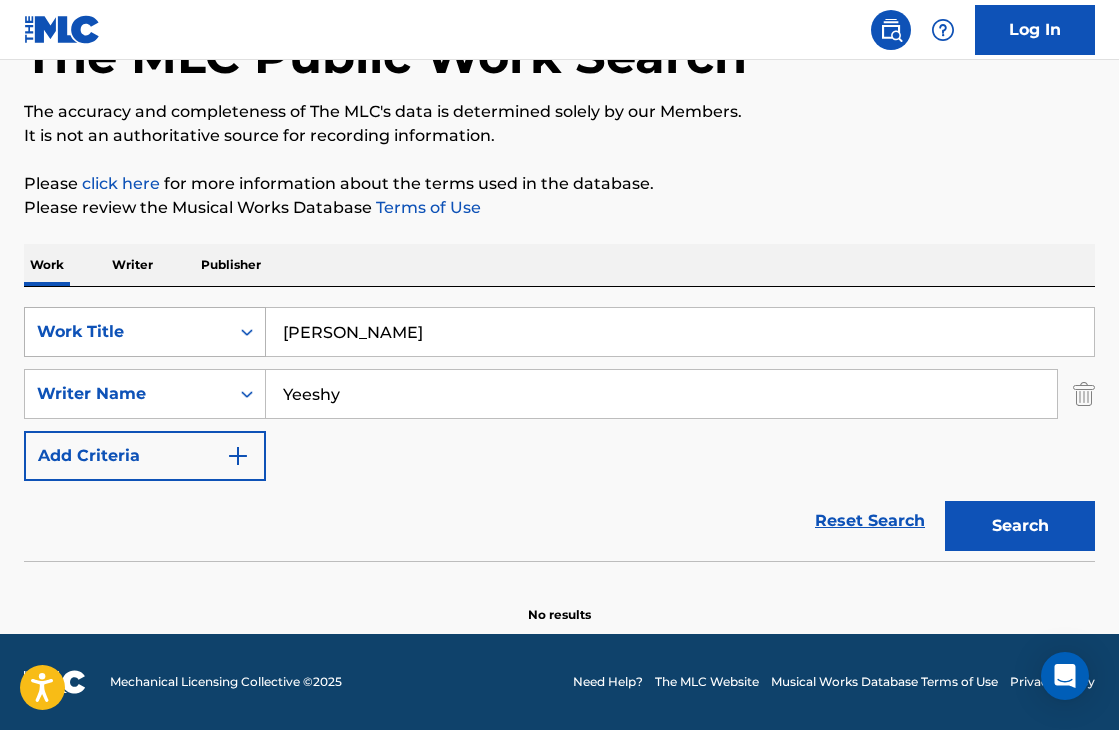drag, startPoint x: 401, startPoint y: 332, endPoint x: 158, endPoint y: 330, distance: 243.00822 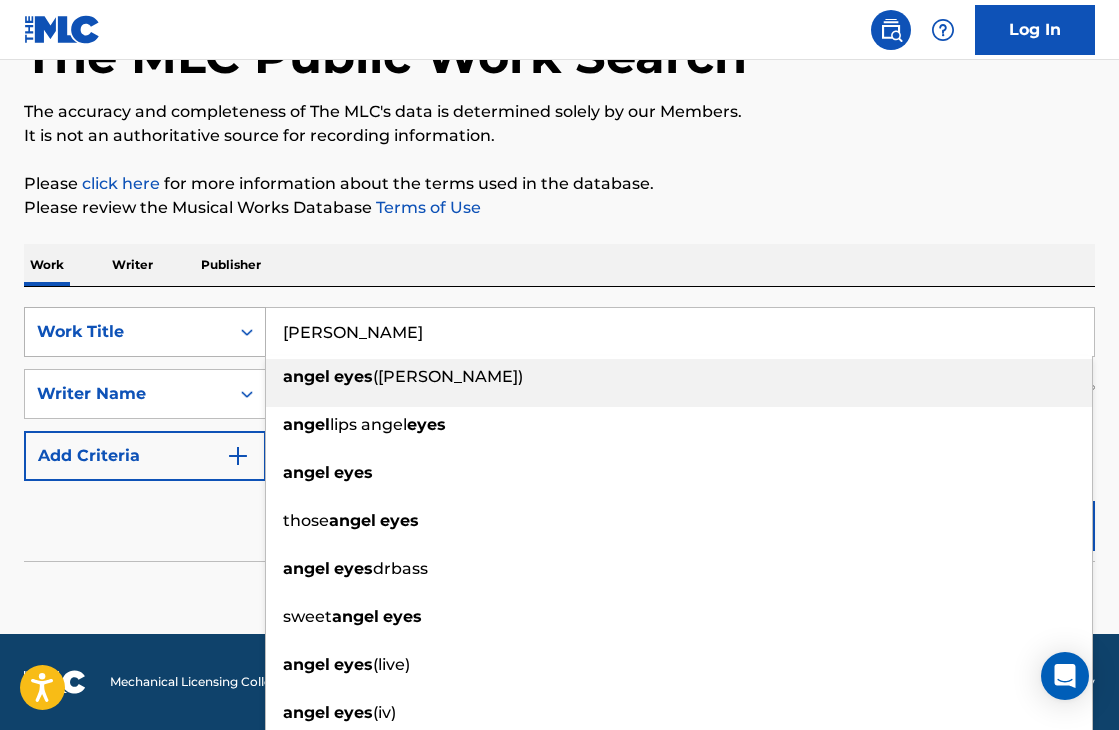 paste on "t Least I Think It's Real" 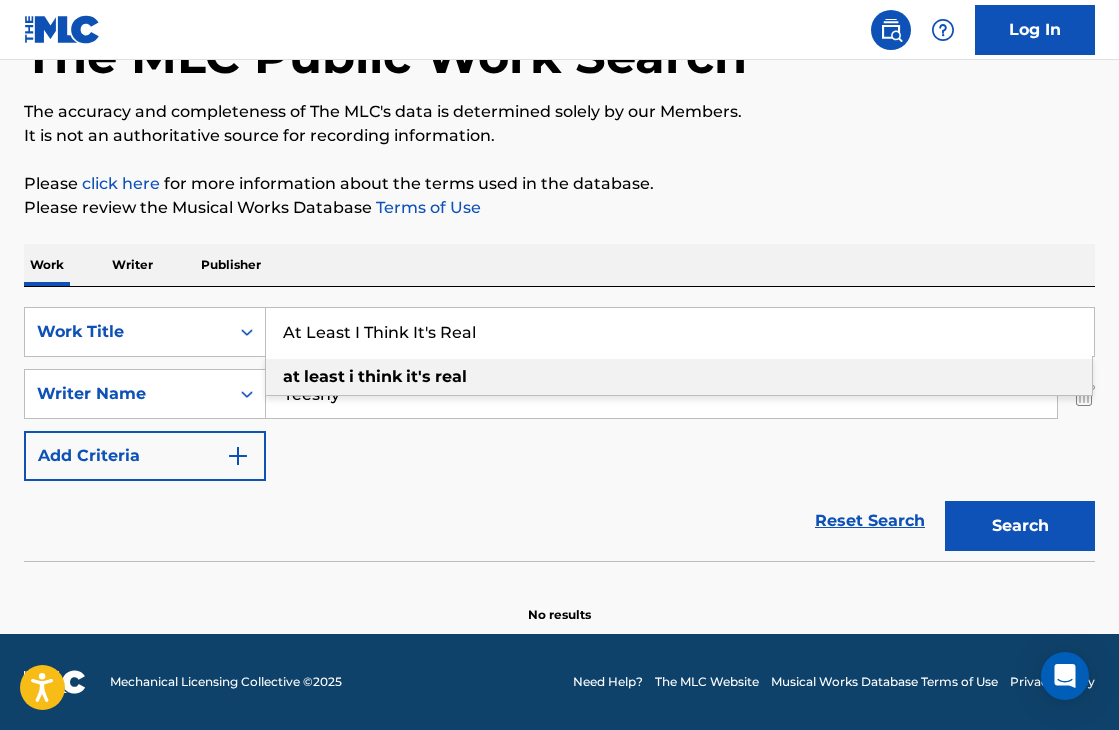 type on "At Least I Think It's Real" 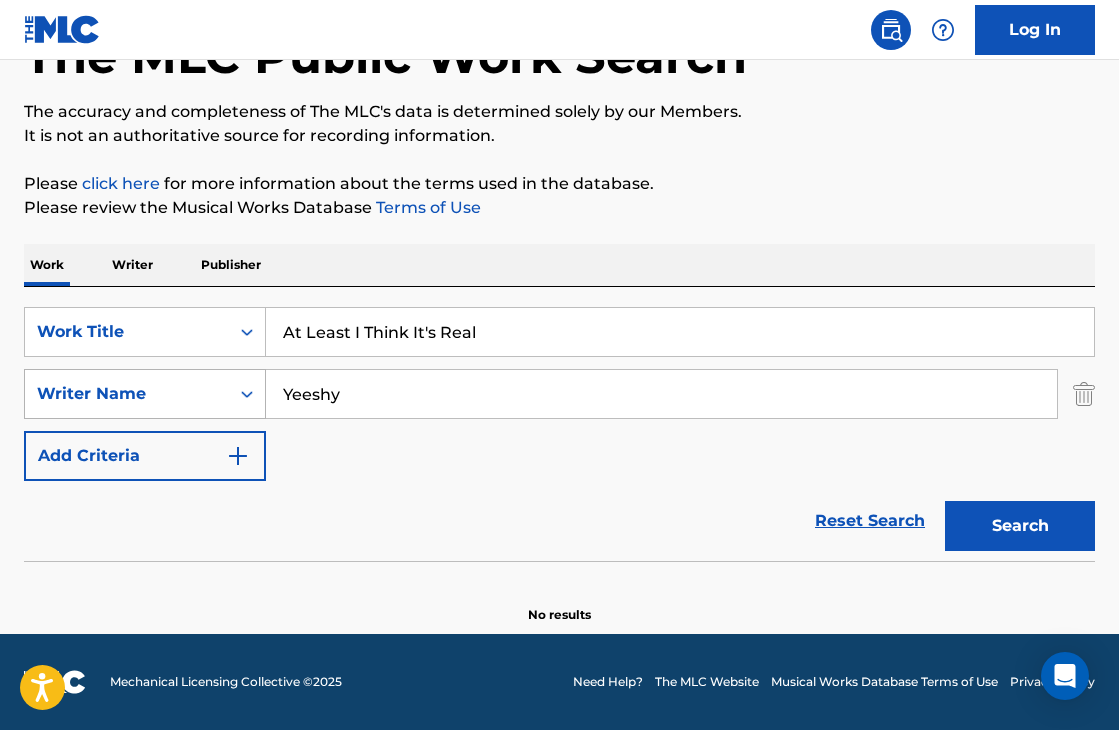 drag, startPoint x: 395, startPoint y: 398, endPoint x: 156, endPoint y: 396, distance: 239.00836 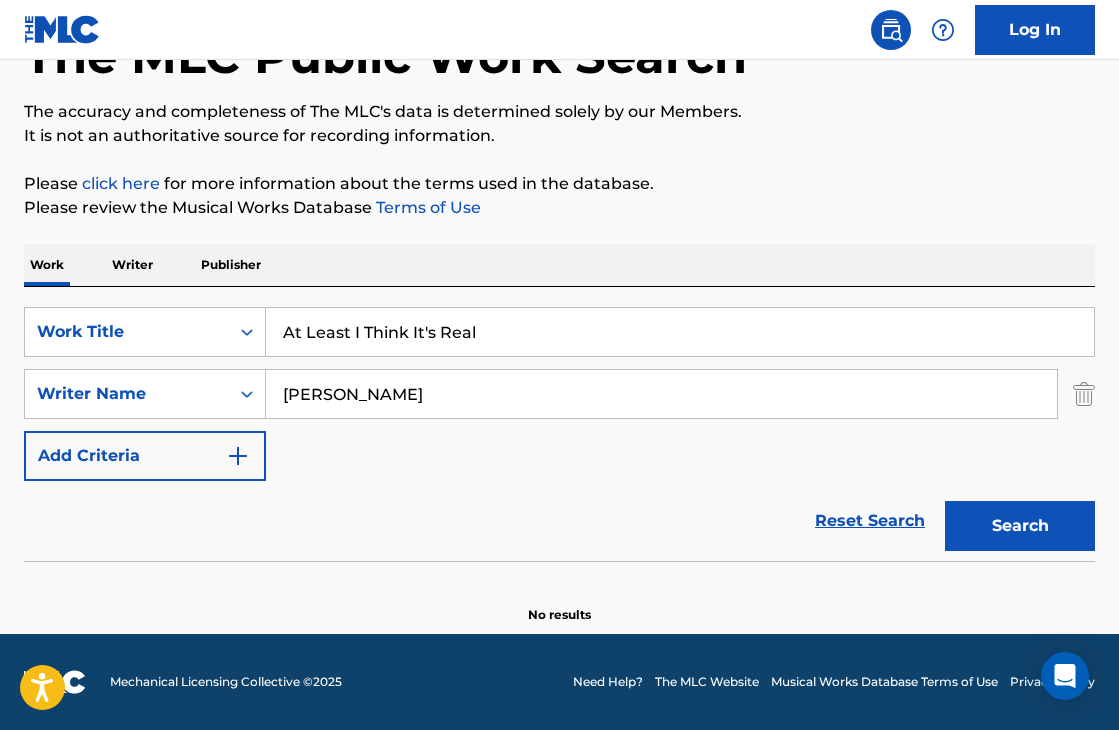 click on "Search" at bounding box center (1020, 526) 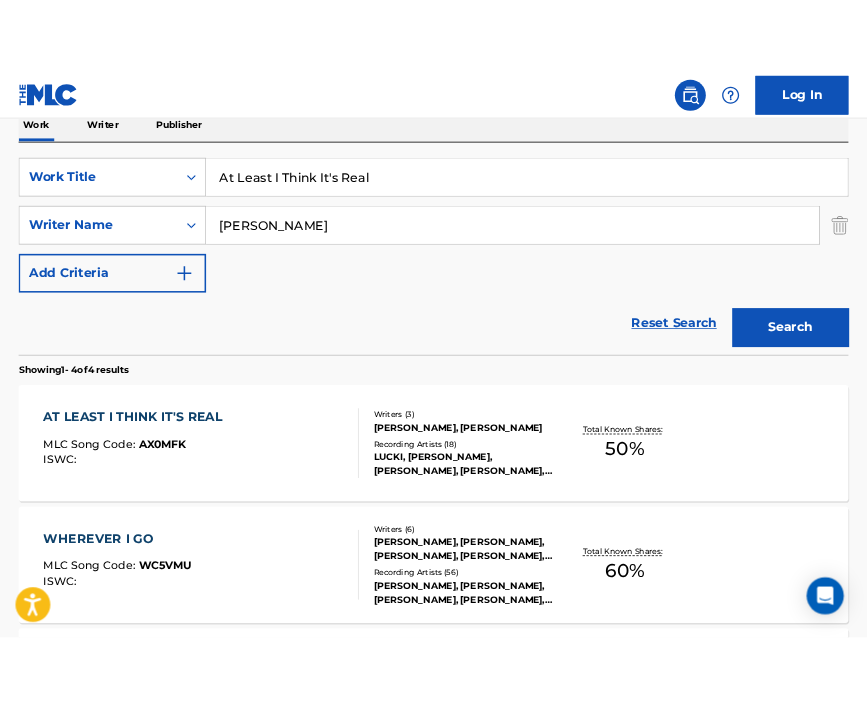 scroll, scrollTop: 343, scrollLeft: 0, axis: vertical 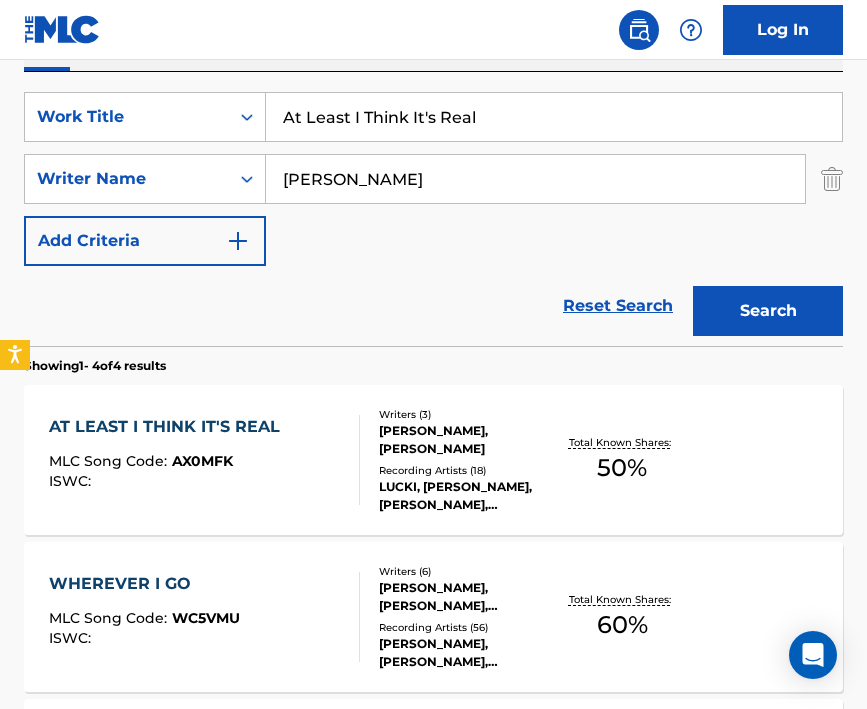 drag, startPoint x: 451, startPoint y: 183, endPoint x: 267, endPoint y: 181, distance: 184.01086 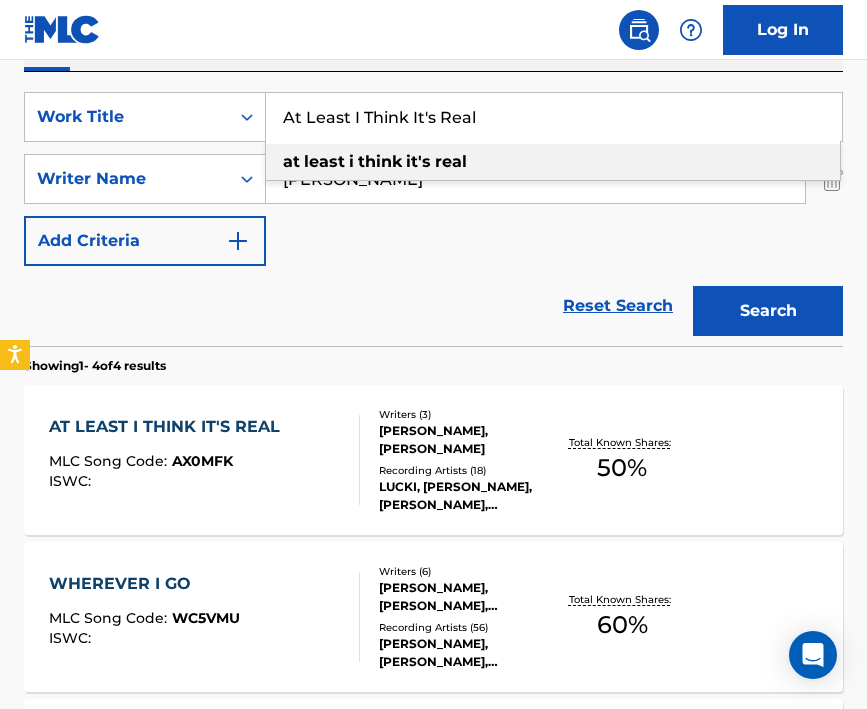 paste on "Better Days" 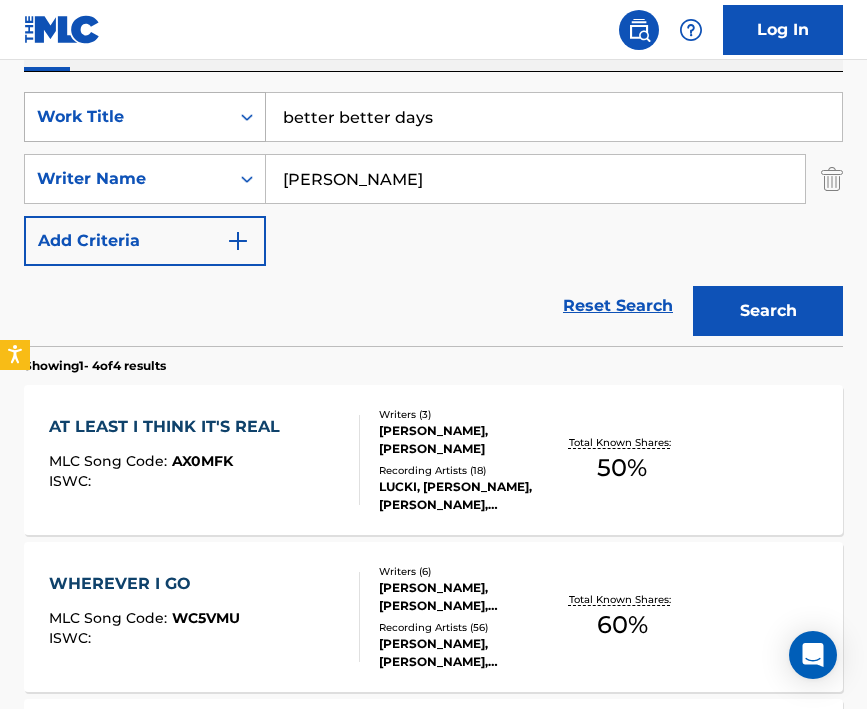 drag, startPoint x: 437, startPoint y: 120, endPoint x: 142, endPoint y: 107, distance: 295.28632 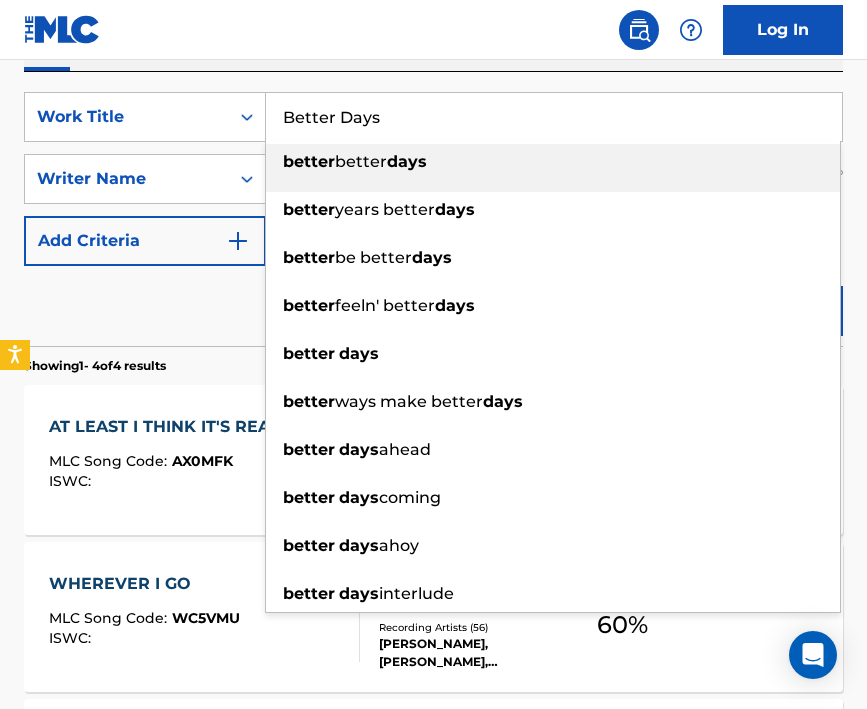 type on "Better Days" 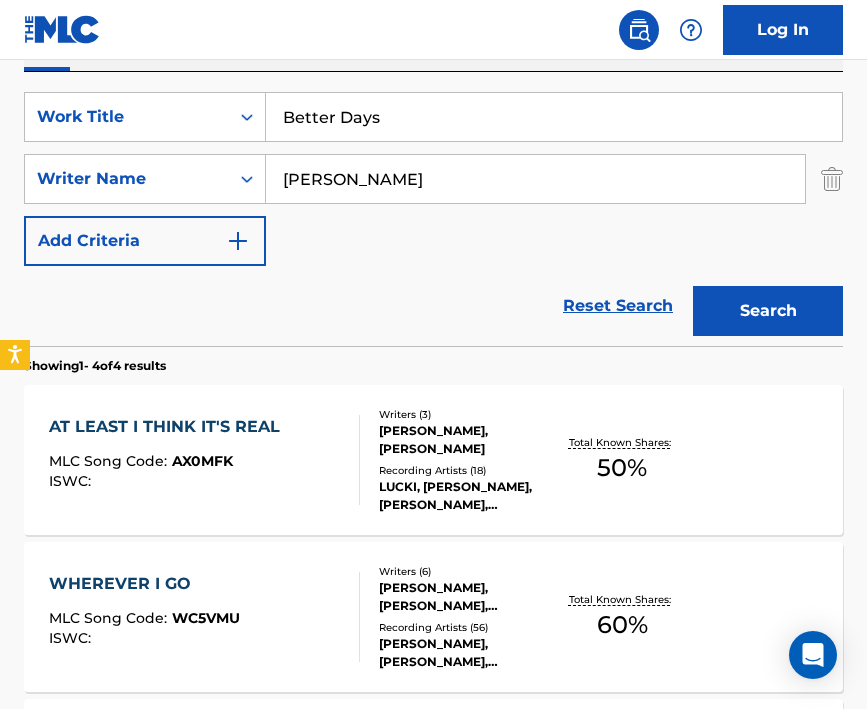 click on "Search" at bounding box center (768, 311) 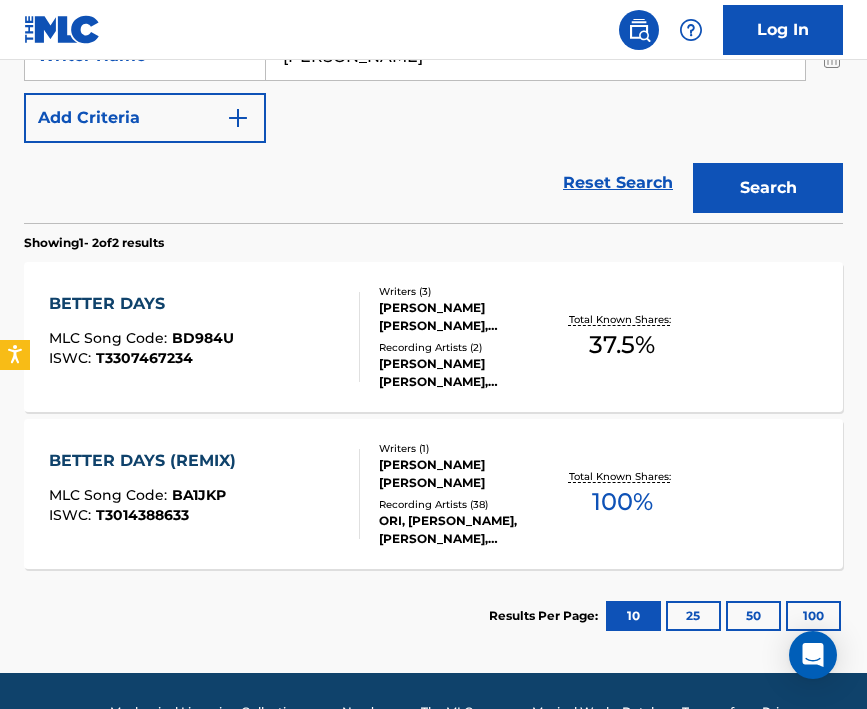 scroll, scrollTop: 487, scrollLeft: 0, axis: vertical 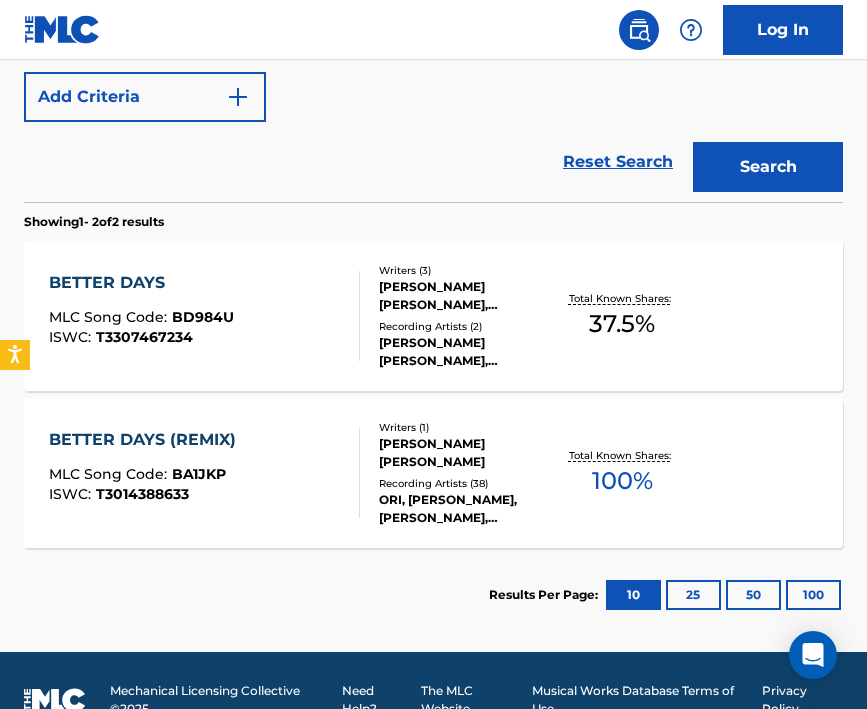 click on "BETTER DAYS MLC Song Code : BD984U ISWC : T3307467234" at bounding box center [204, 316] 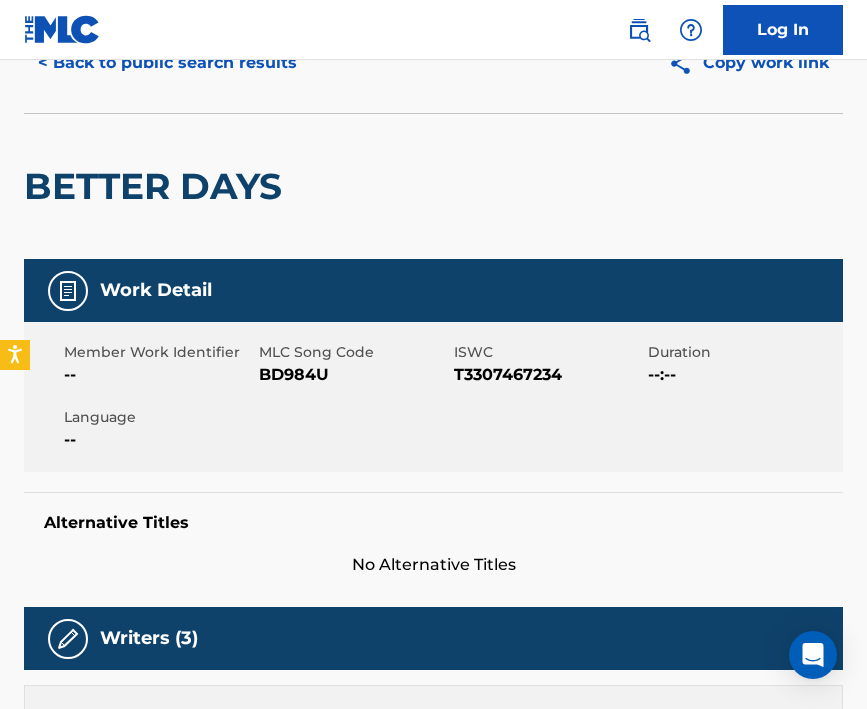 scroll, scrollTop: 0, scrollLeft: 0, axis: both 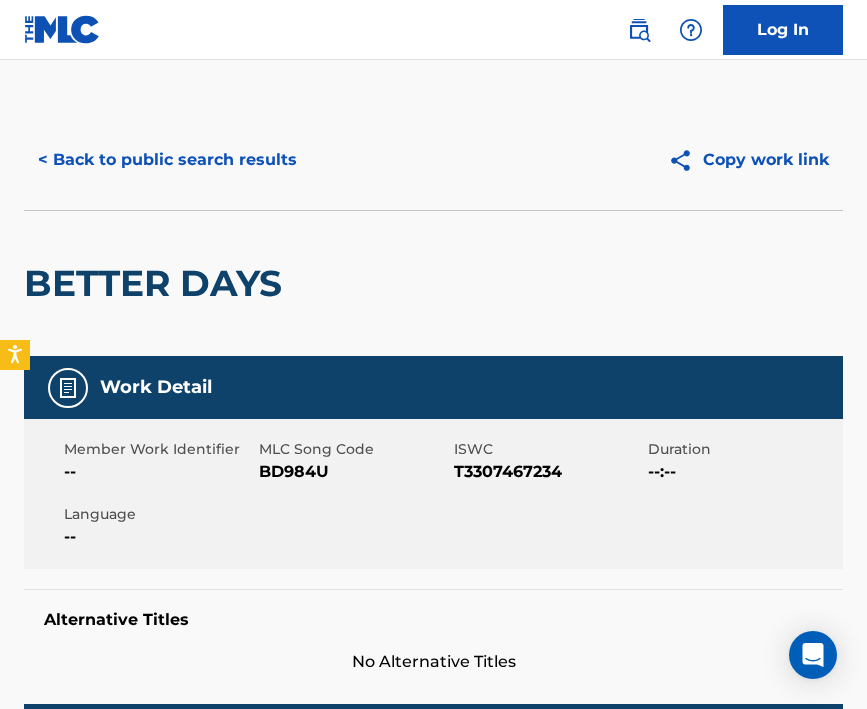 click on "< Back to public search results" at bounding box center [167, 160] 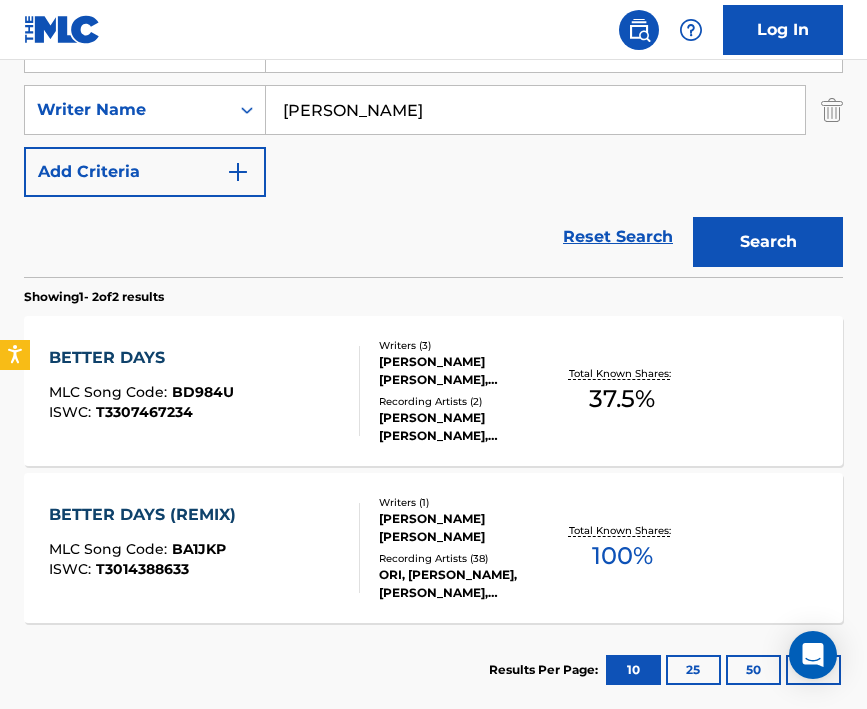 click on "BETTER DAYS (REMIX) MLC Song Code : BA1JKP ISWC : T3014388633" at bounding box center [204, 548] 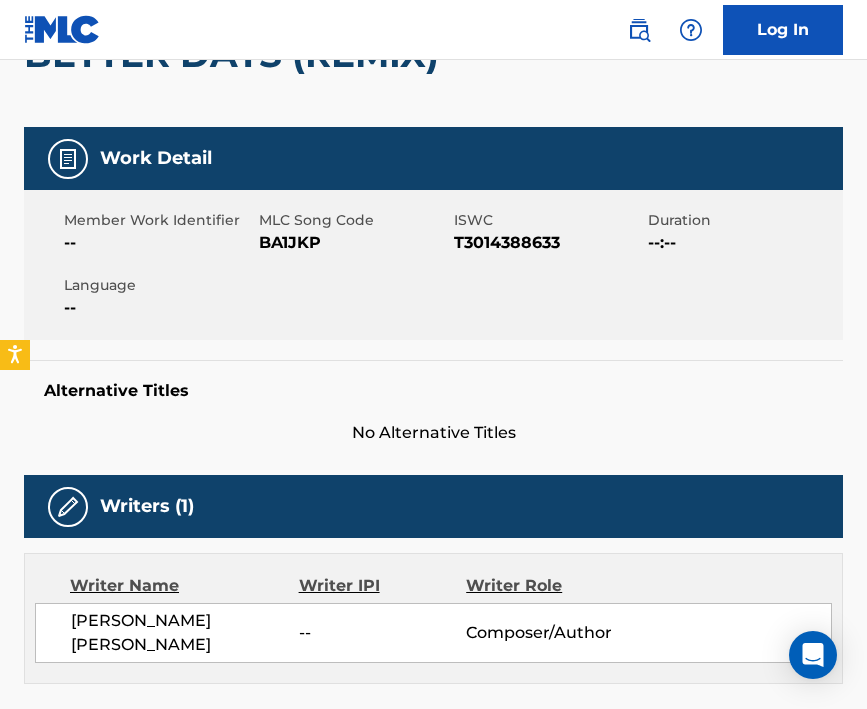 scroll, scrollTop: 0, scrollLeft: 0, axis: both 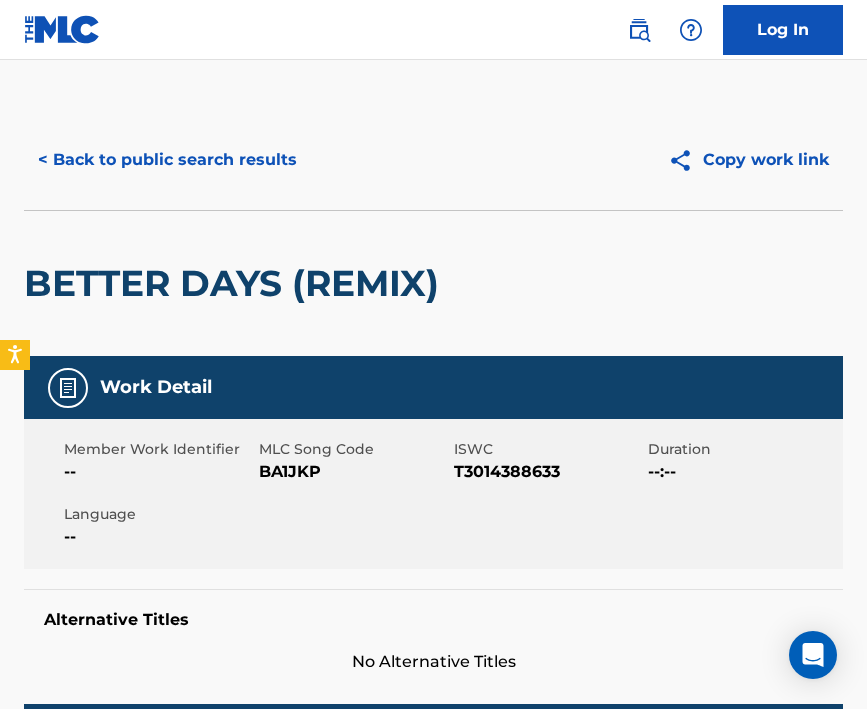 click on "< Back to public search results" at bounding box center (167, 160) 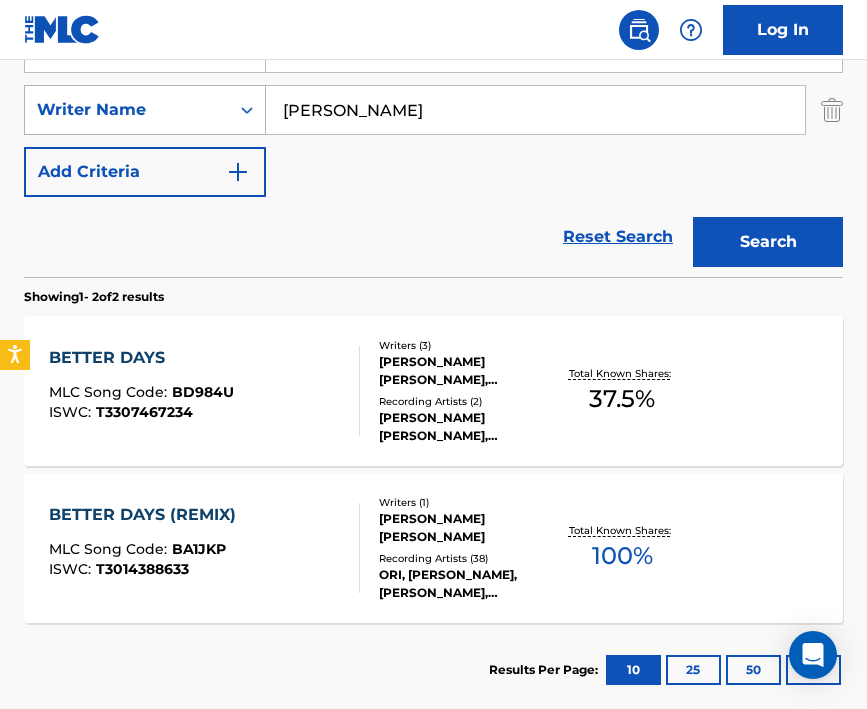 drag, startPoint x: 390, startPoint y: 110, endPoint x: 264, endPoint y: 103, distance: 126.1943 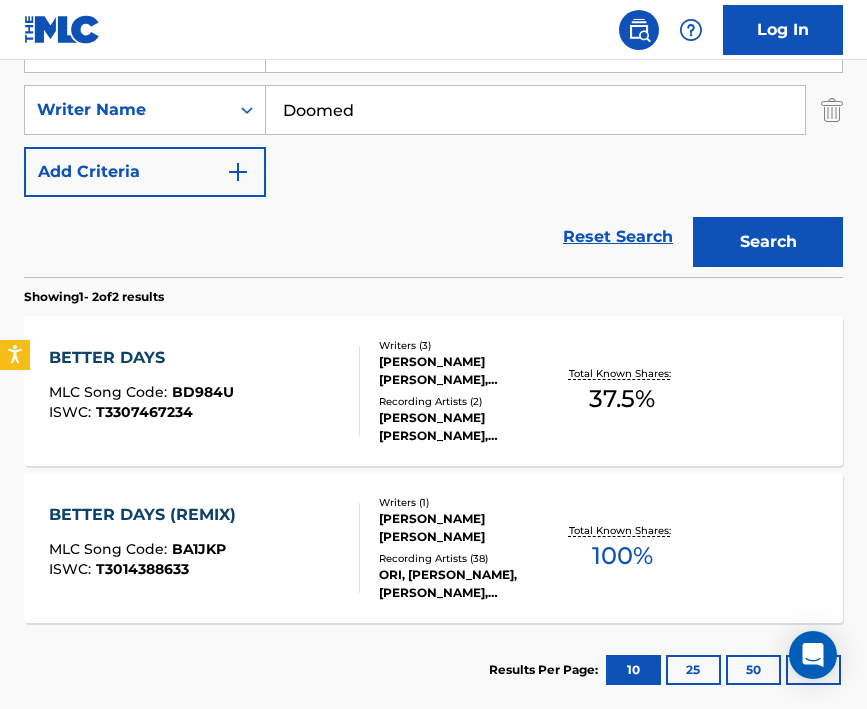 scroll, scrollTop: 275, scrollLeft: 0, axis: vertical 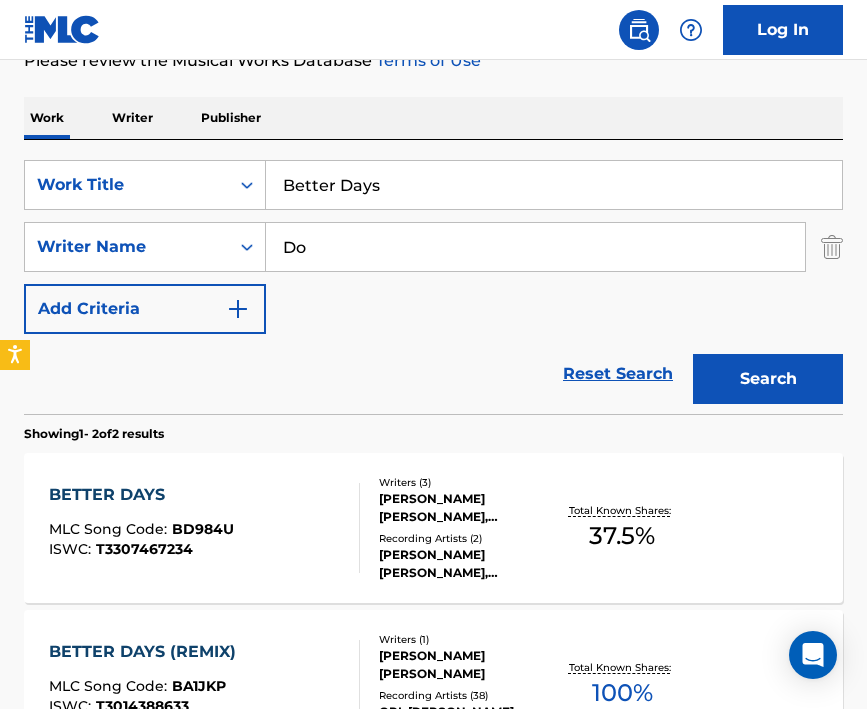 type on "D" 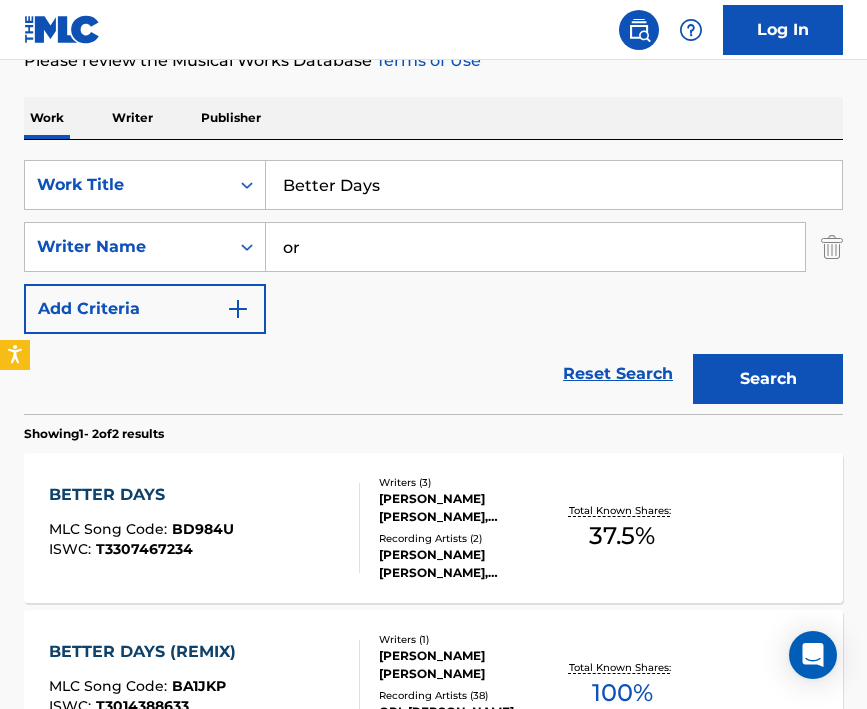 type on "o" 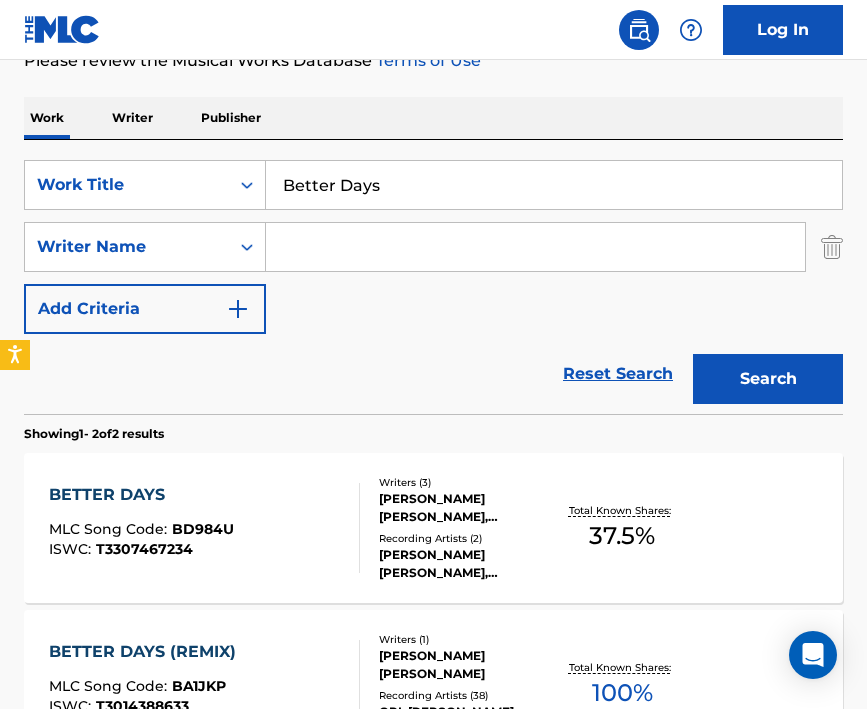 type 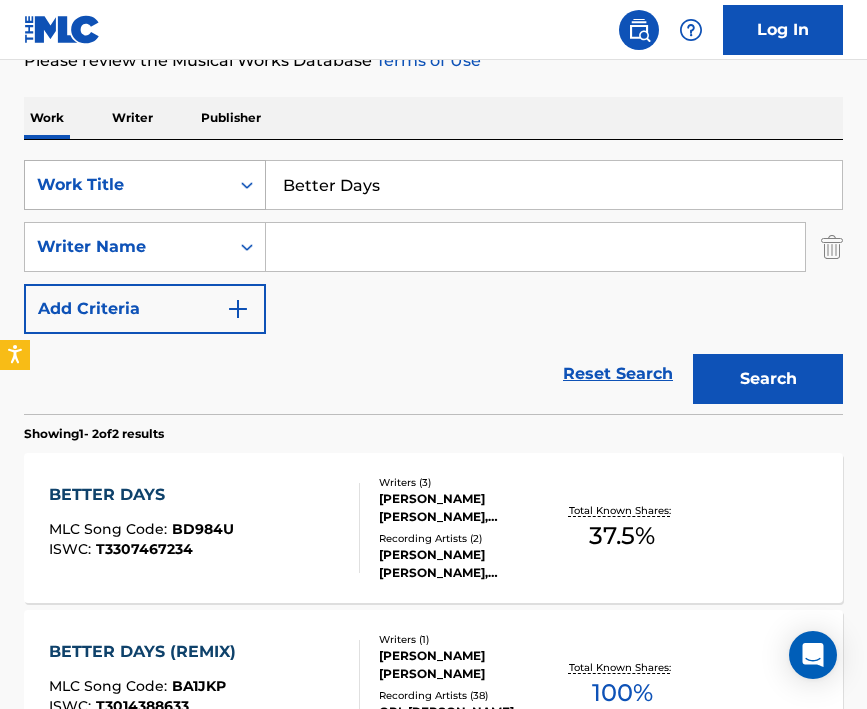 drag, startPoint x: 386, startPoint y: 188, endPoint x: 221, endPoint y: 184, distance: 165.04848 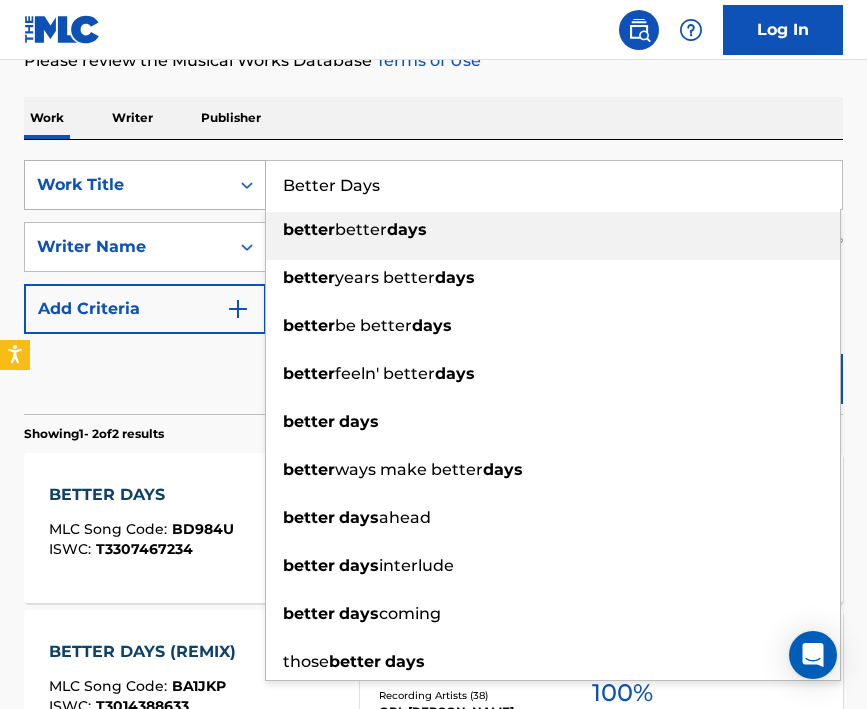 paste on "Doomed" 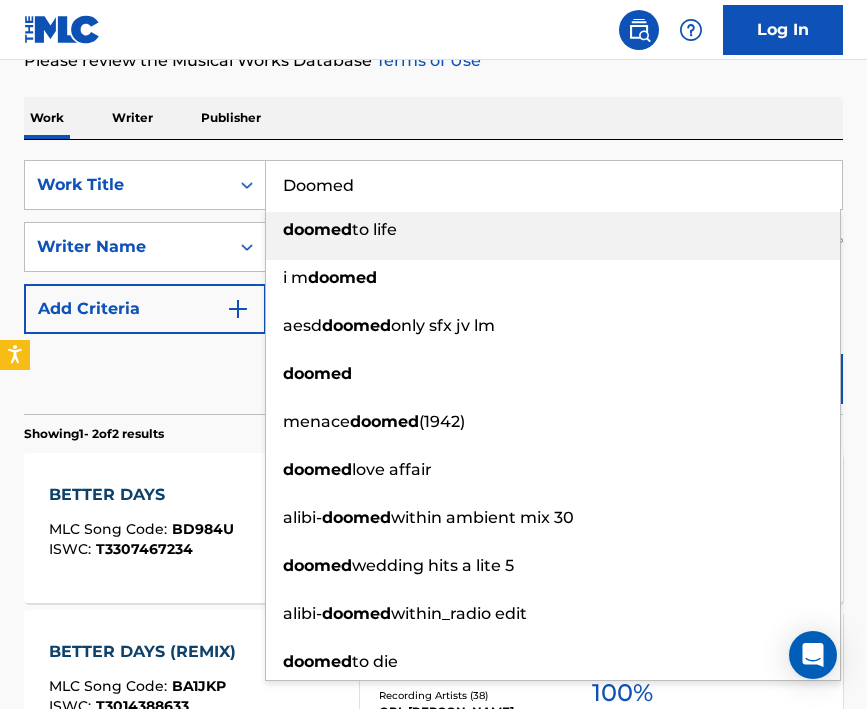 type on "Doomed" 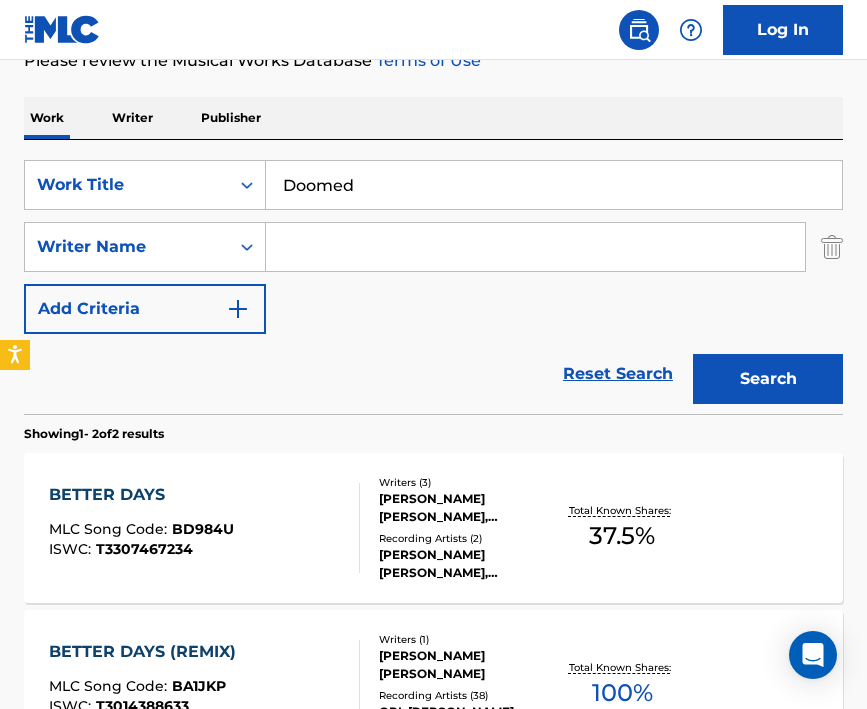 click on "Reset Search Search" at bounding box center [433, 374] 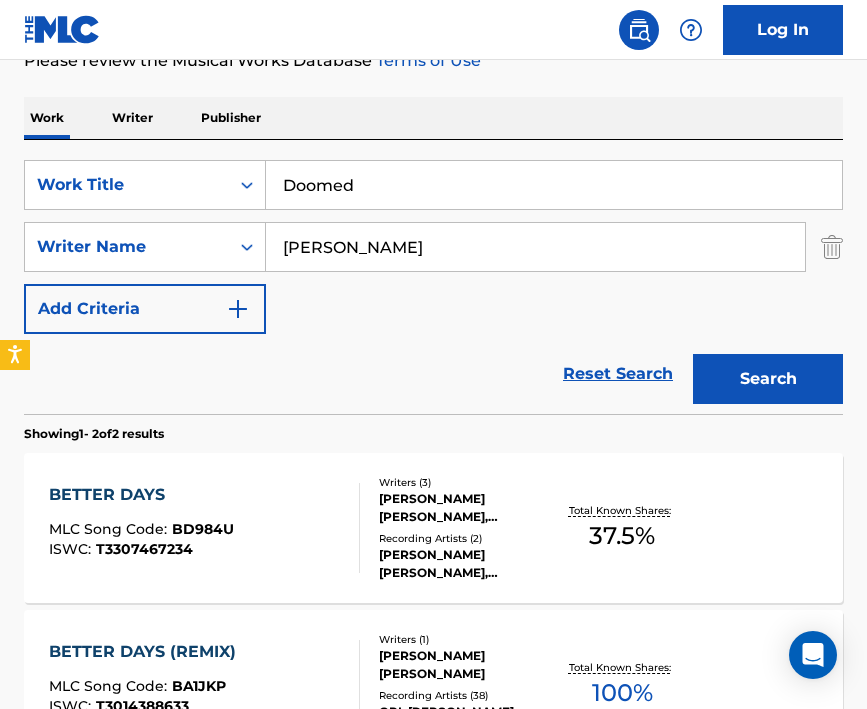 type on "[PERSON_NAME]" 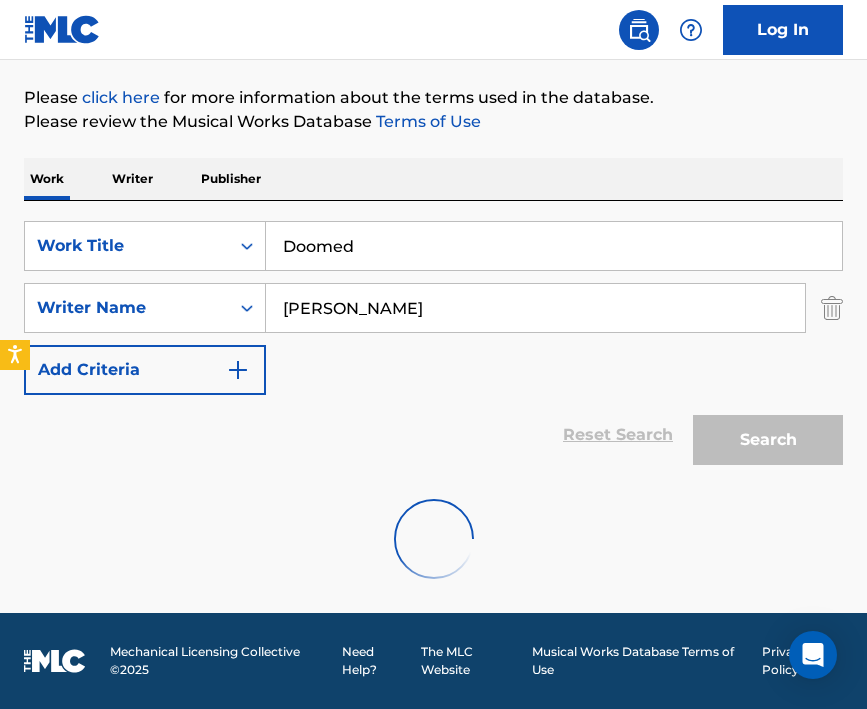 scroll, scrollTop: 149, scrollLeft: 0, axis: vertical 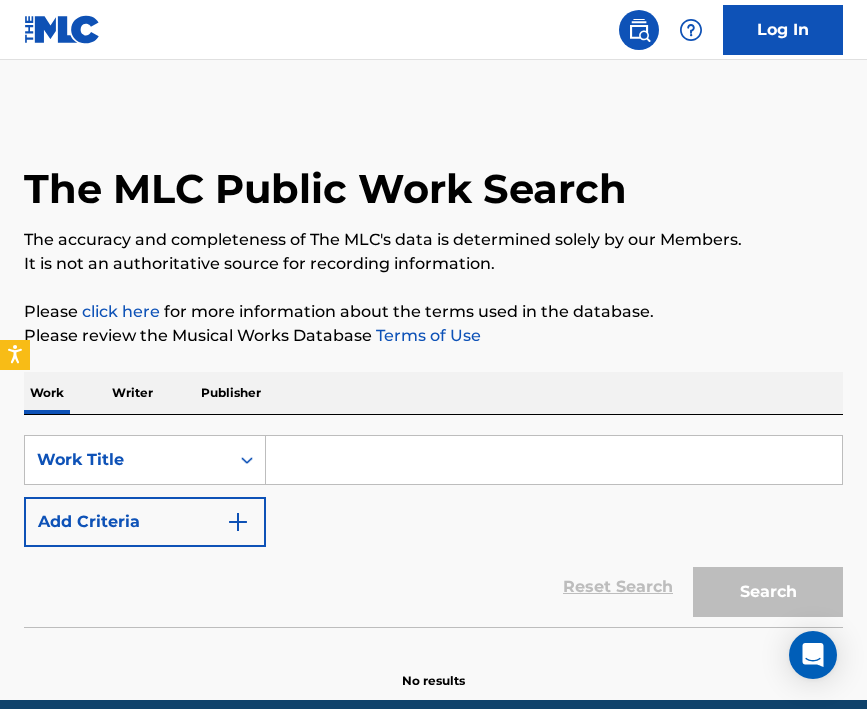 click at bounding box center [554, 460] 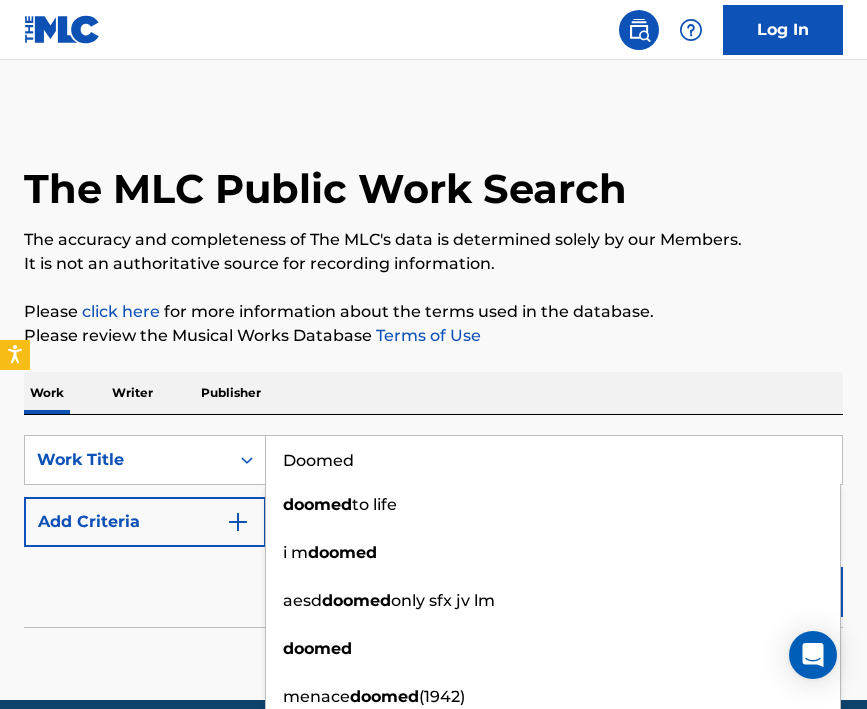 type on "Doomed" 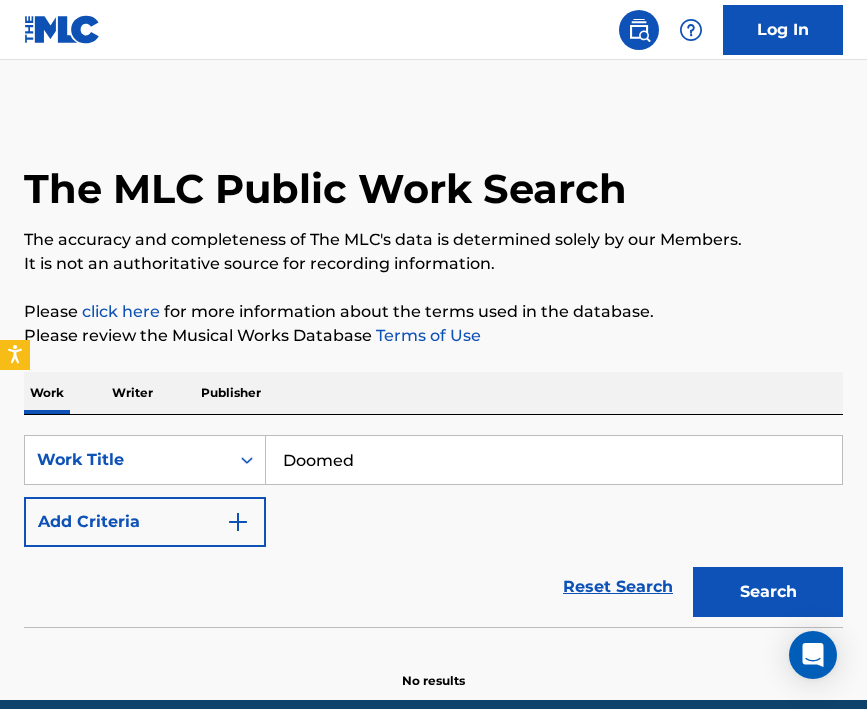 click on "Add Criteria" at bounding box center [145, 522] 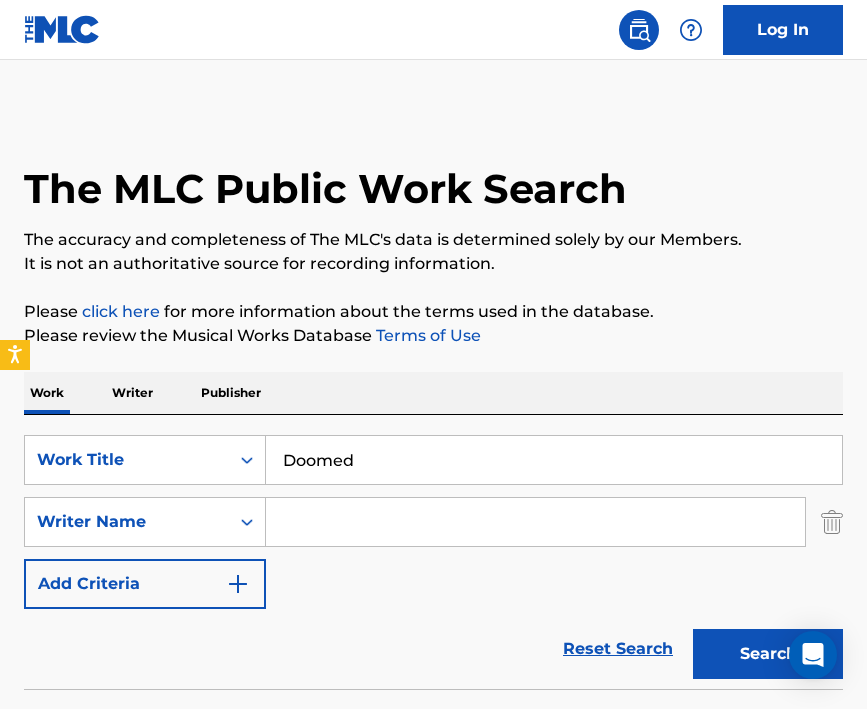click at bounding box center [535, 522] 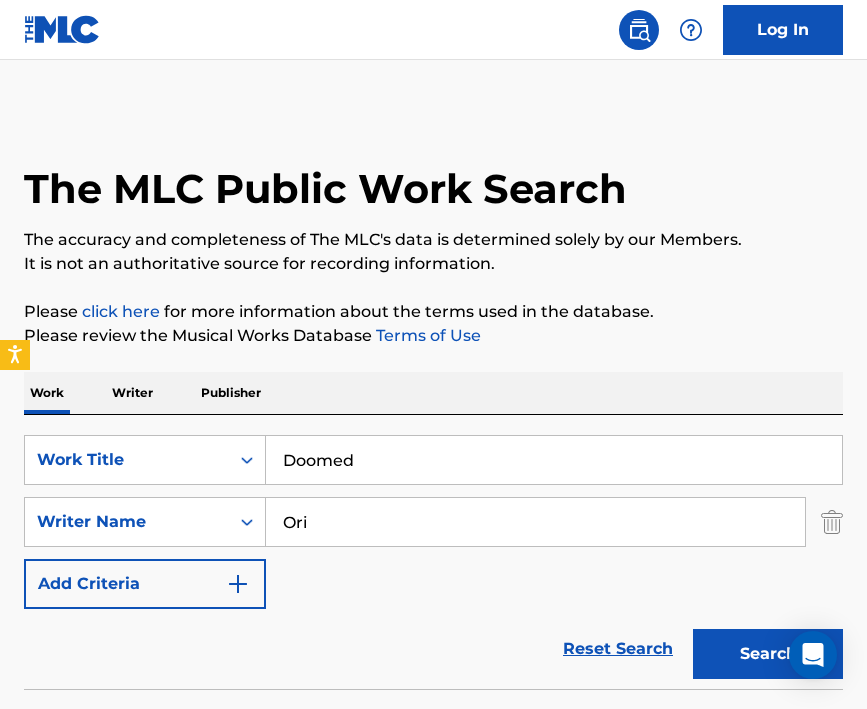 click on "Search" at bounding box center [768, 654] 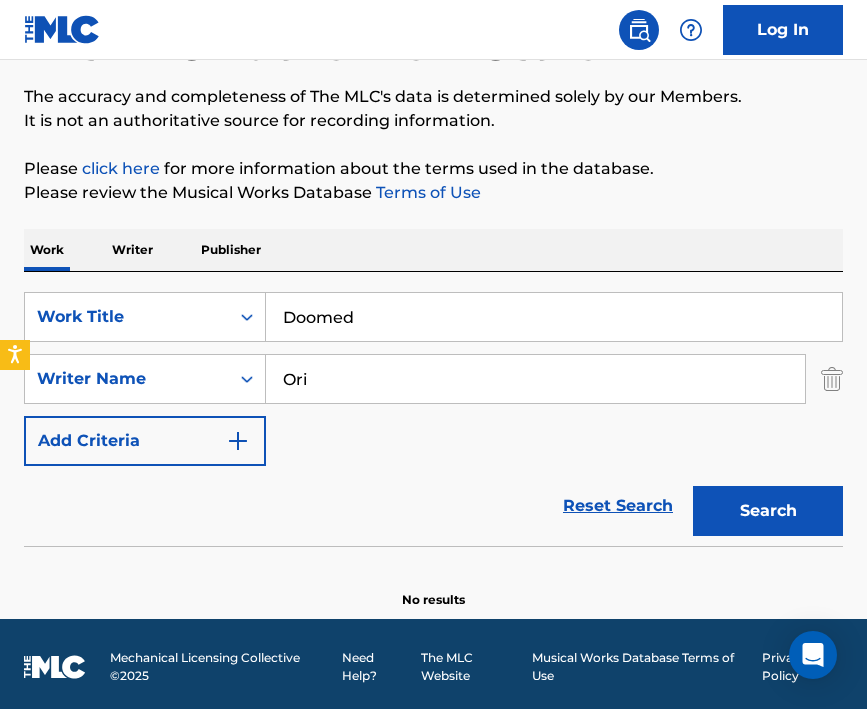 scroll, scrollTop: 149, scrollLeft: 0, axis: vertical 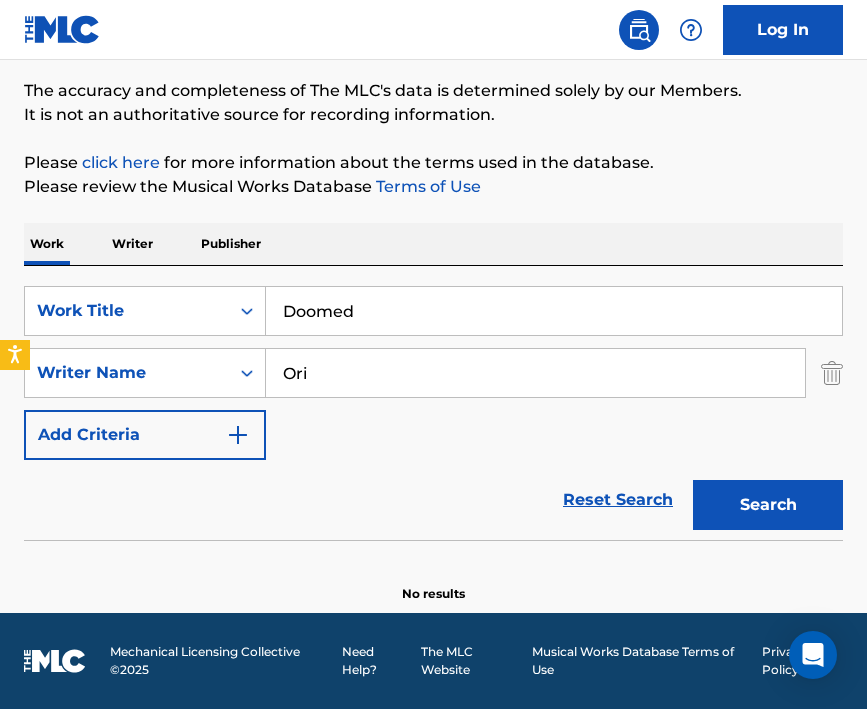 click on "Ori" at bounding box center (535, 373) 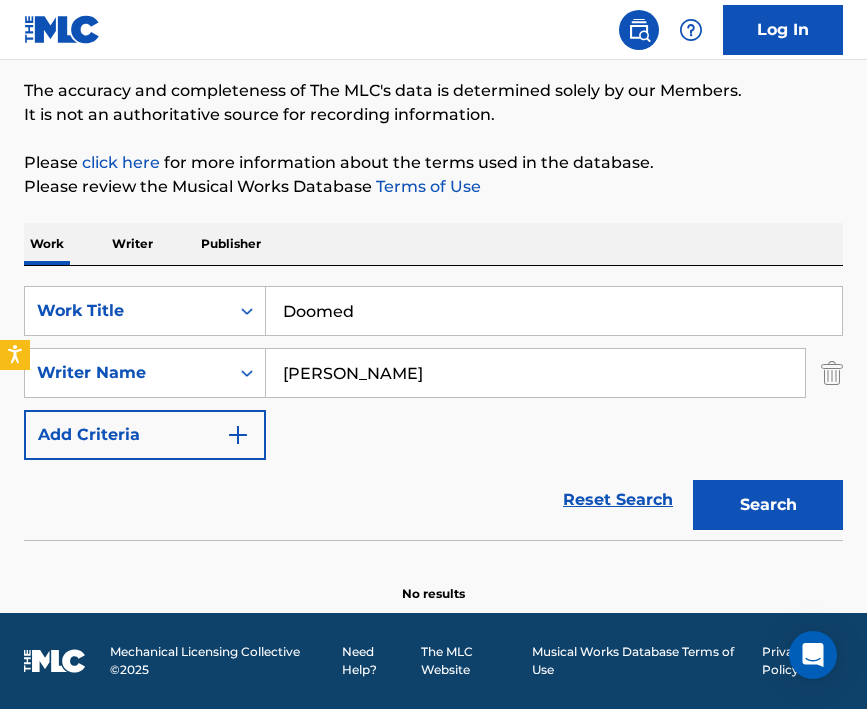 click on "Search" at bounding box center [768, 505] 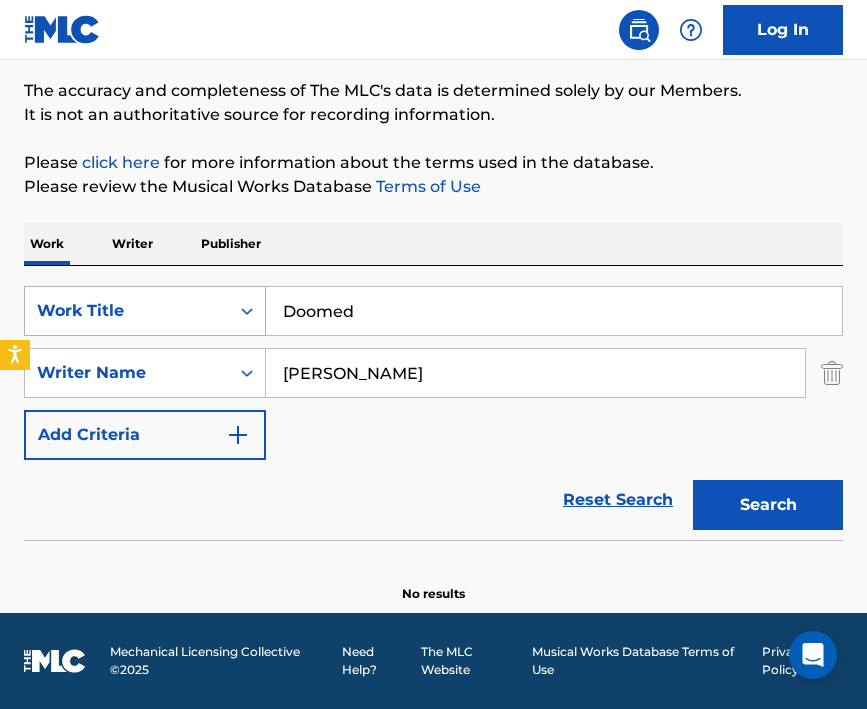 drag, startPoint x: 374, startPoint y: 319, endPoint x: 205, endPoint y: 317, distance: 169.01184 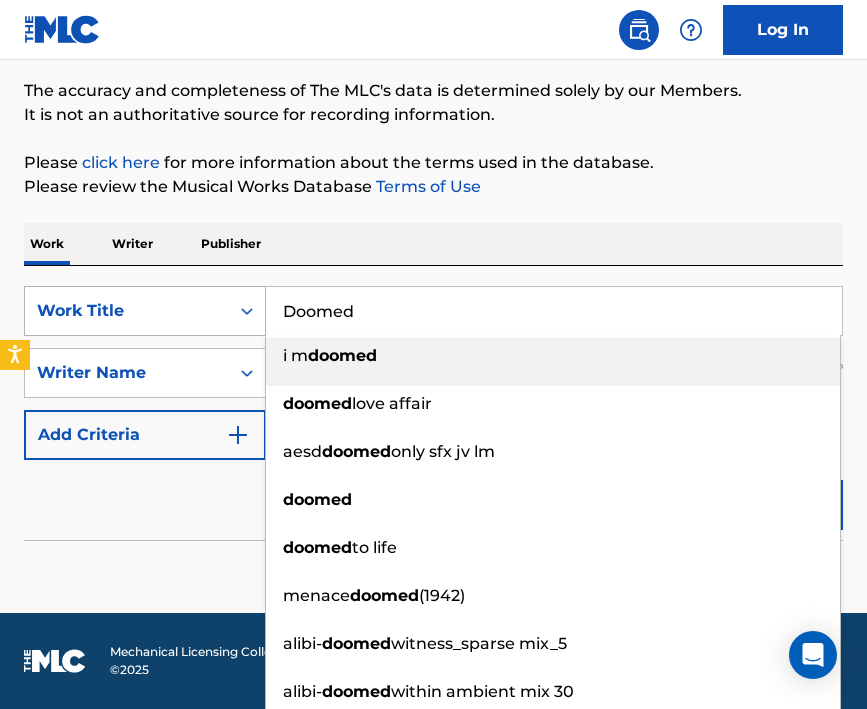 paste on "You Don't Love Me" 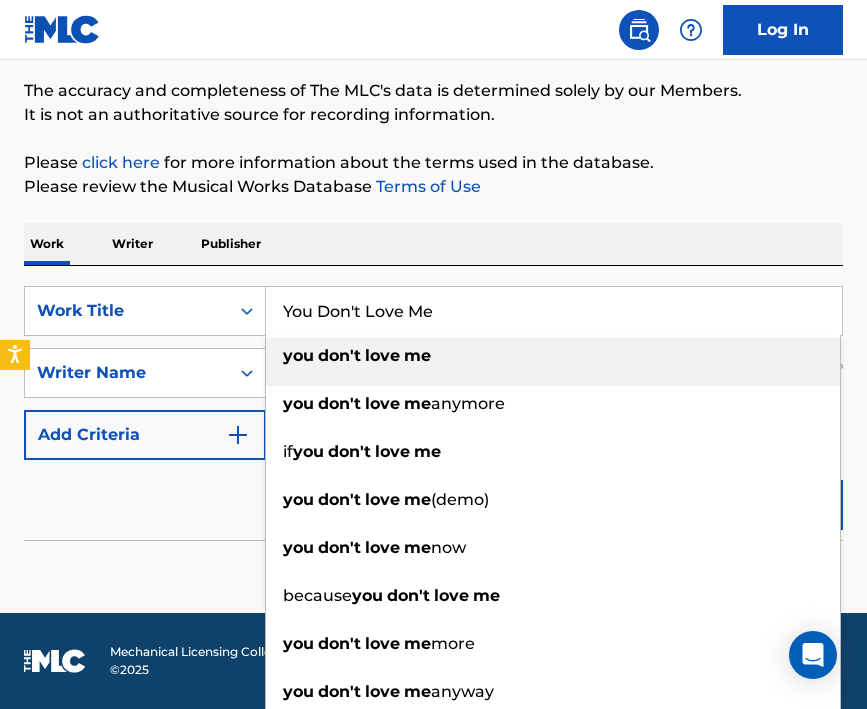 type on "You Don't Love Me" 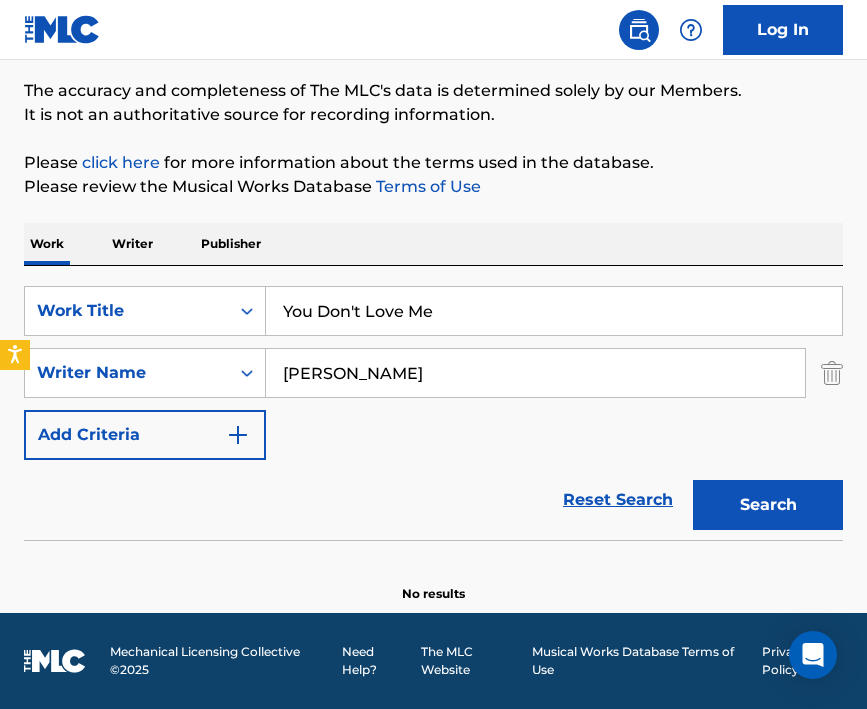 click at bounding box center (433, 545) 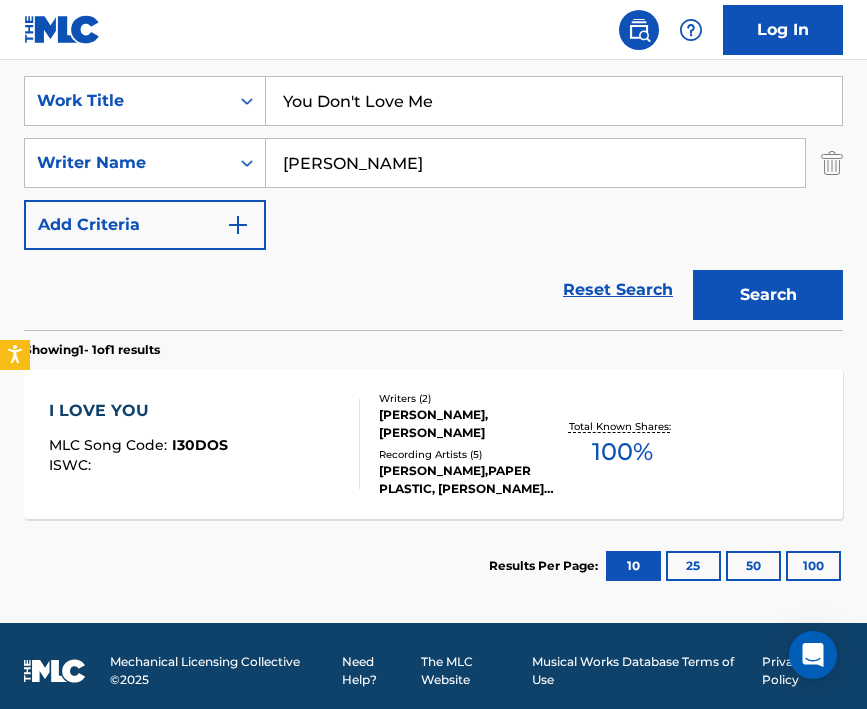 scroll, scrollTop: 350, scrollLeft: 0, axis: vertical 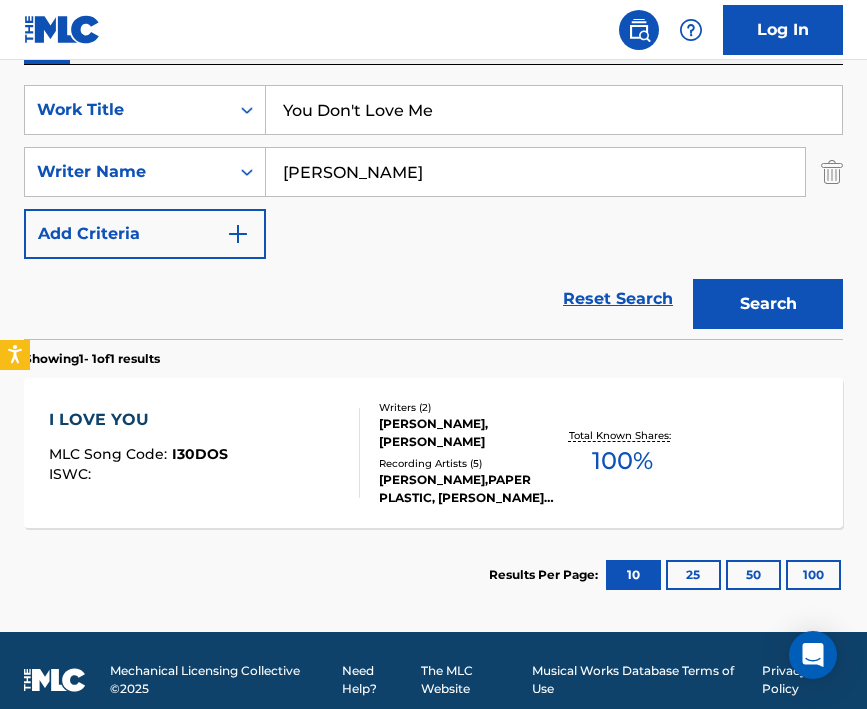 drag, startPoint x: 397, startPoint y: 174, endPoint x: 314, endPoint y: 178, distance: 83.09633 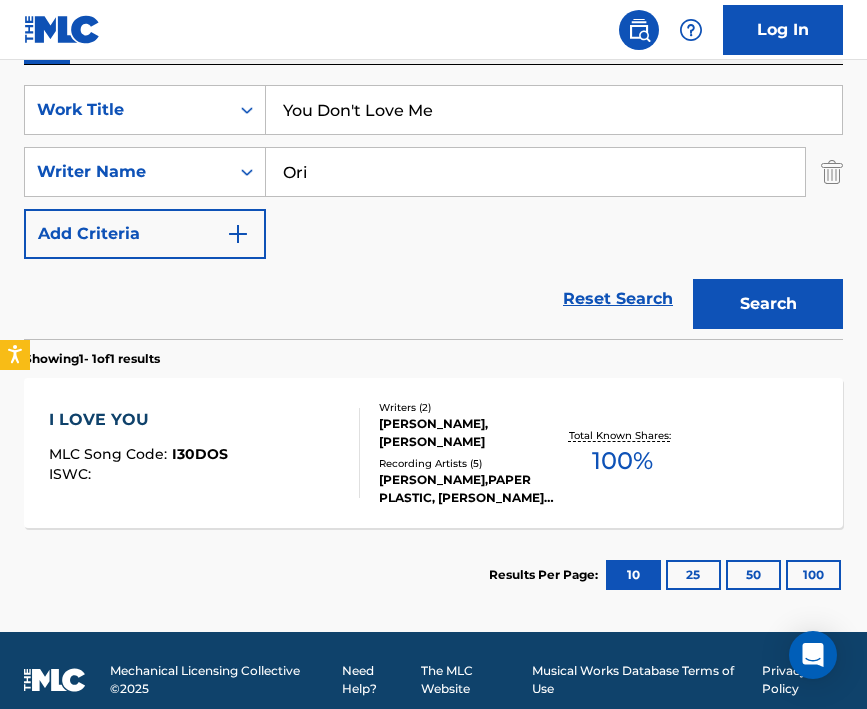 click on "Search" at bounding box center [768, 304] 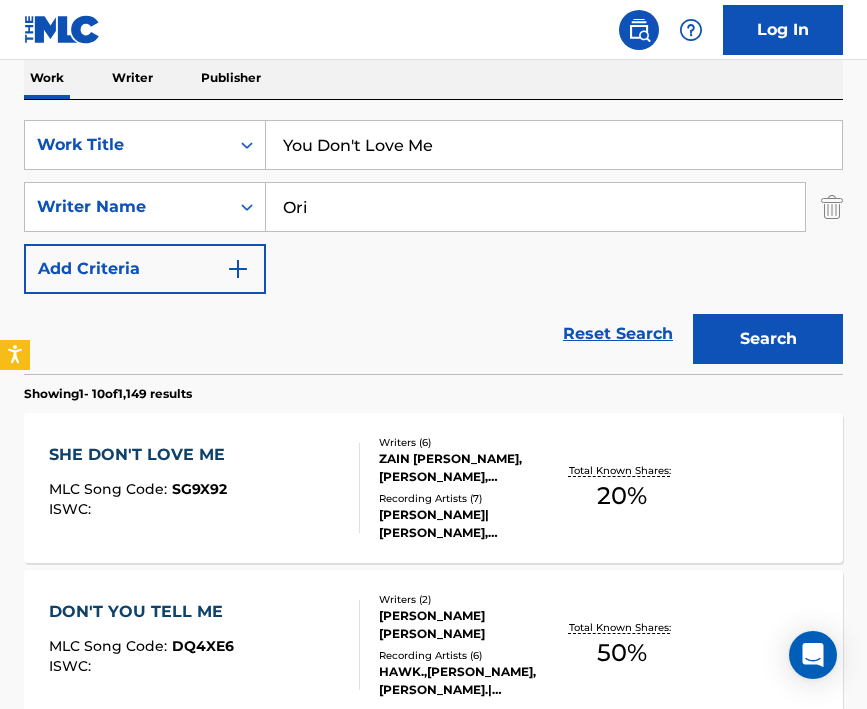 scroll, scrollTop: 102, scrollLeft: 0, axis: vertical 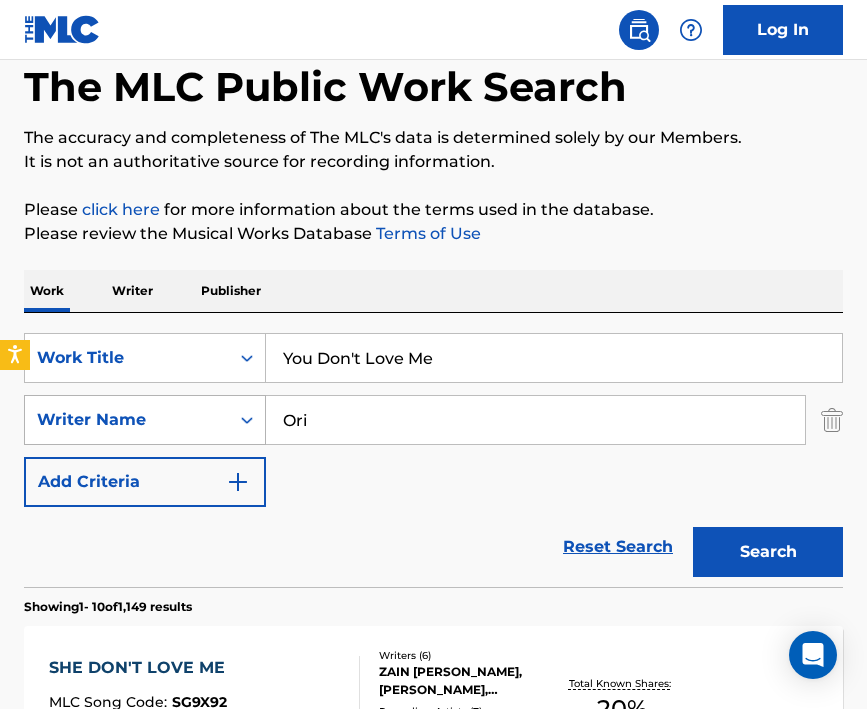 drag, startPoint x: 347, startPoint y: 433, endPoint x: 258, endPoint y: 432, distance: 89.005615 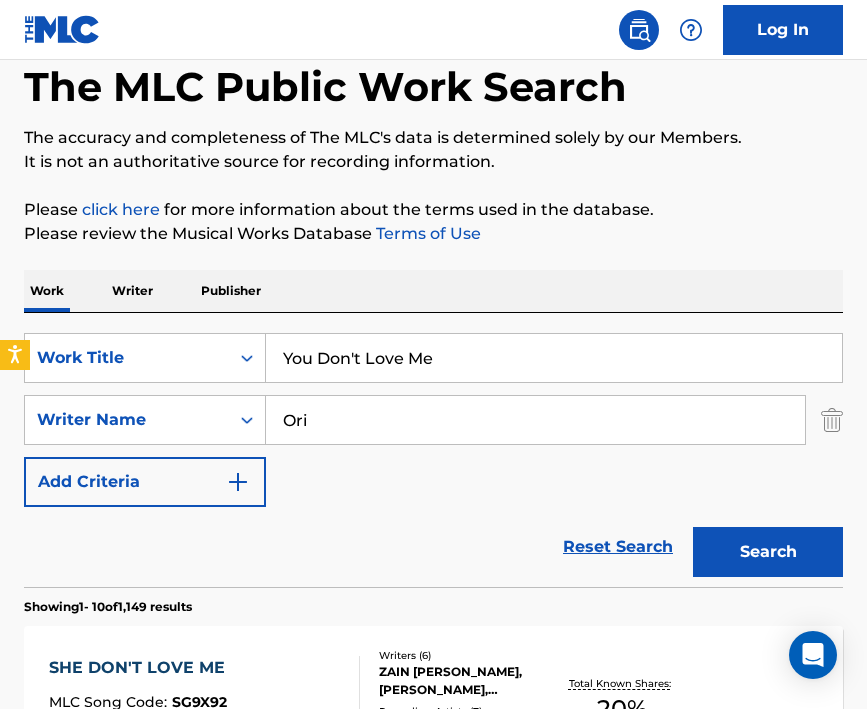 type on "[PERSON_NAME]" 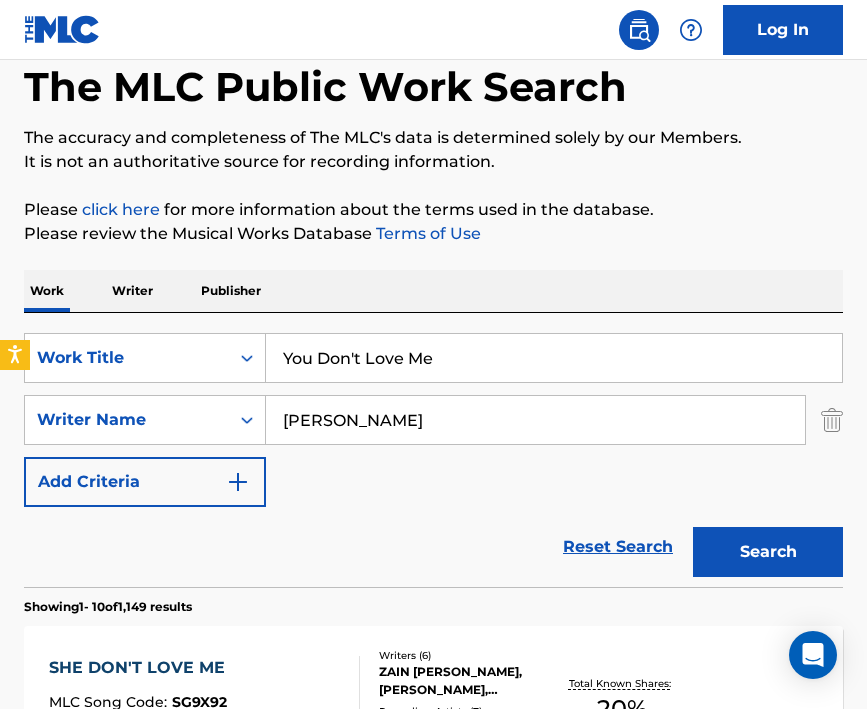 click on "Search" at bounding box center (768, 552) 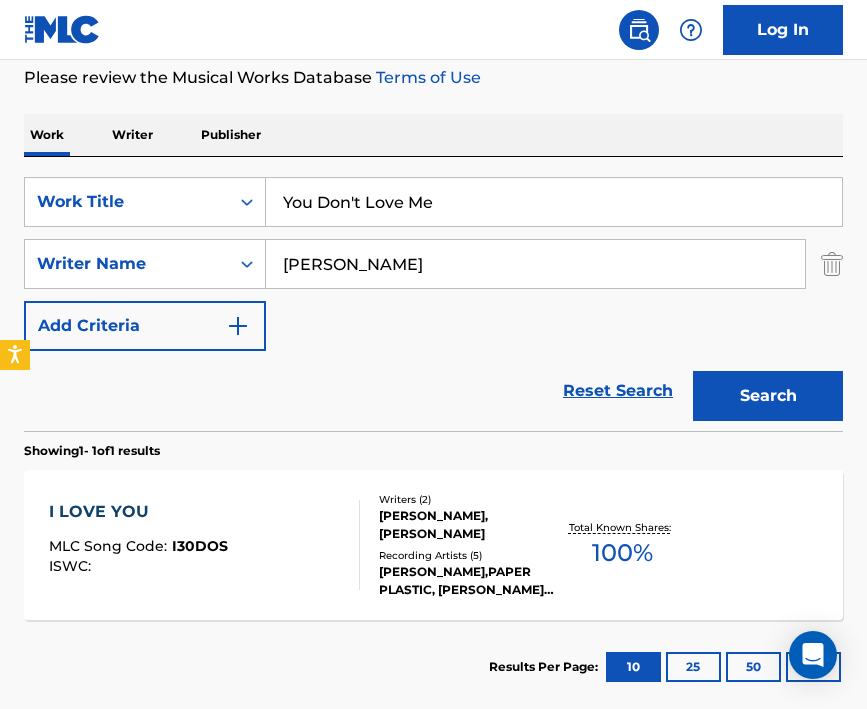 scroll, scrollTop: 264, scrollLeft: 0, axis: vertical 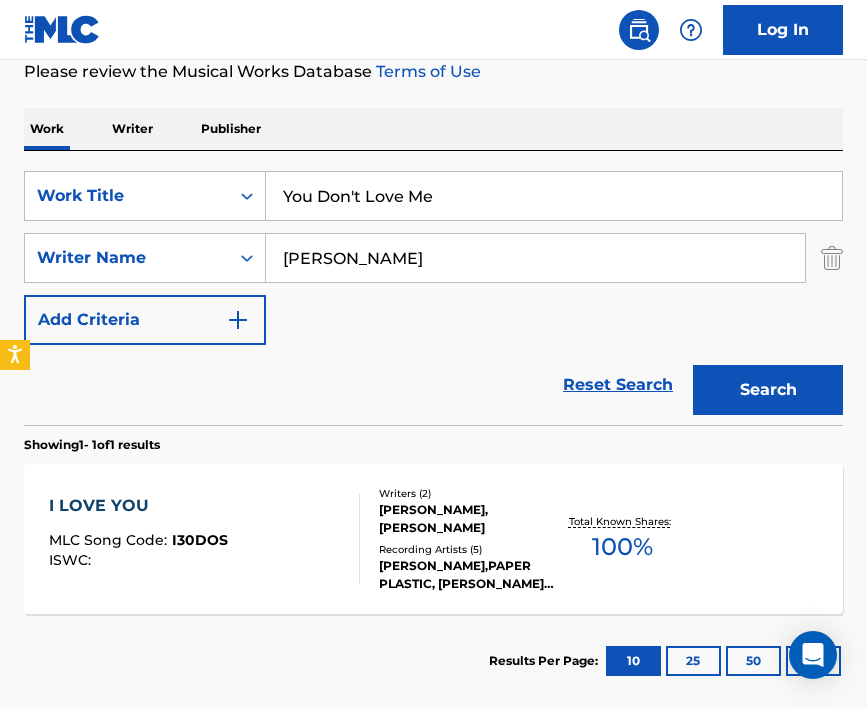 drag, startPoint x: 444, startPoint y: 195, endPoint x: 271, endPoint y: 194, distance: 173.00288 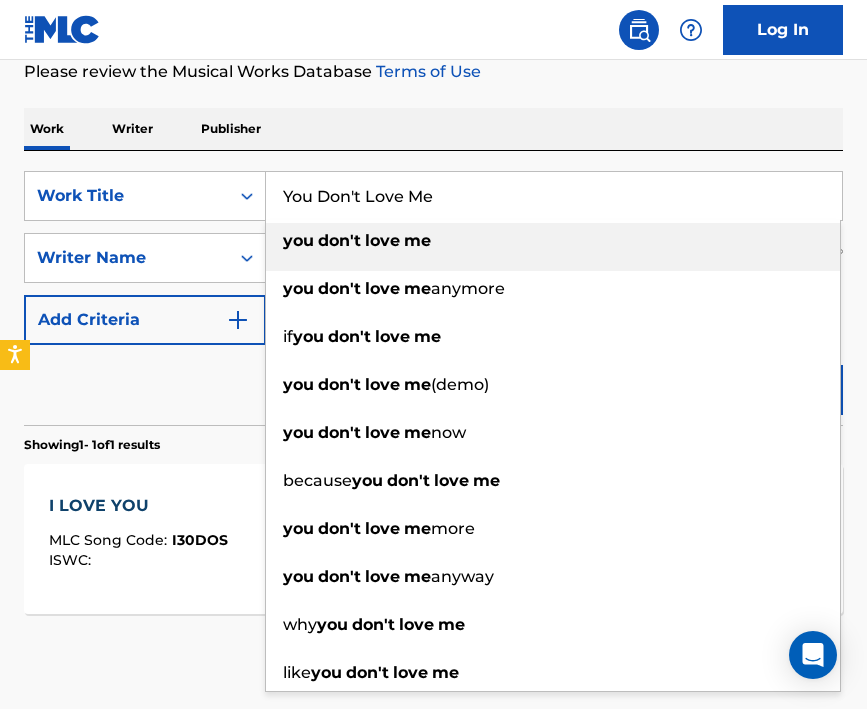 paste on "Bad Luck" 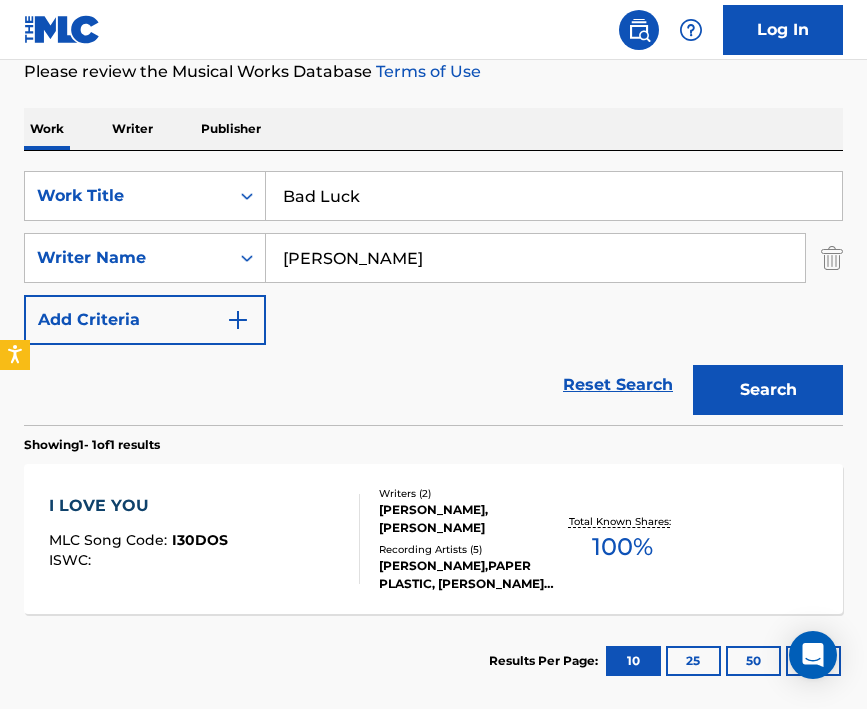 click on "Reset Search Search" at bounding box center (433, 385) 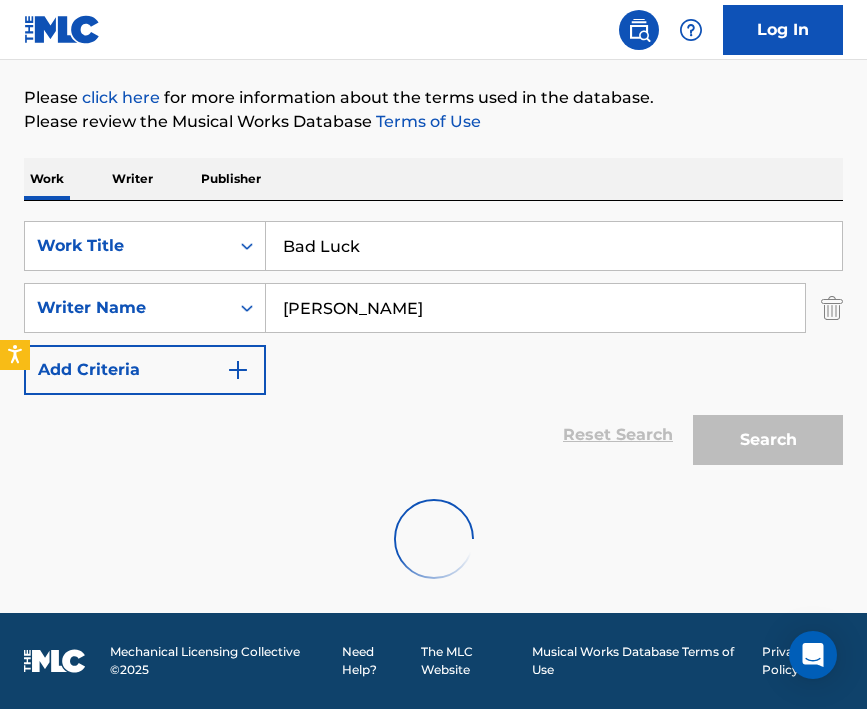 scroll, scrollTop: 264, scrollLeft: 0, axis: vertical 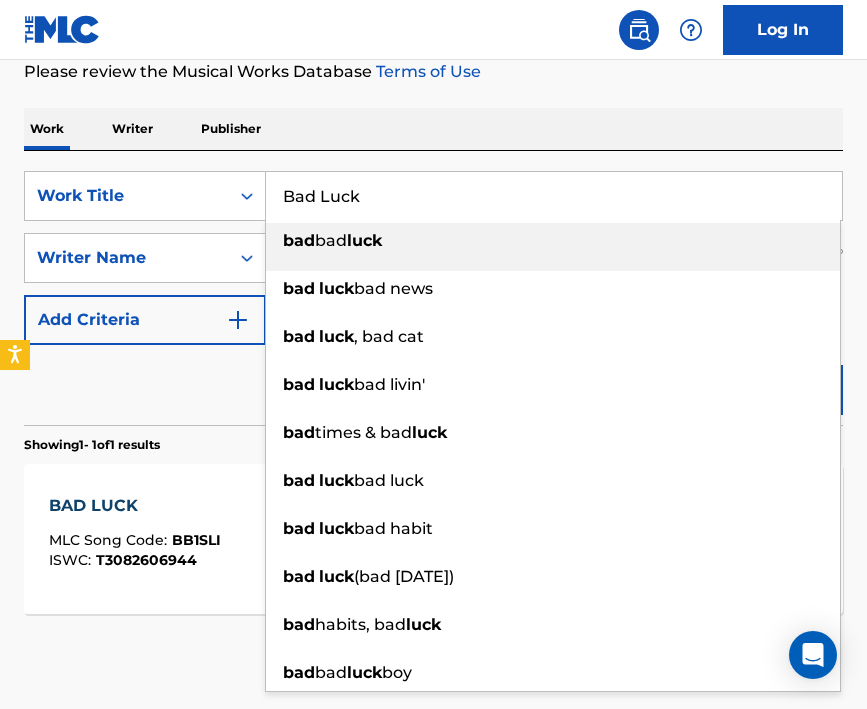 drag, startPoint x: 384, startPoint y: 199, endPoint x: 284, endPoint y: 199, distance: 100 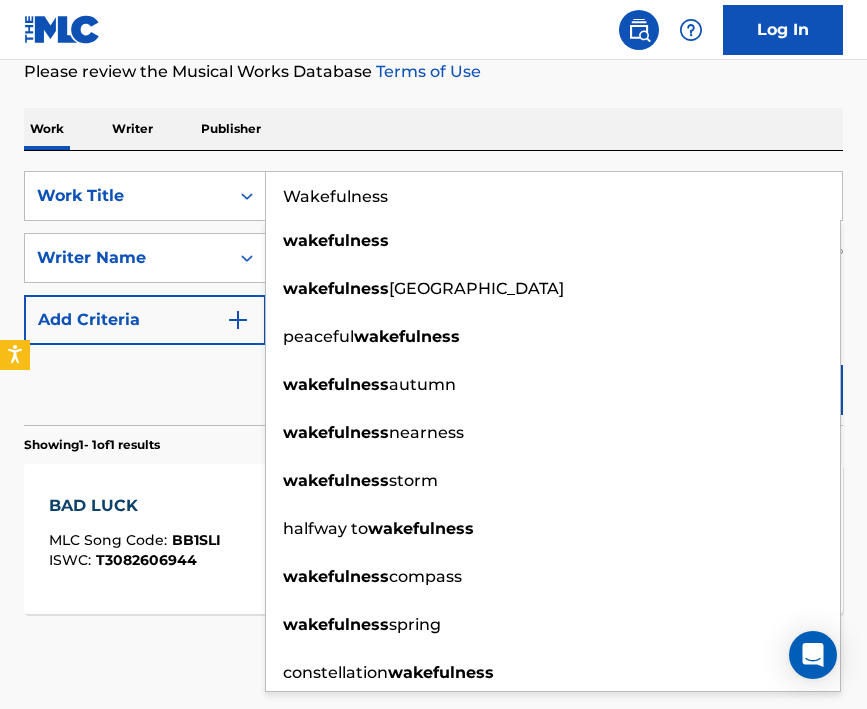 drag, startPoint x: 218, startPoint y: 373, endPoint x: 246, endPoint y: 373, distance: 28 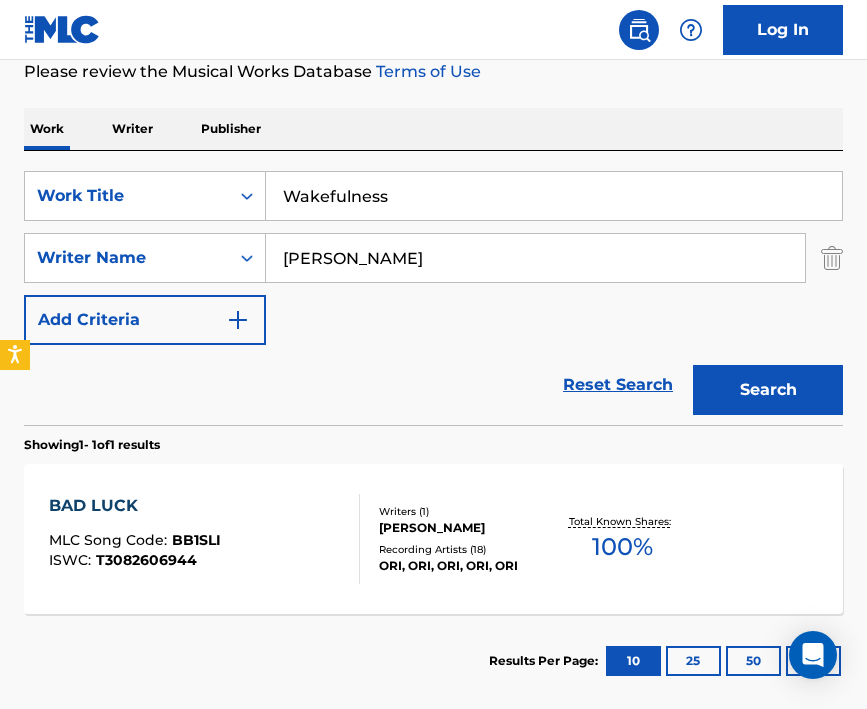 click on "Search" at bounding box center [768, 390] 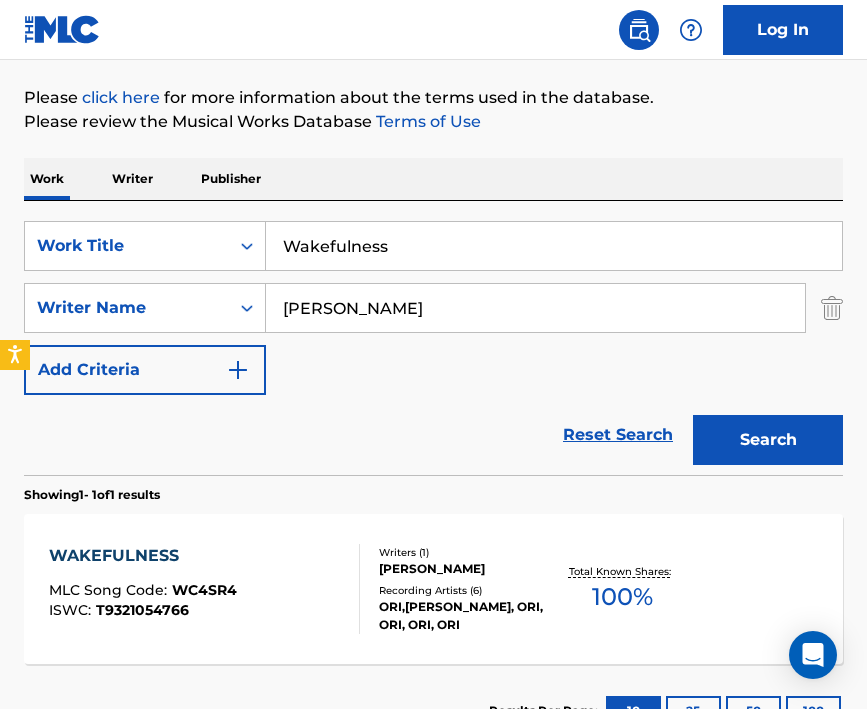 scroll, scrollTop: 264, scrollLeft: 0, axis: vertical 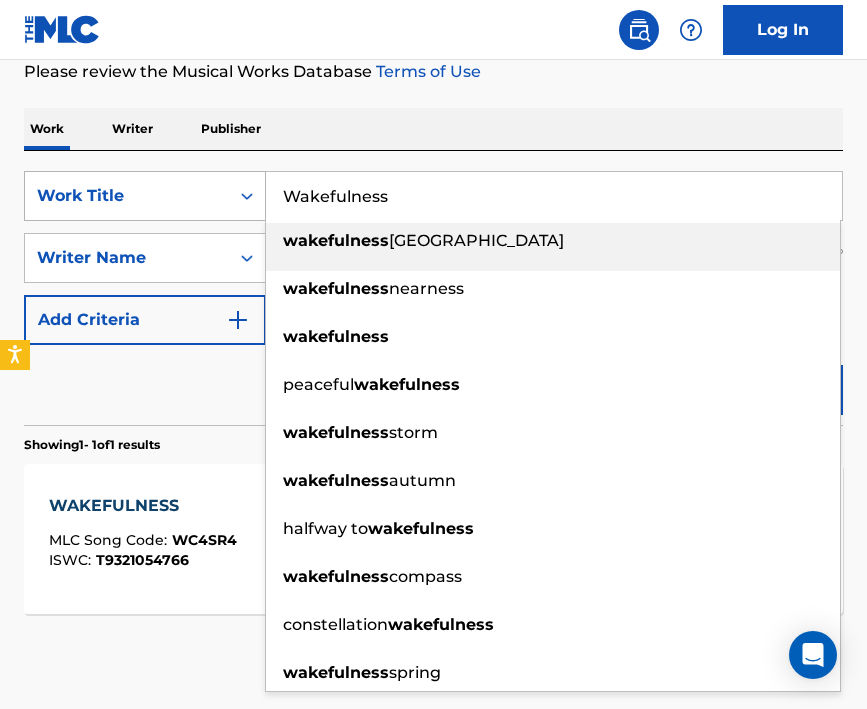 drag, startPoint x: 419, startPoint y: 196, endPoint x: 233, endPoint y: 194, distance: 186.01076 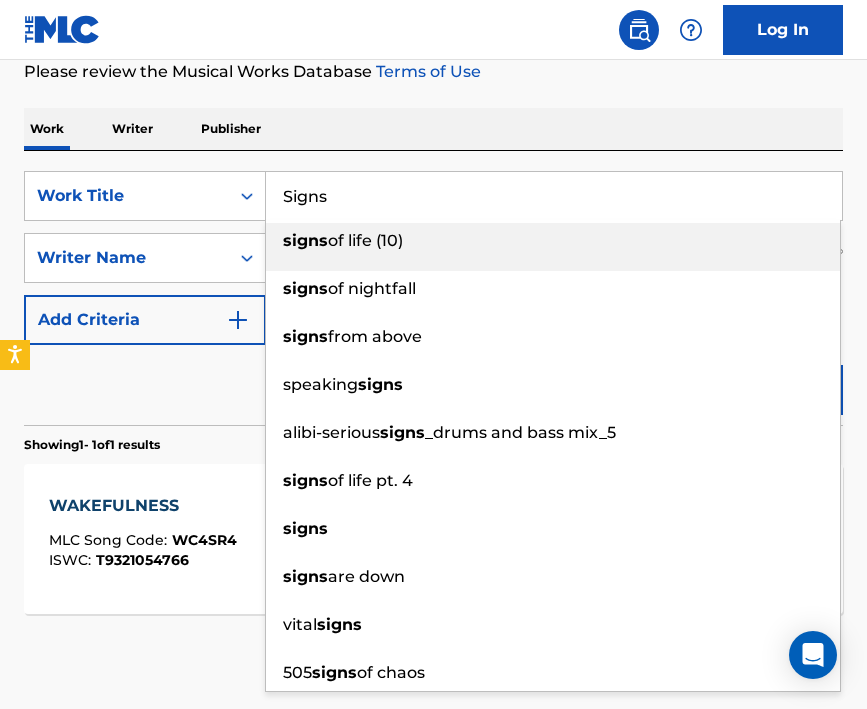 click on "Reset Search Search" at bounding box center [433, 385] 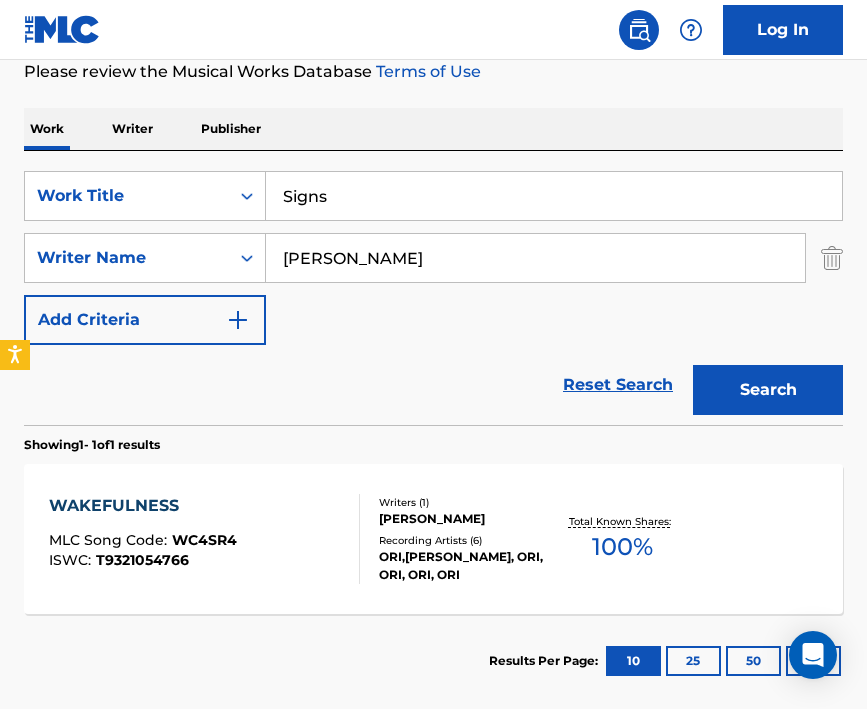click on "Search" at bounding box center (768, 390) 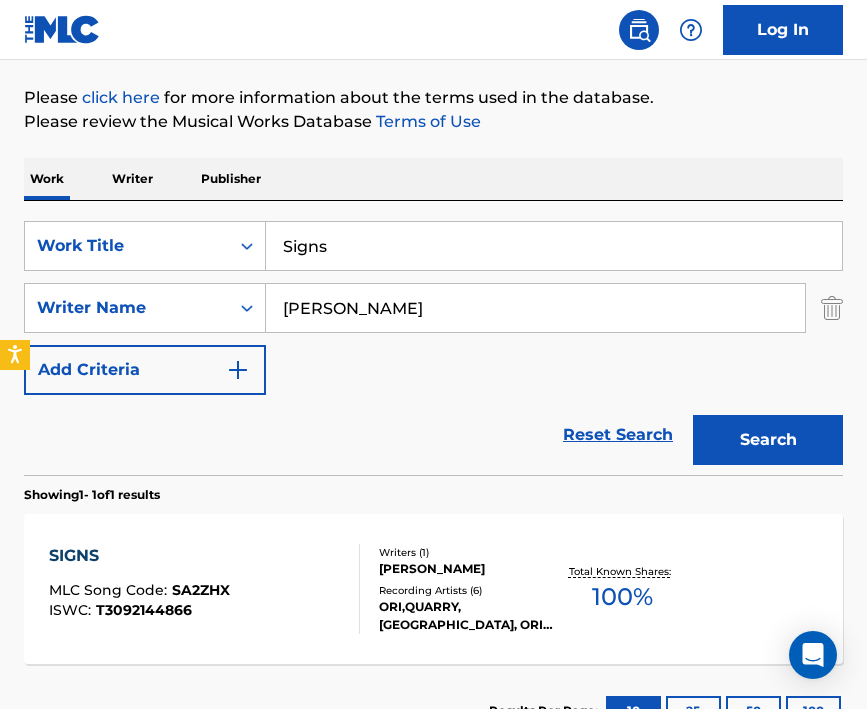 scroll, scrollTop: 264, scrollLeft: 0, axis: vertical 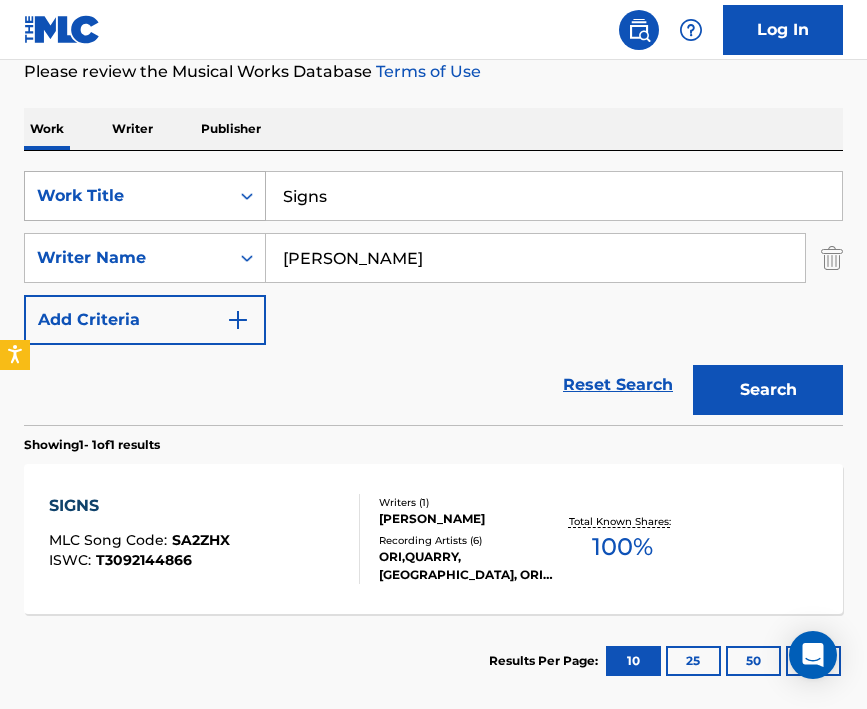 drag, startPoint x: 356, startPoint y: 191, endPoint x: 254, endPoint y: 189, distance: 102.01961 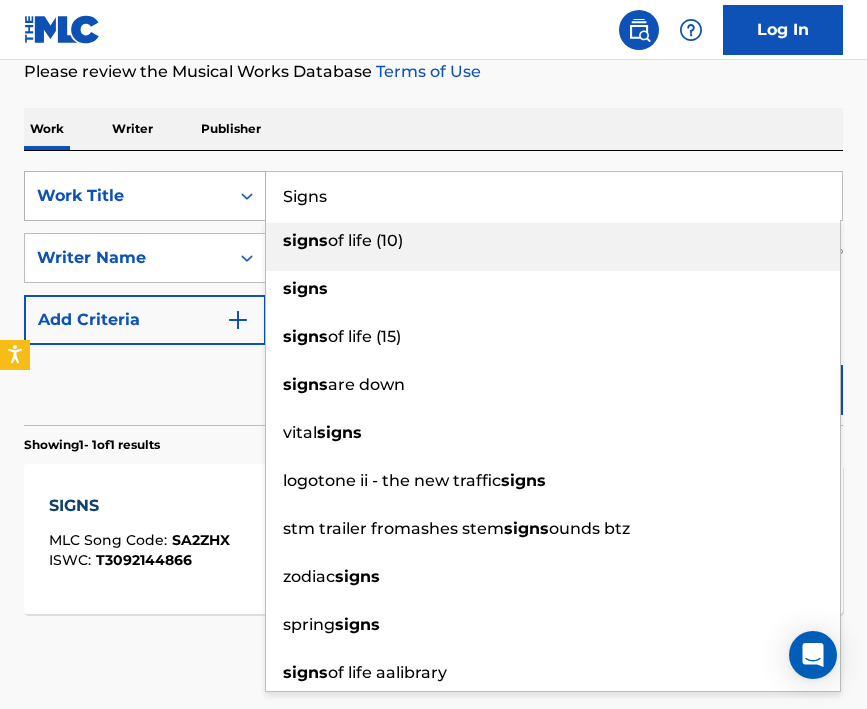 paste on "[GEOGRAPHIC_DATA]" 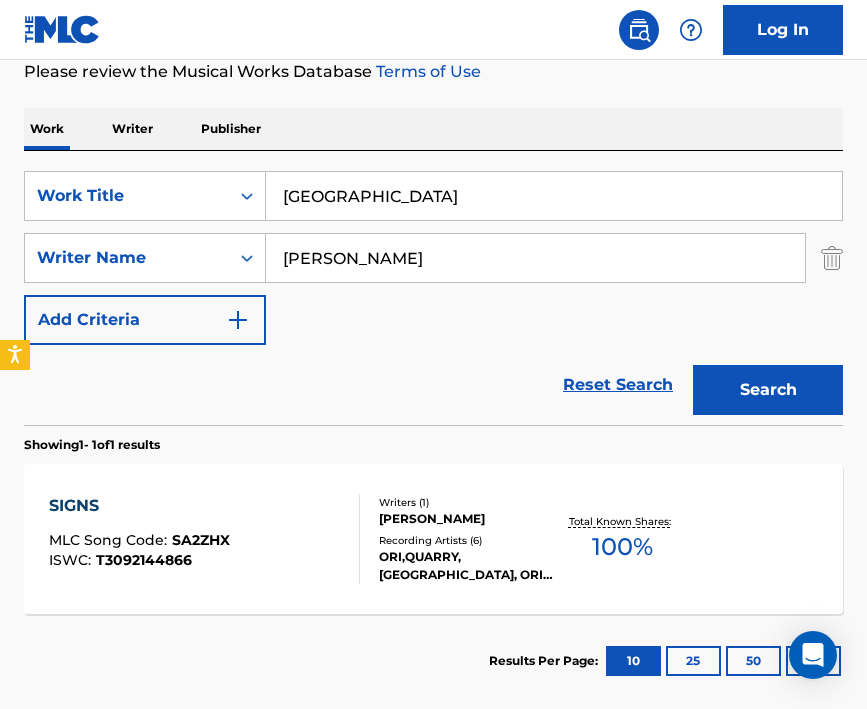 click on "Reset Search Search" at bounding box center (433, 385) 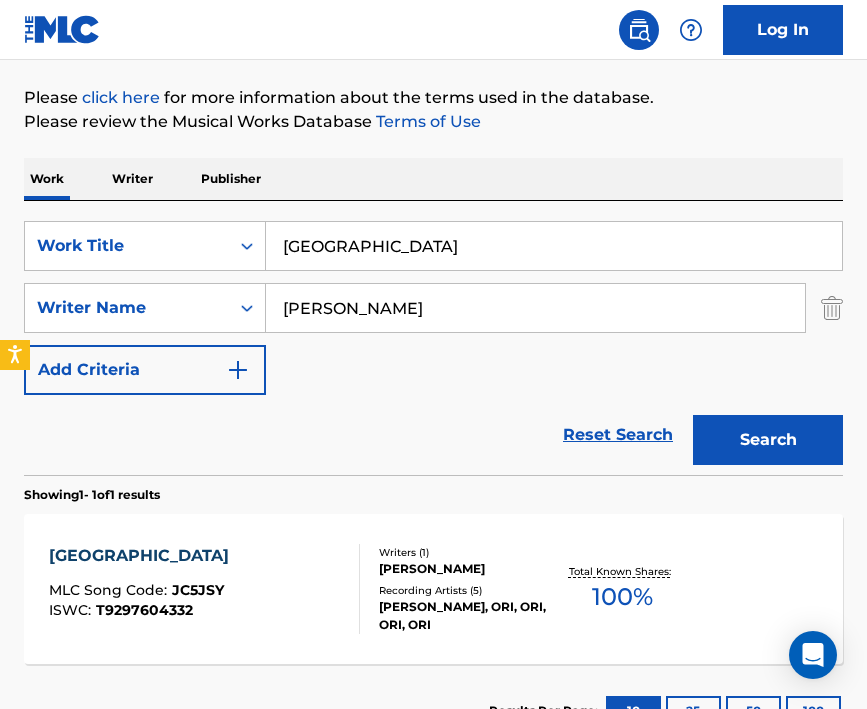 scroll, scrollTop: 264, scrollLeft: 0, axis: vertical 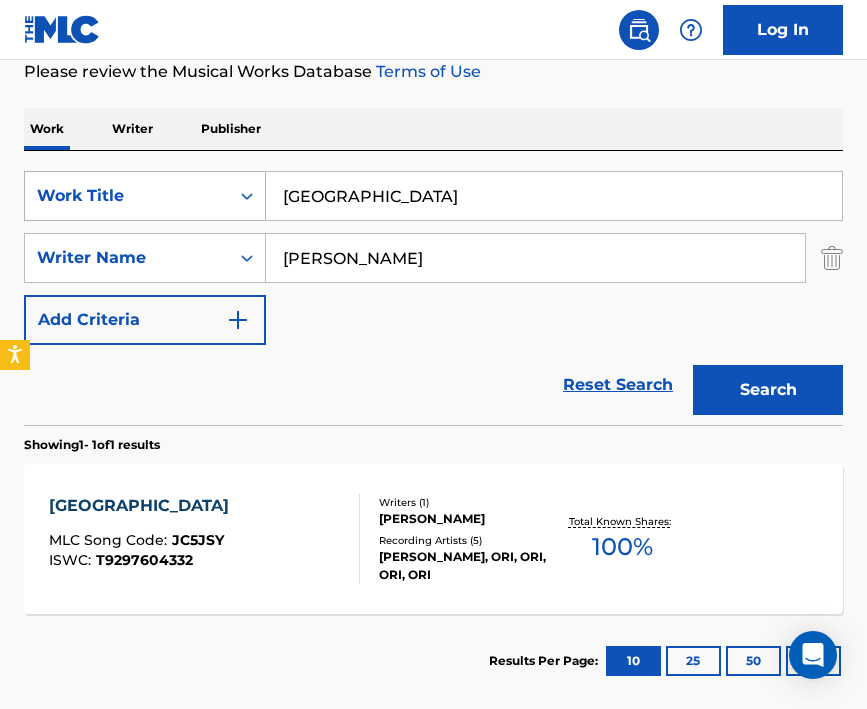drag, startPoint x: 398, startPoint y: 199, endPoint x: 260, endPoint y: 199, distance: 138 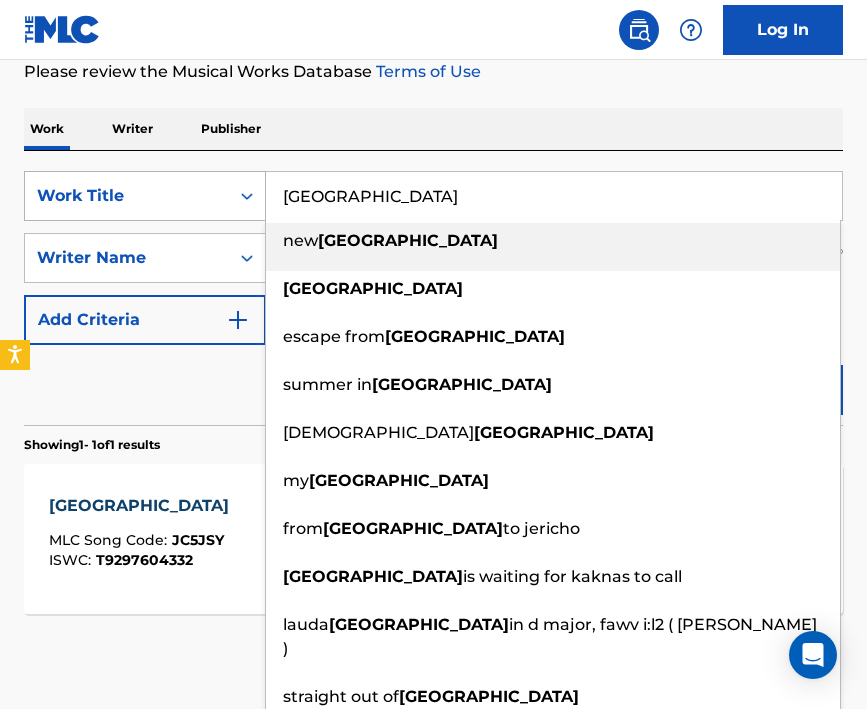 paste on "I Am War" 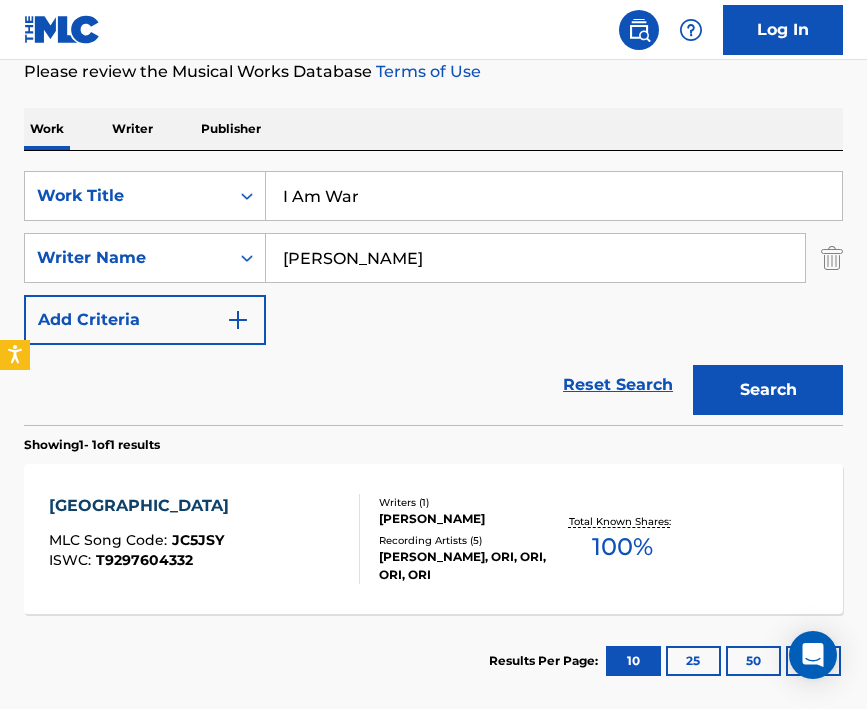 click on "Reset Search Search" at bounding box center [433, 385] 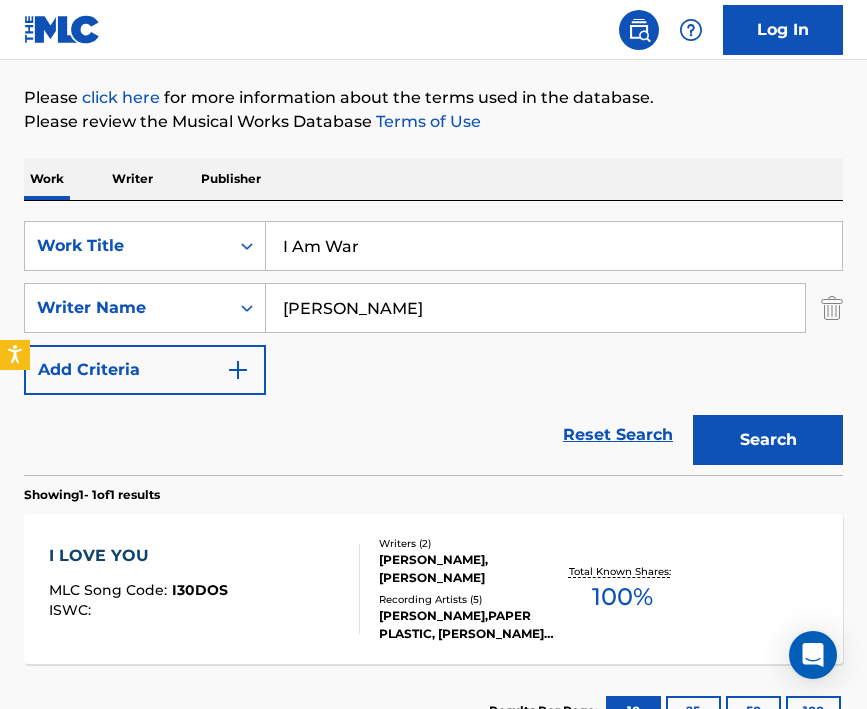scroll, scrollTop: 264, scrollLeft: 0, axis: vertical 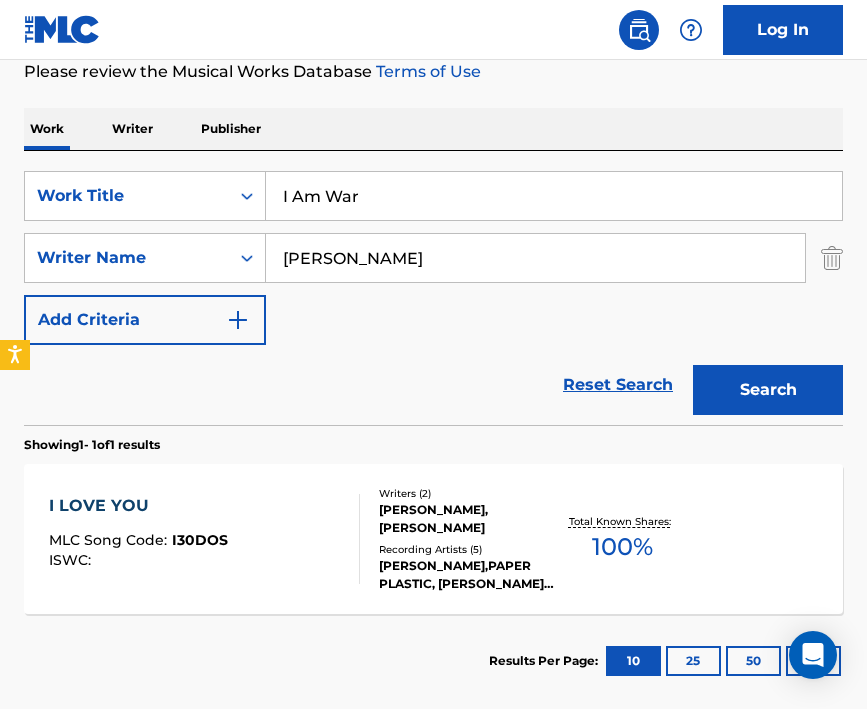 drag, startPoint x: 387, startPoint y: 262, endPoint x: 329, endPoint y: 262, distance: 58 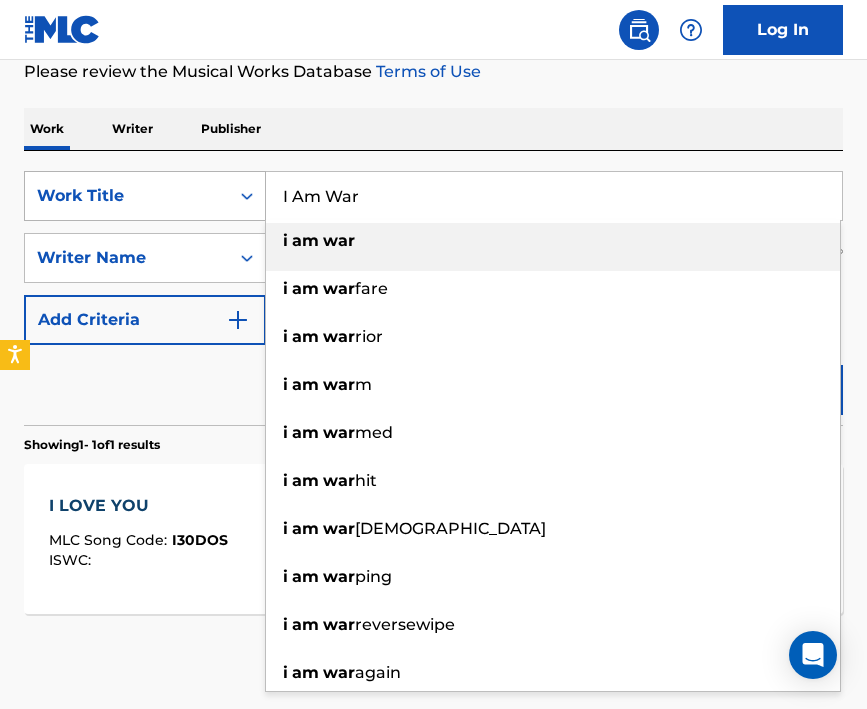drag, startPoint x: 369, startPoint y: 199, endPoint x: 255, endPoint y: 197, distance: 114.01754 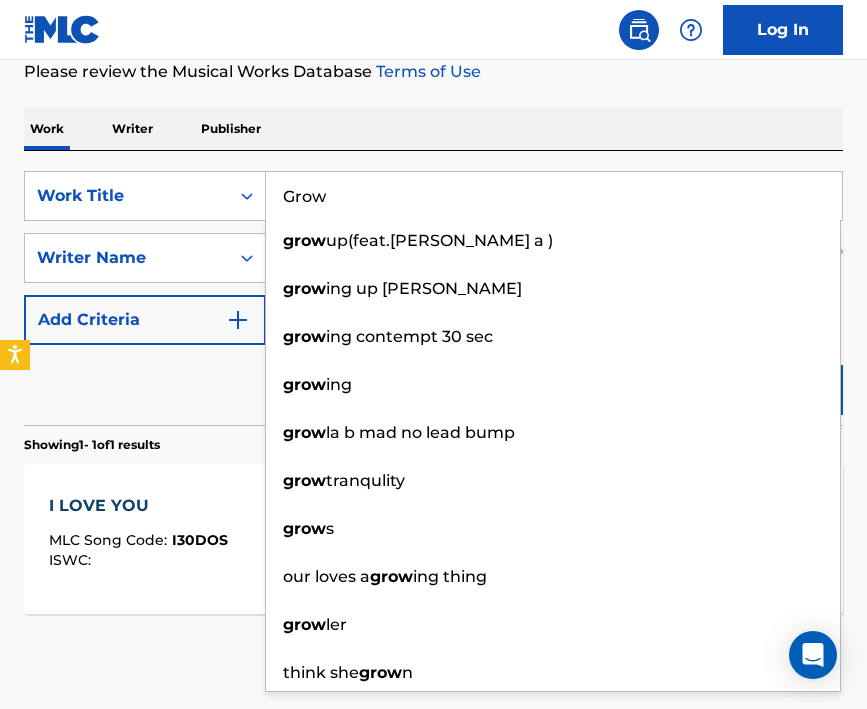 drag, startPoint x: 219, startPoint y: 402, endPoint x: 304, endPoint y: 402, distance: 85 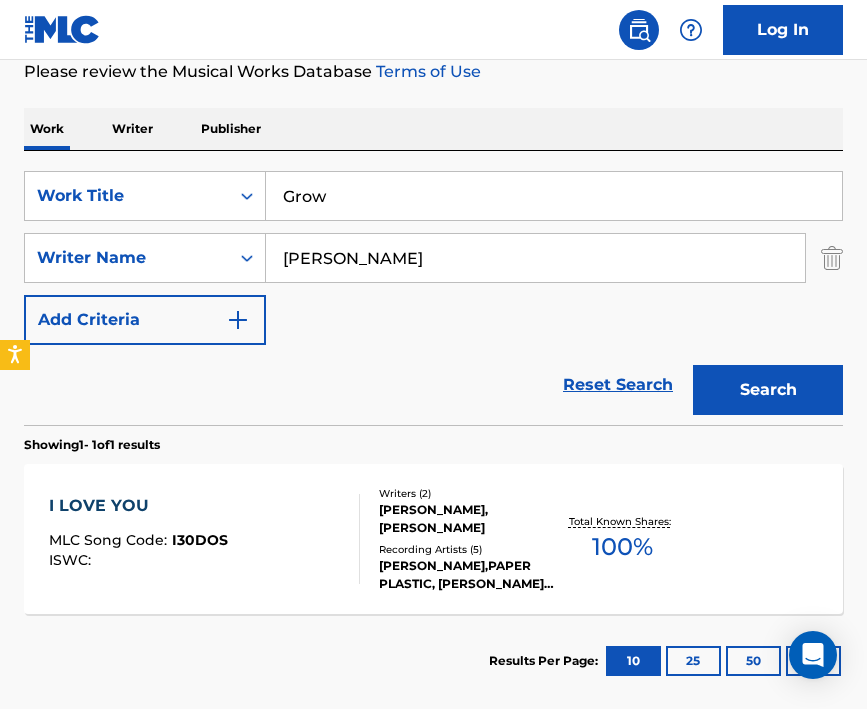 click on "Search" at bounding box center [768, 390] 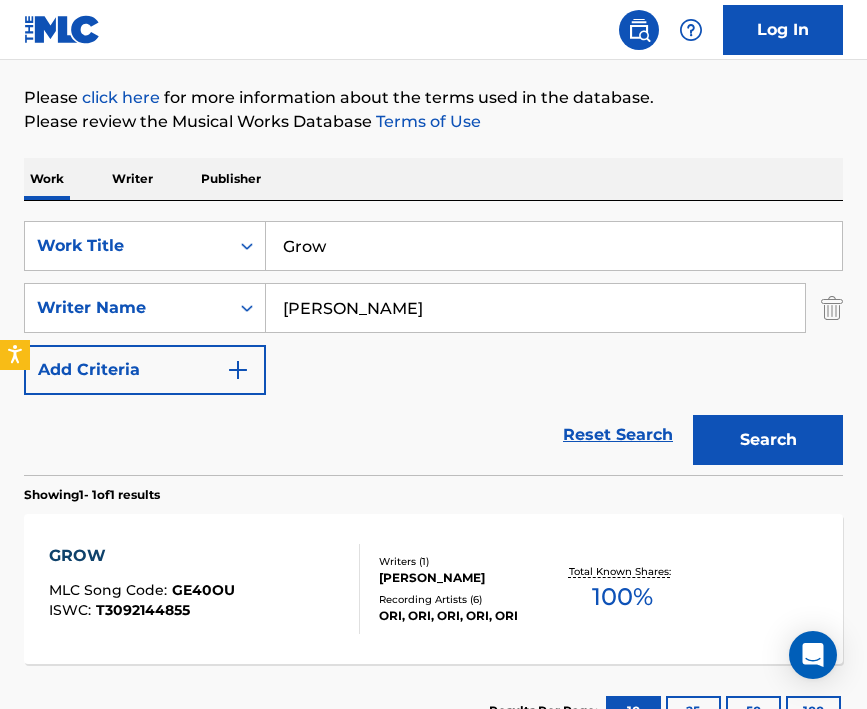 scroll, scrollTop: 264, scrollLeft: 0, axis: vertical 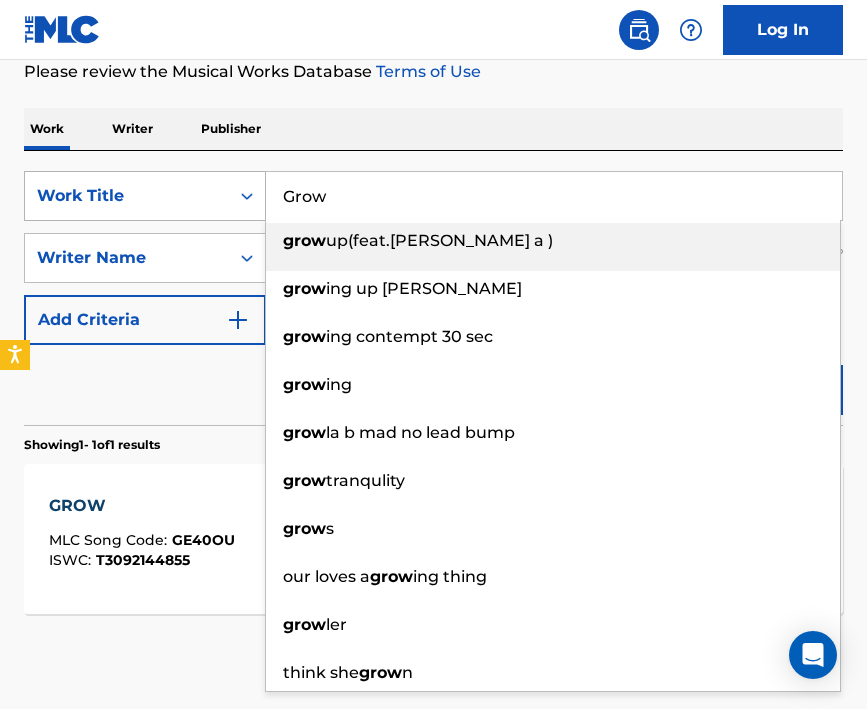 drag, startPoint x: 348, startPoint y: 203, endPoint x: 254, endPoint y: 203, distance: 94 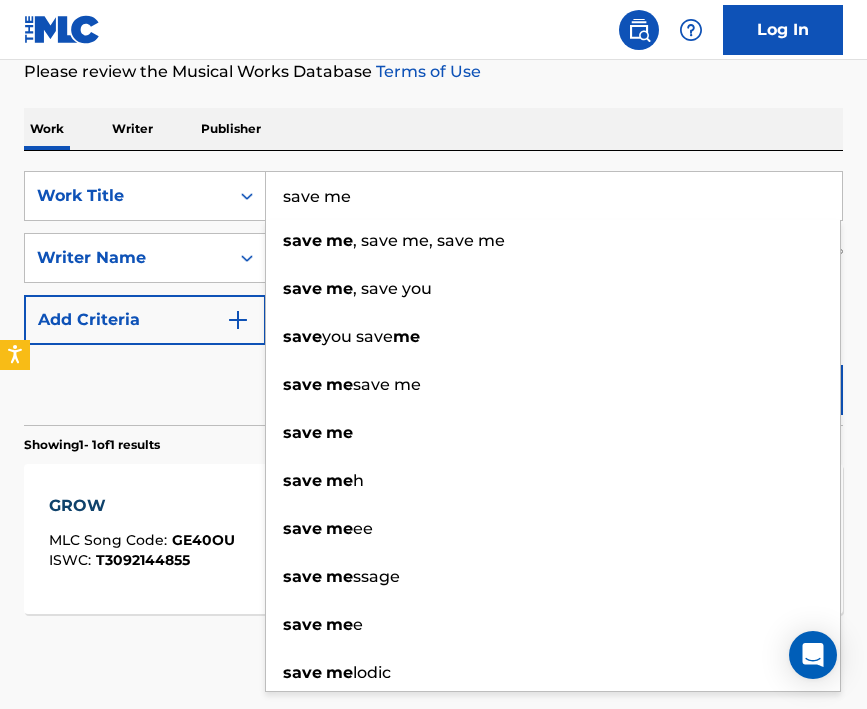 type on "save me" 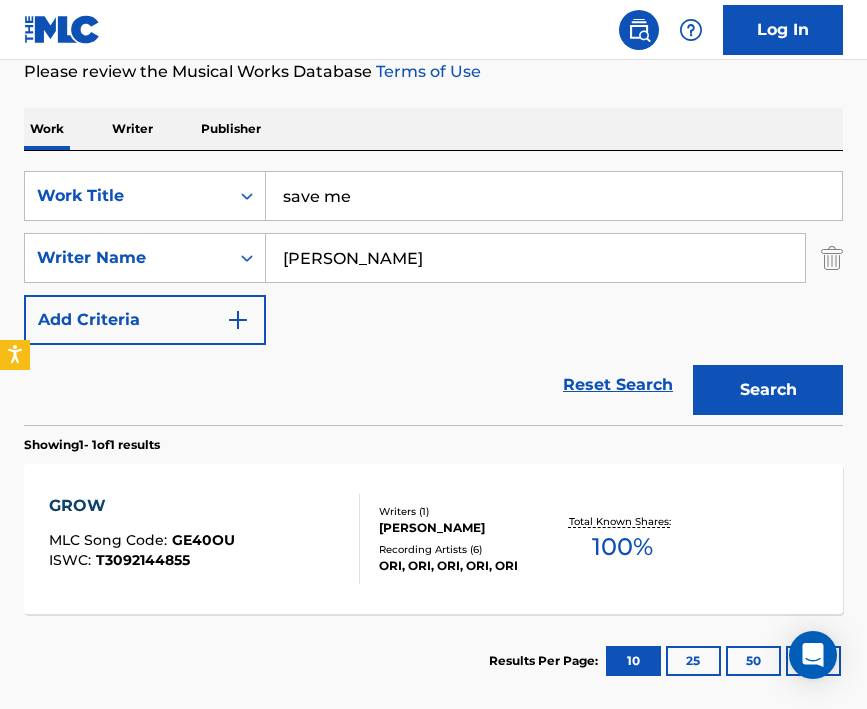 click on "Search" at bounding box center [768, 390] 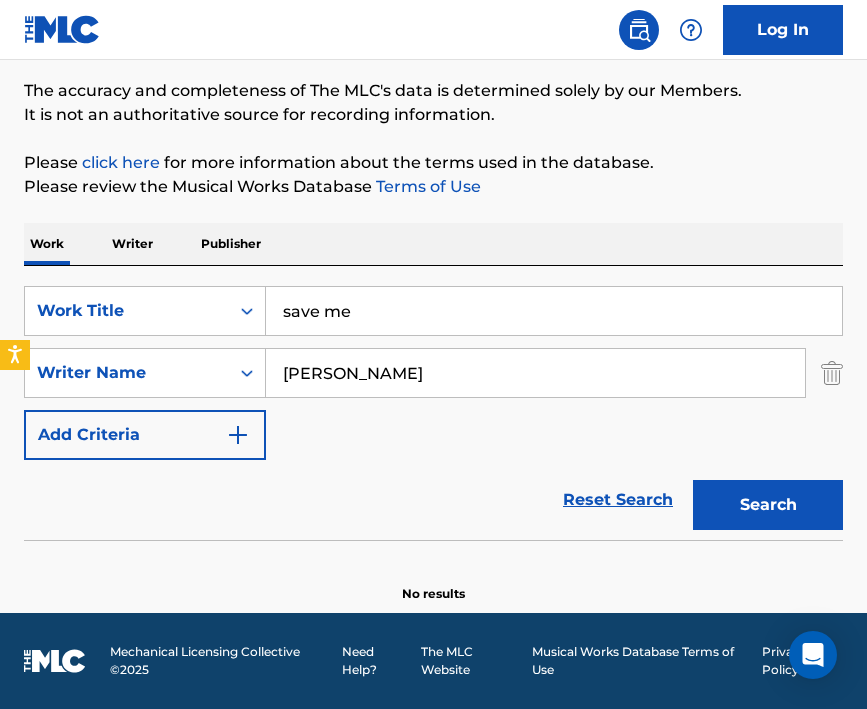 scroll, scrollTop: 149, scrollLeft: 0, axis: vertical 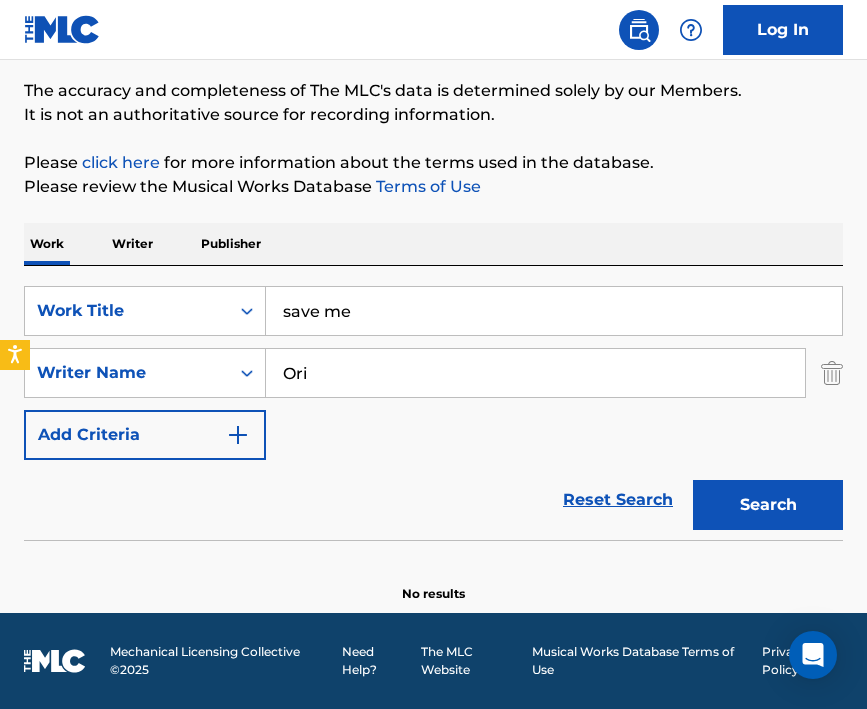 type on "Ori" 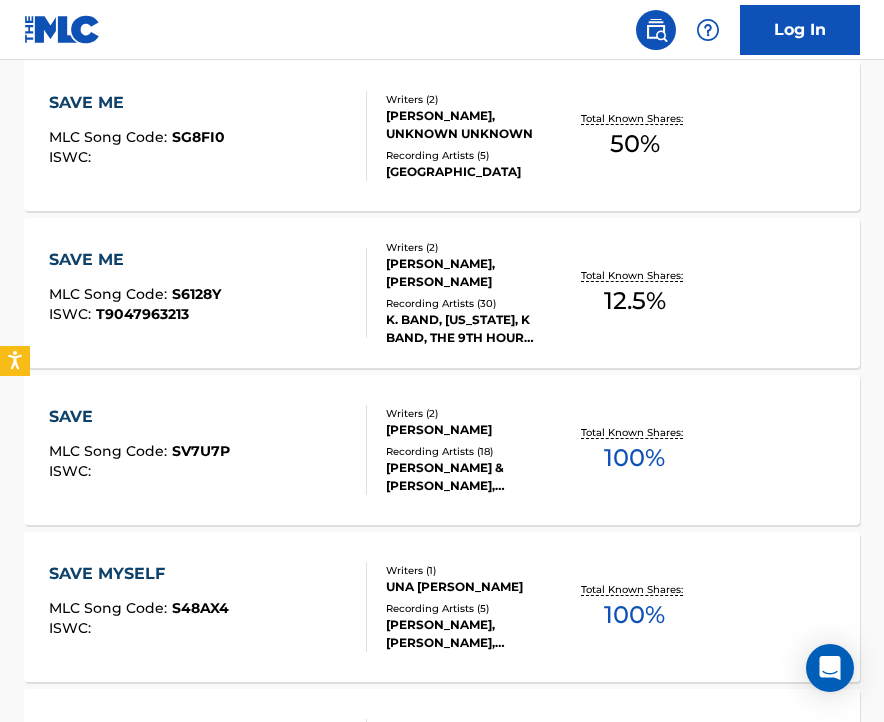 scroll, scrollTop: 0, scrollLeft: 0, axis: both 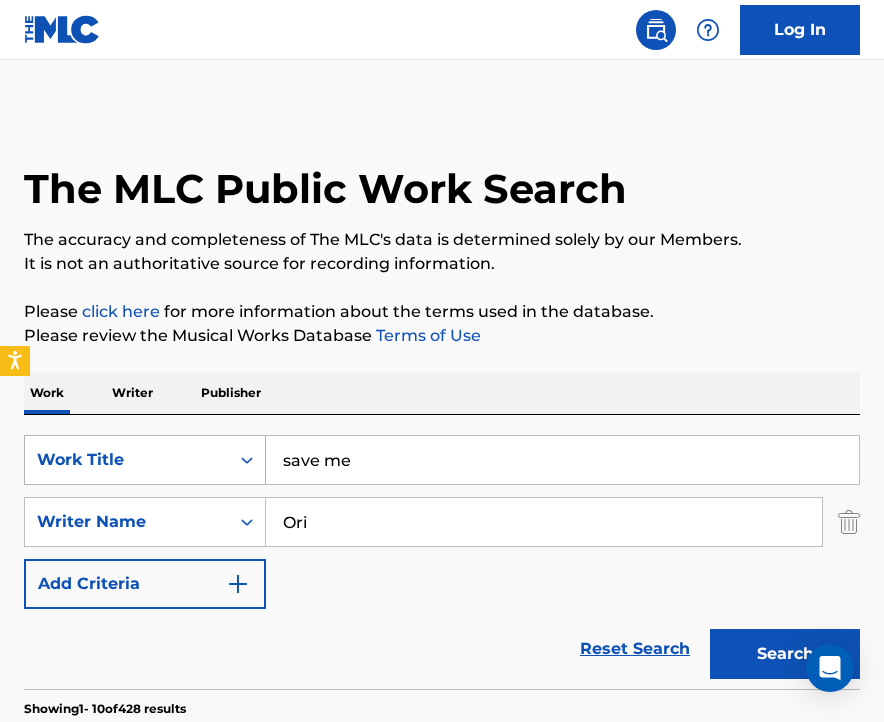 drag, startPoint x: 373, startPoint y: 456, endPoint x: 259, endPoint y: 456, distance: 114 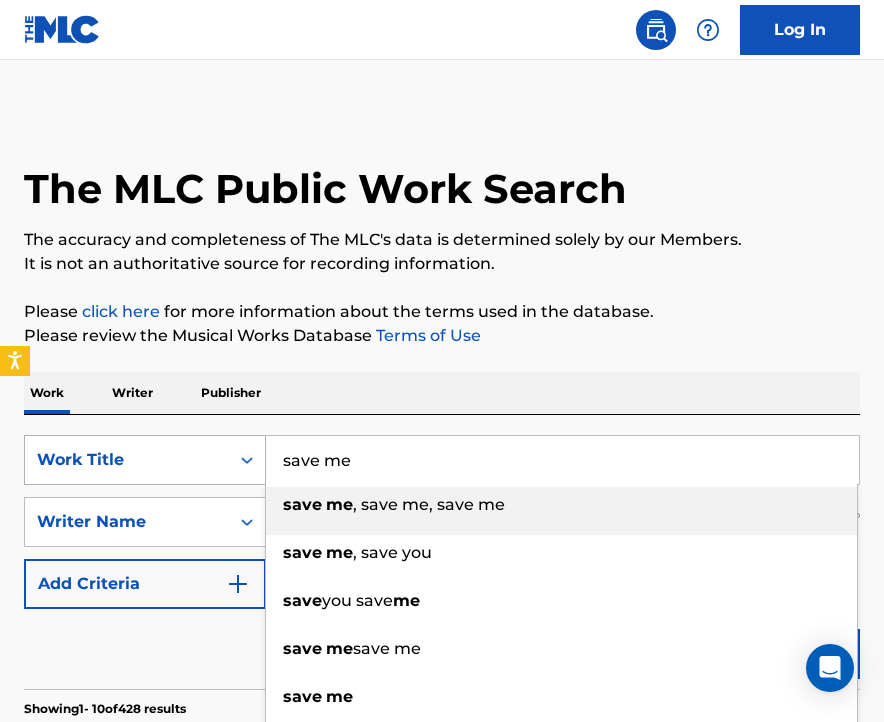 paste on "K" 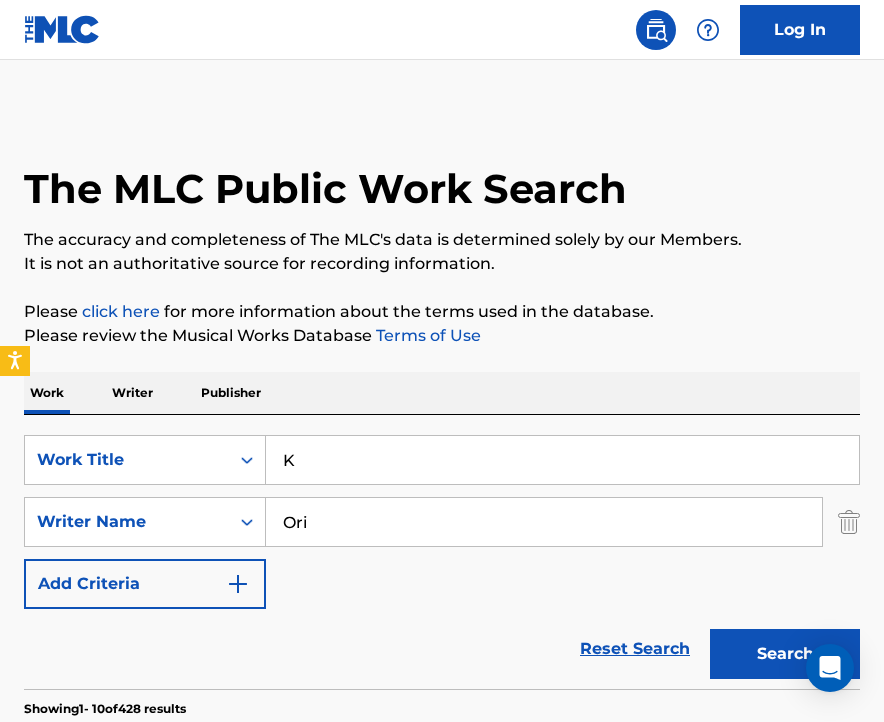type on "K" 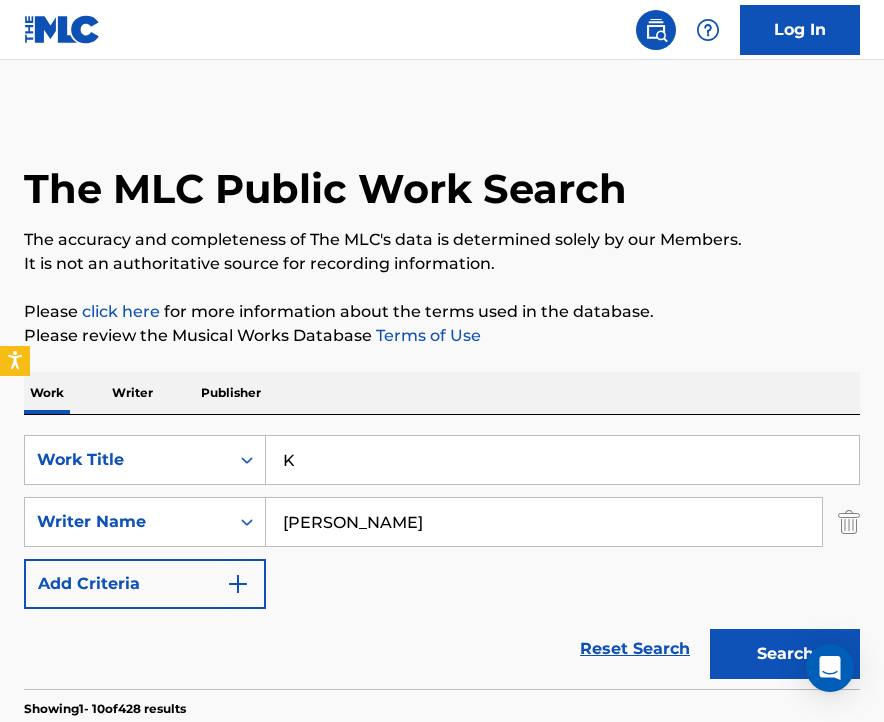 click on "Search" at bounding box center (785, 654) 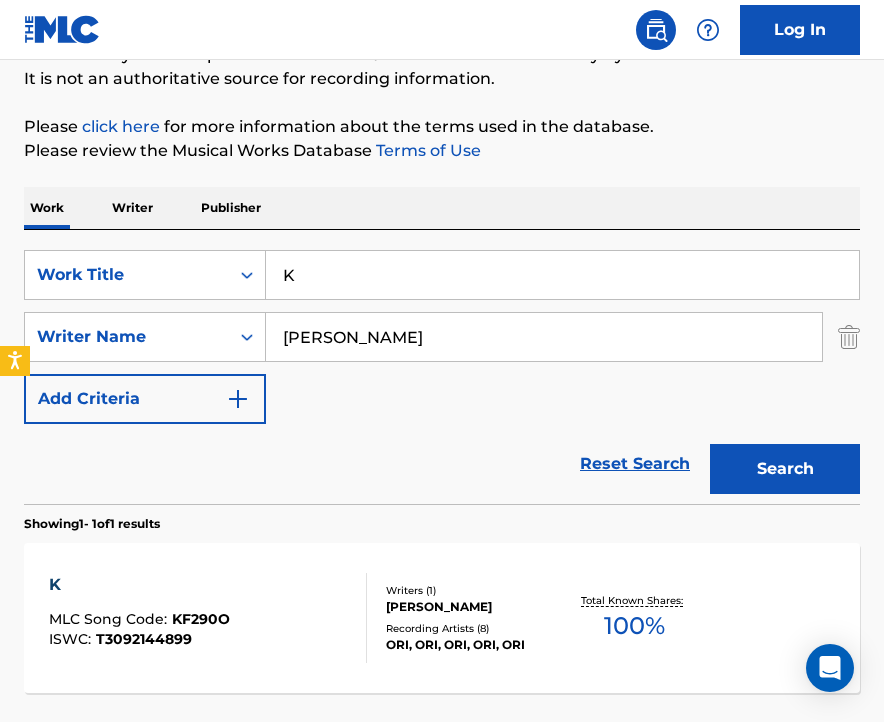 scroll, scrollTop: 289, scrollLeft: 0, axis: vertical 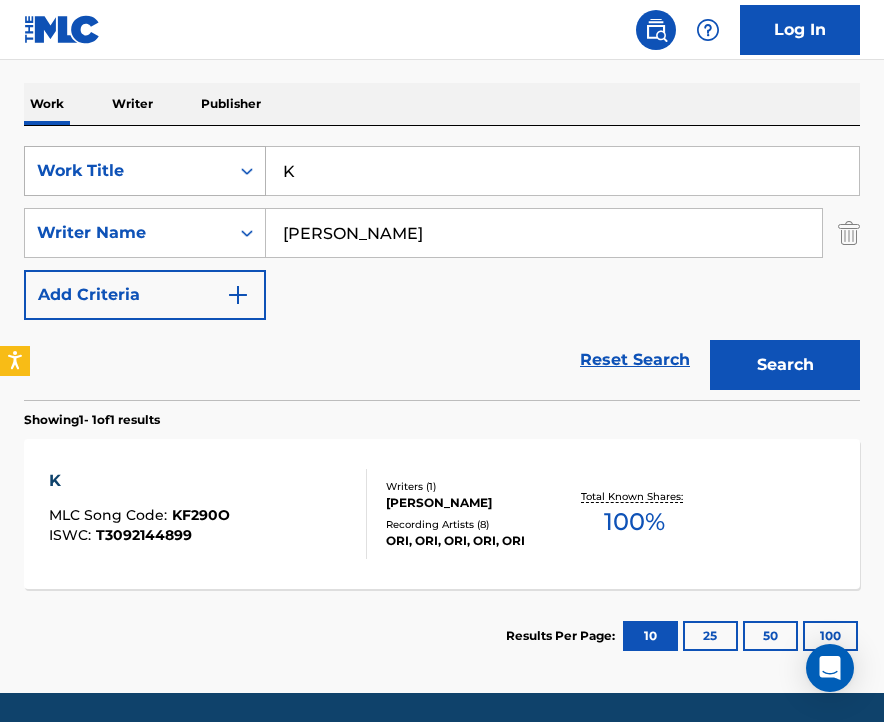 drag, startPoint x: 359, startPoint y: 166, endPoint x: 240, endPoint y: 167, distance: 119.0042 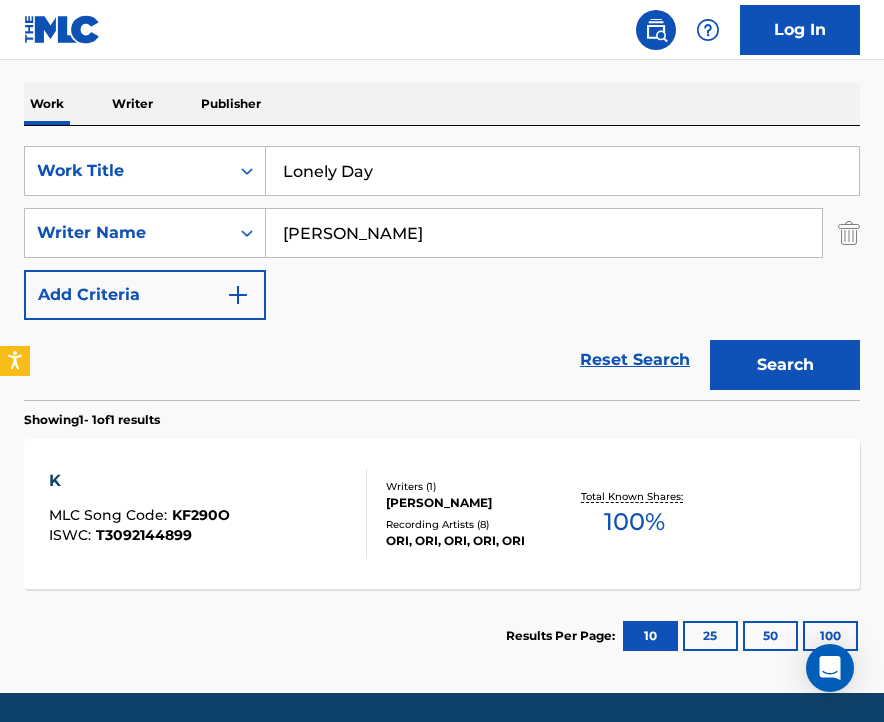 click on "Reset Search Search" at bounding box center (442, 360) 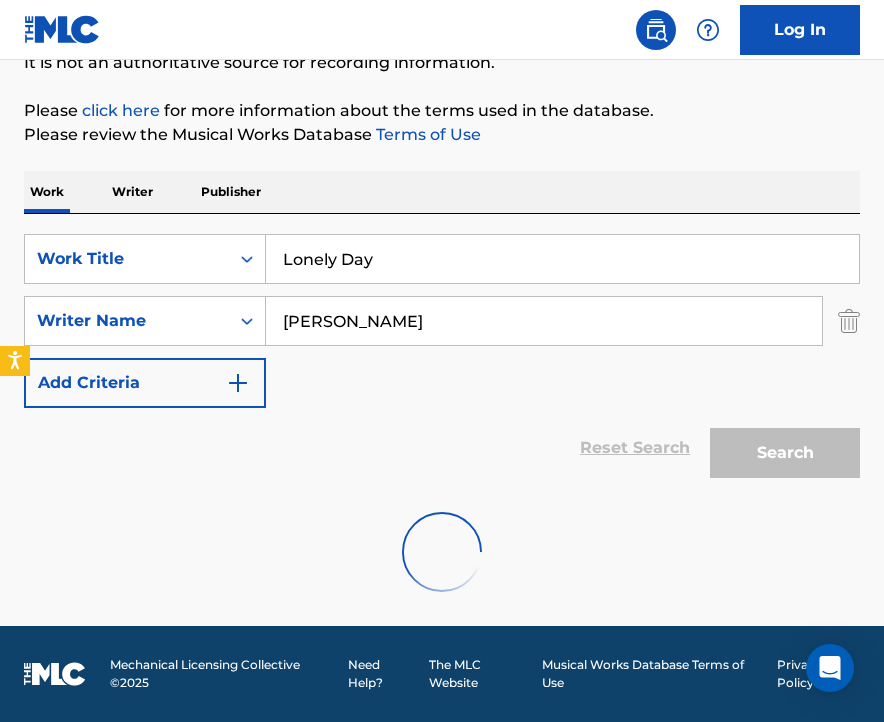 scroll, scrollTop: 289, scrollLeft: 0, axis: vertical 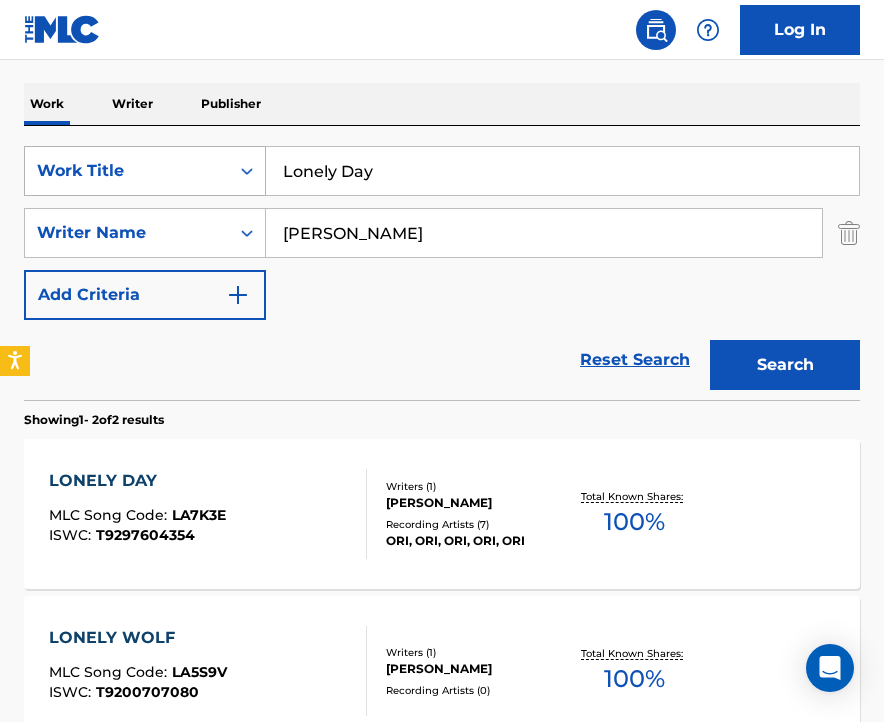drag, startPoint x: 388, startPoint y: 172, endPoint x: 250, endPoint y: 170, distance: 138.0145 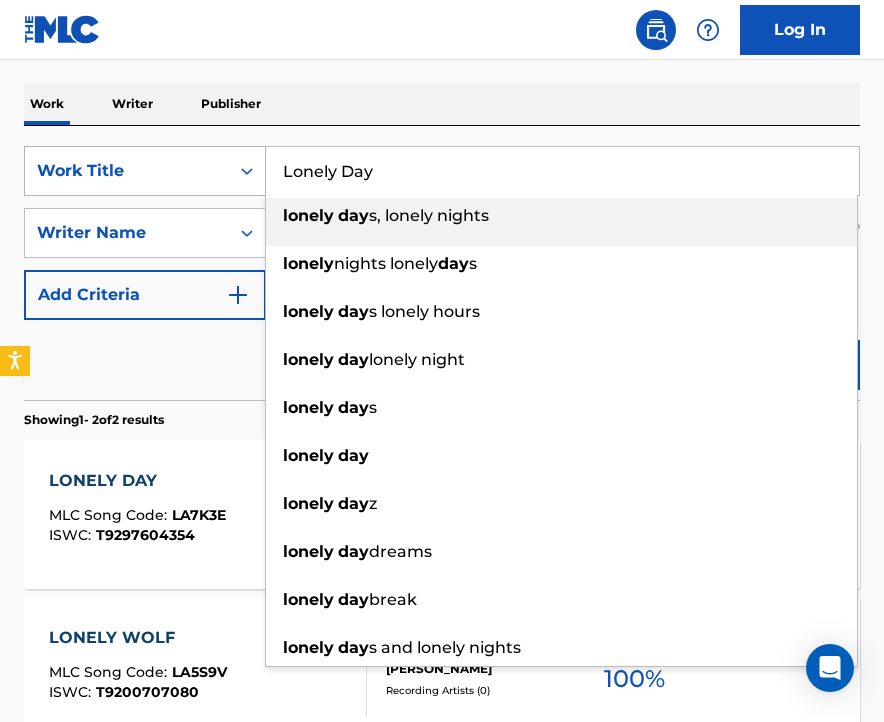 paste on "[PERSON_NAME]" 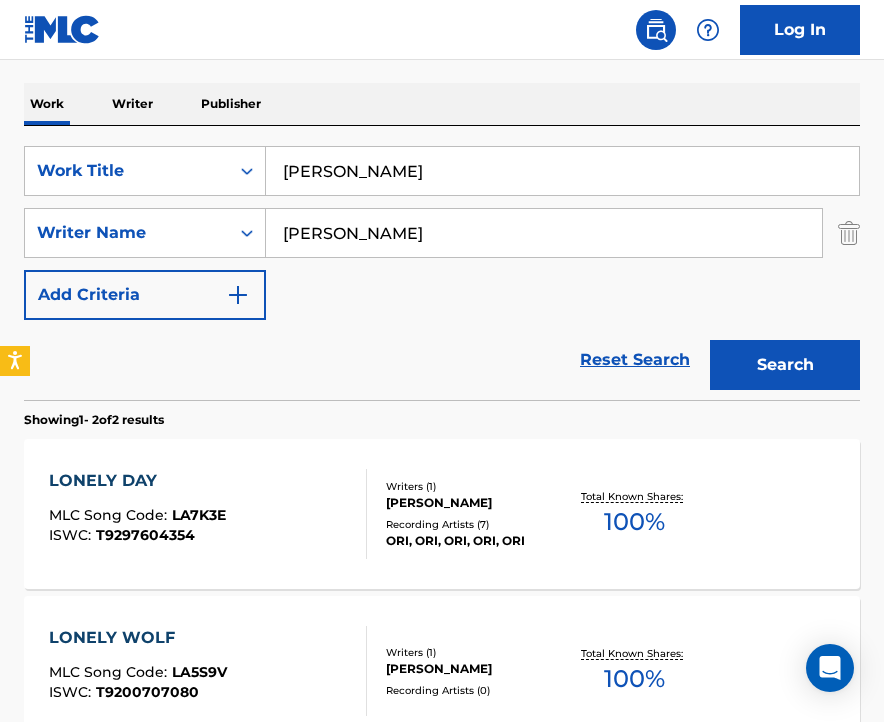 click on "Reset Search Search" at bounding box center [442, 360] 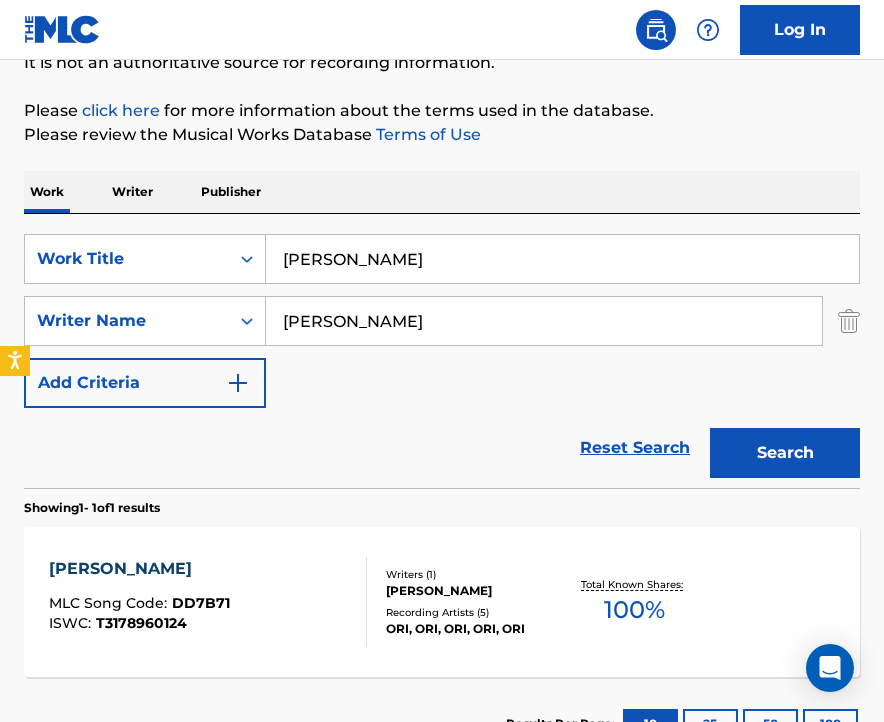 scroll, scrollTop: 289, scrollLeft: 0, axis: vertical 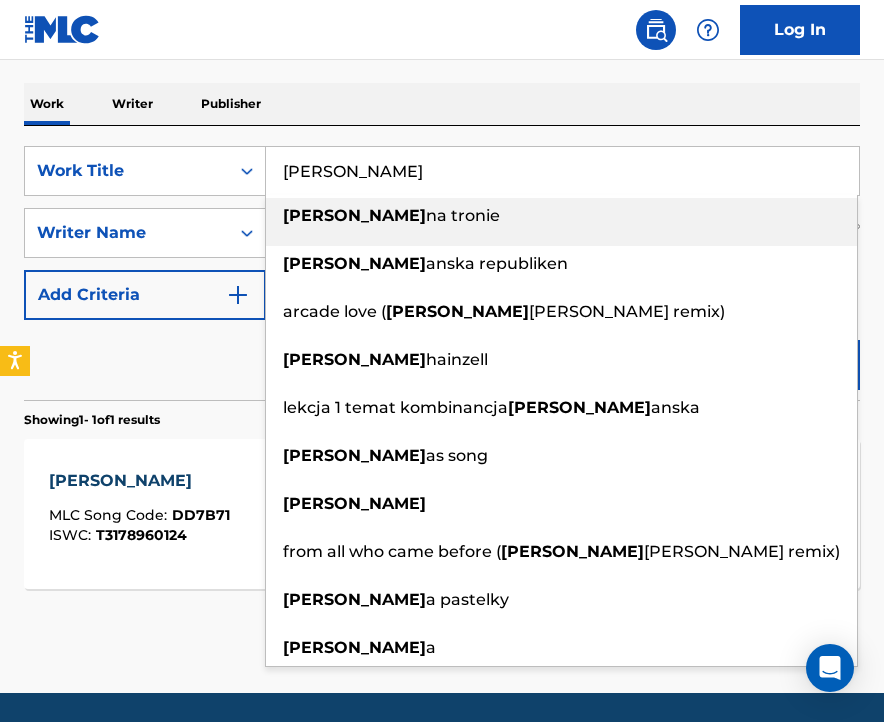 drag, startPoint x: 371, startPoint y: 169, endPoint x: 272, endPoint y: 169, distance: 99 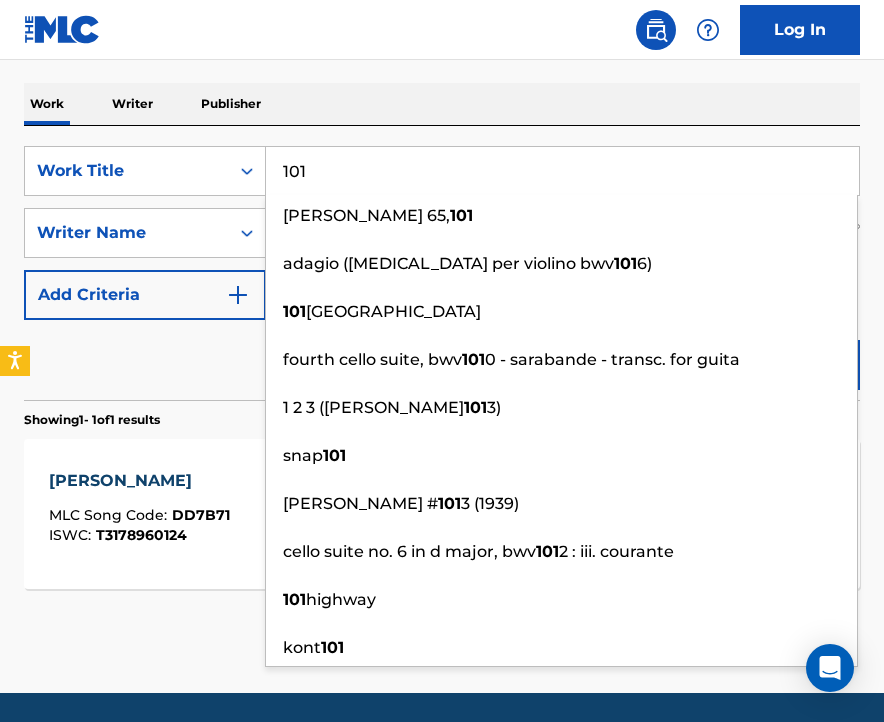 type on "101" 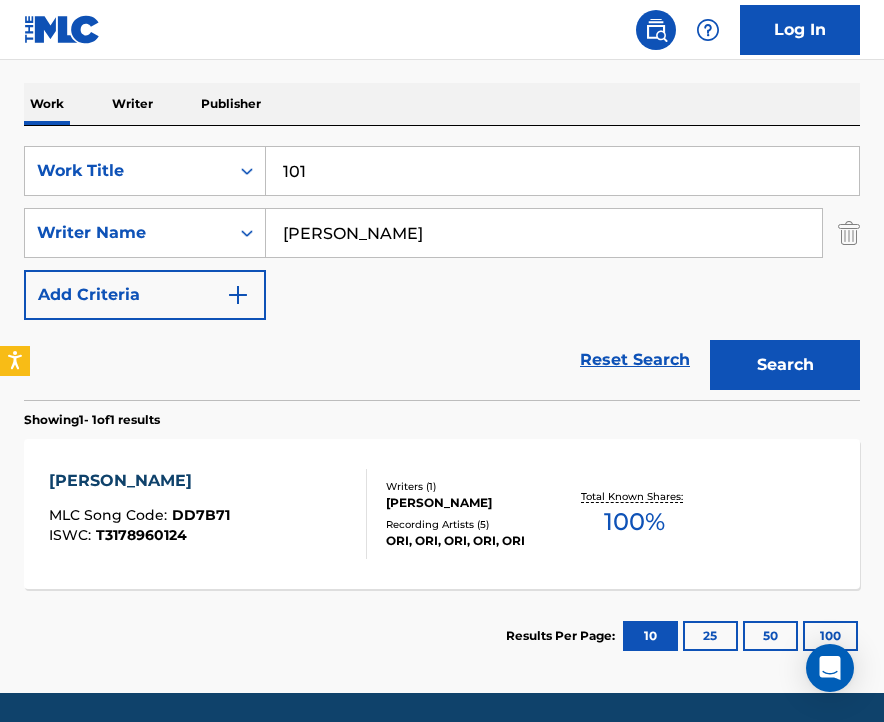 click on "Search" at bounding box center (785, 365) 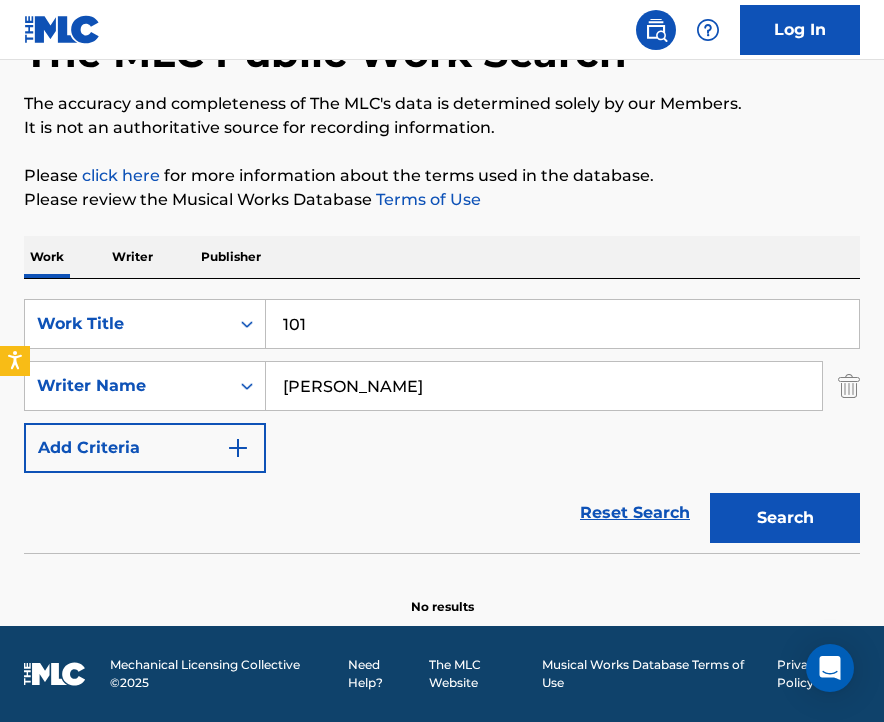 scroll, scrollTop: 136, scrollLeft: 0, axis: vertical 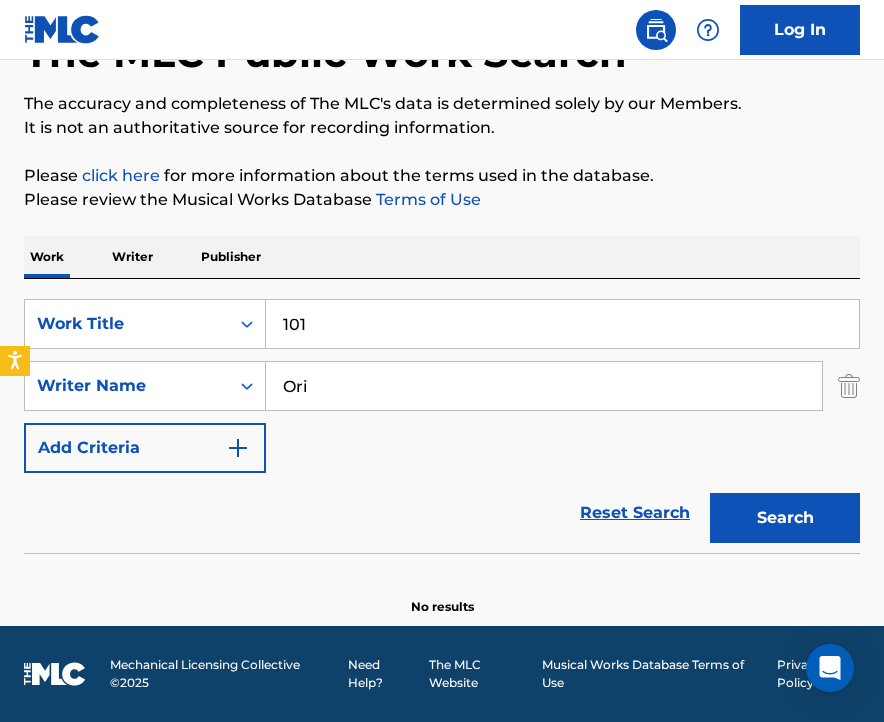 type on "Ori" 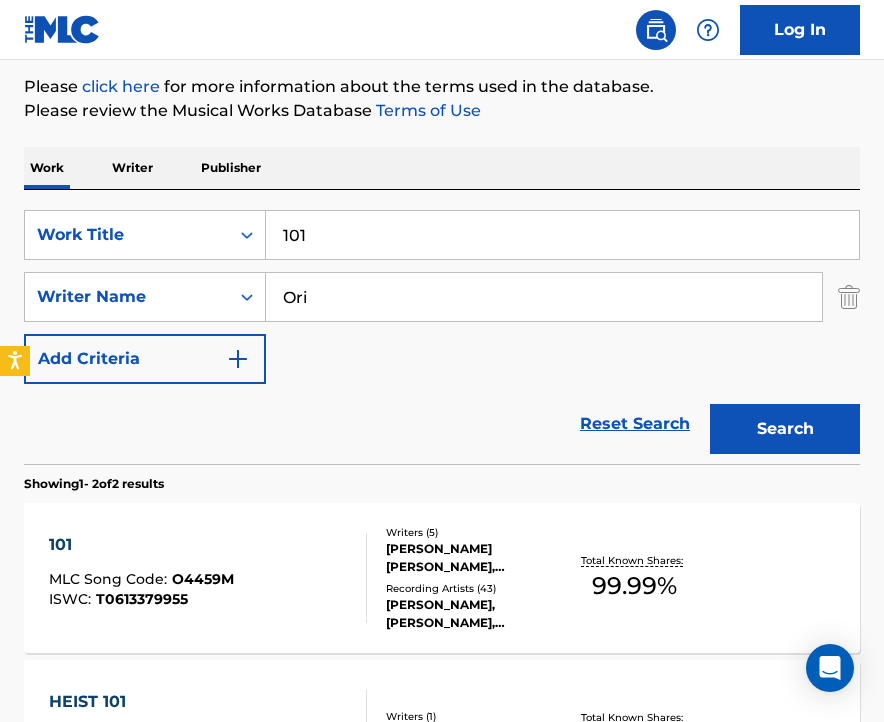 scroll, scrollTop: 229, scrollLeft: 0, axis: vertical 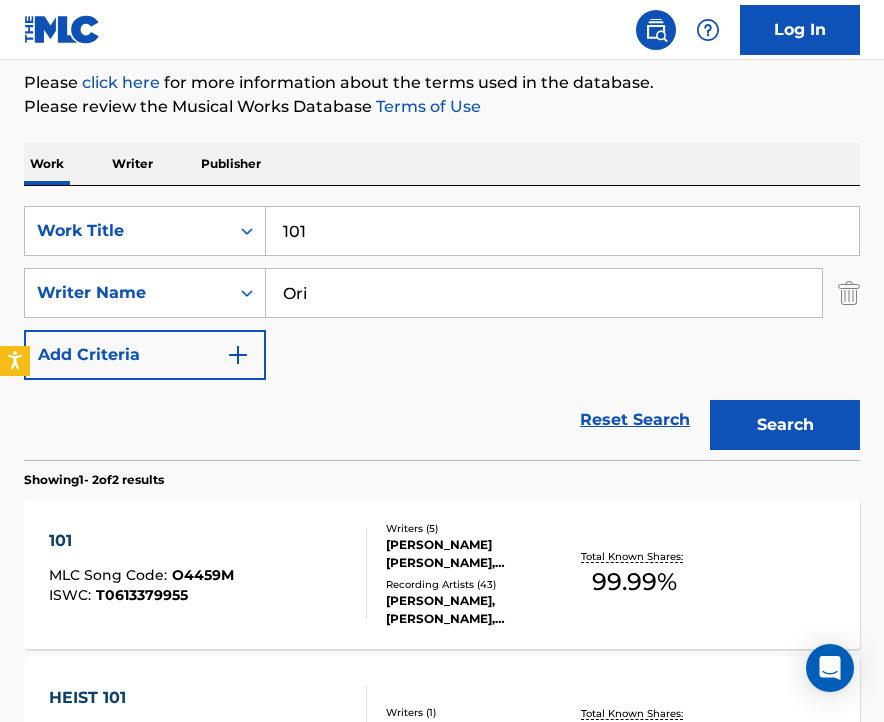 drag, startPoint x: 337, startPoint y: 234, endPoint x: 278, endPoint y: 234, distance: 59 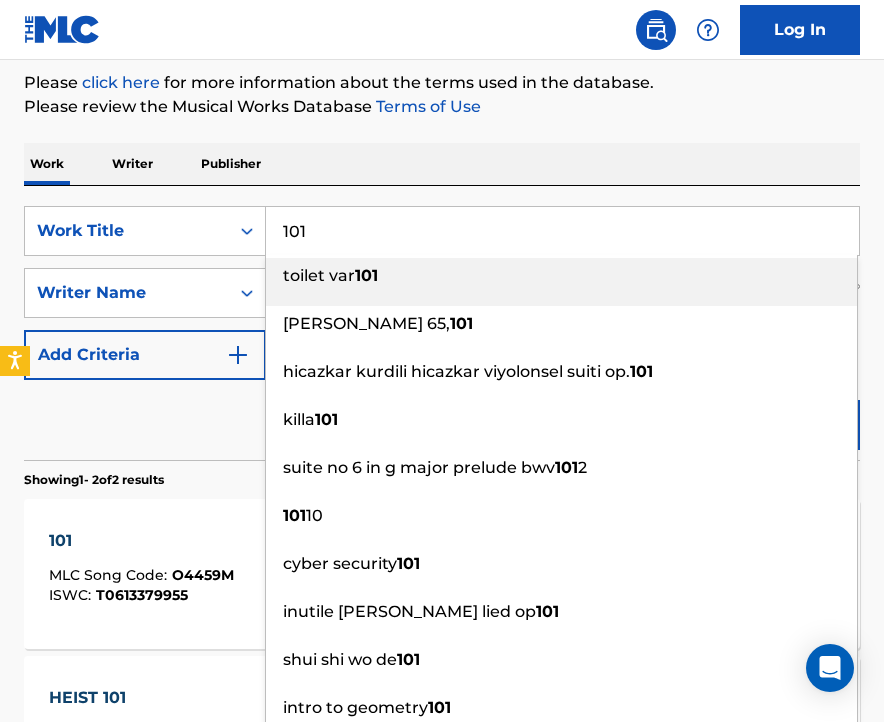 paste on "By Myself" 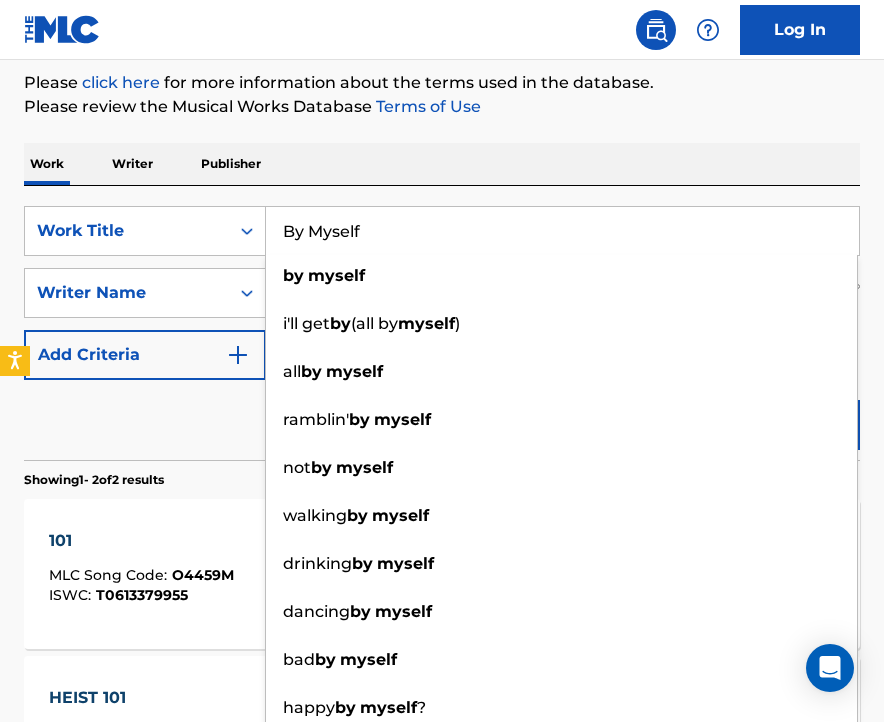 type on "By Myself" 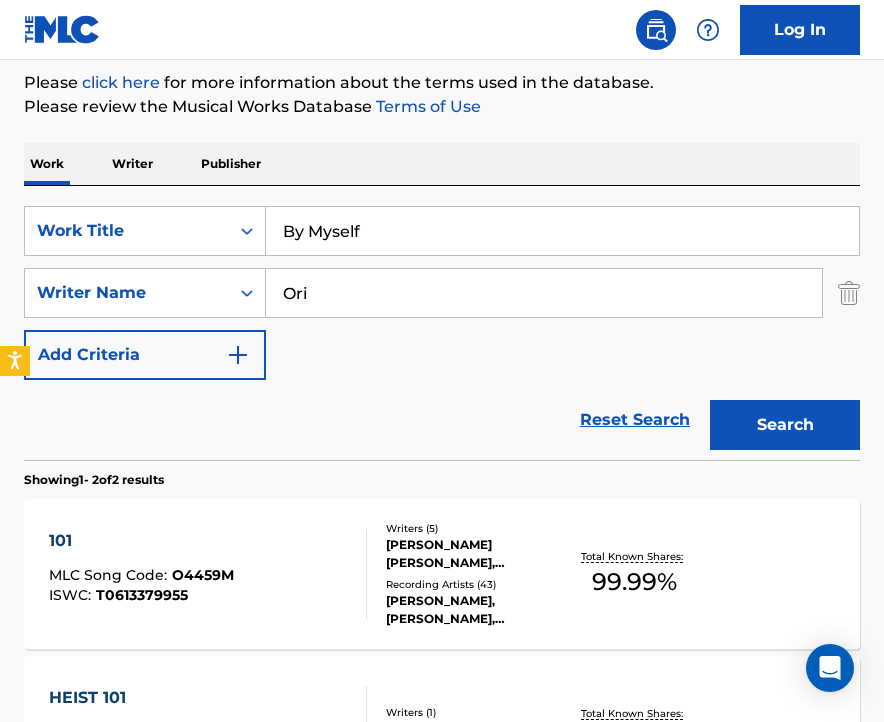 click on "Reset Search Search" at bounding box center [442, 420] 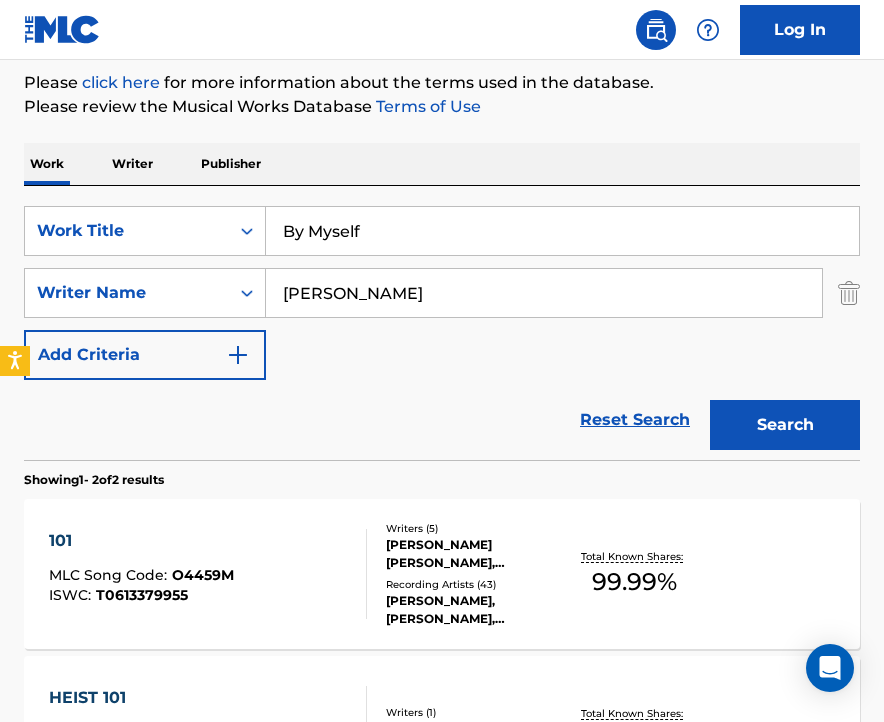 click on "Search" at bounding box center [785, 425] 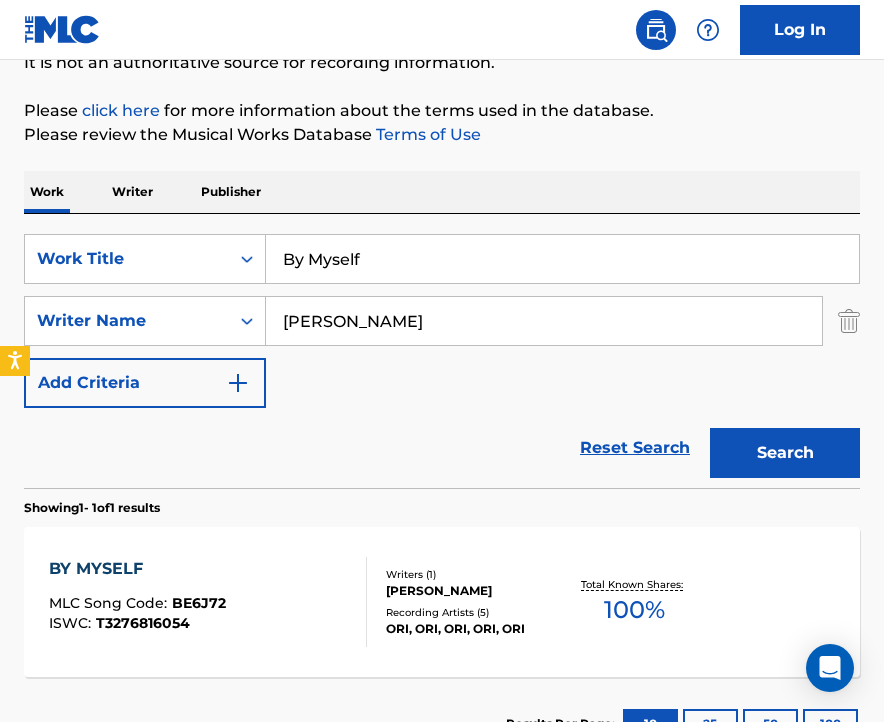 scroll, scrollTop: 229, scrollLeft: 0, axis: vertical 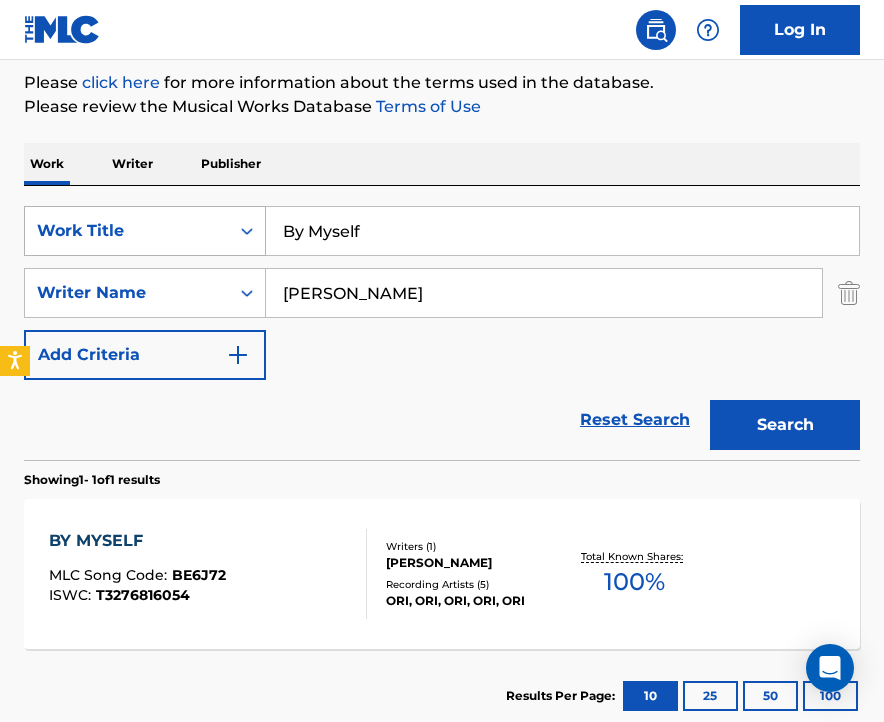 drag, startPoint x: 374, startPoint y: 236, endPoint x: 251, endPoint y: 224, distance: 123.58398 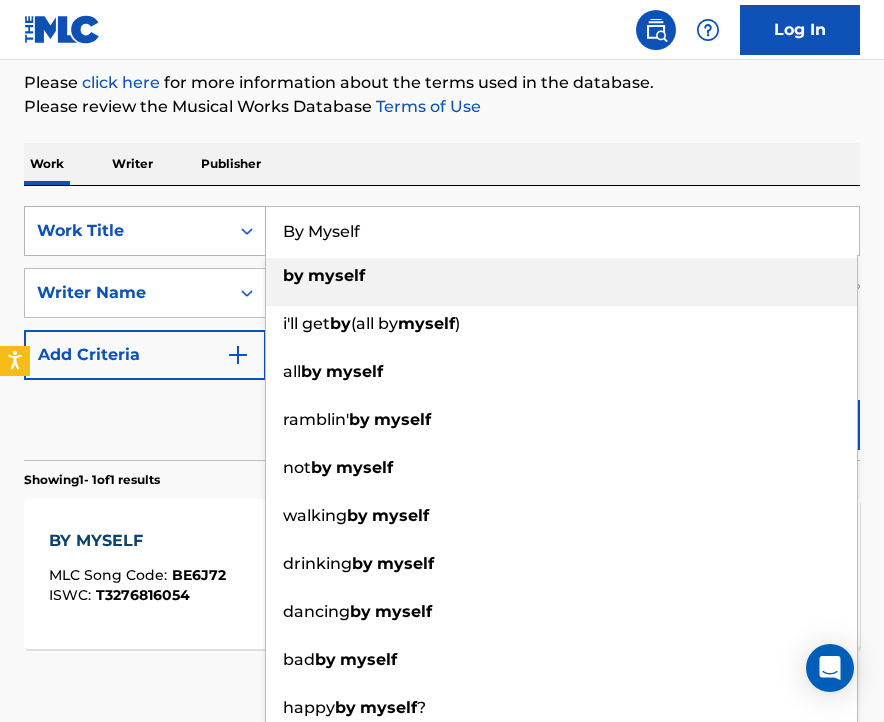 paste on "Healing" 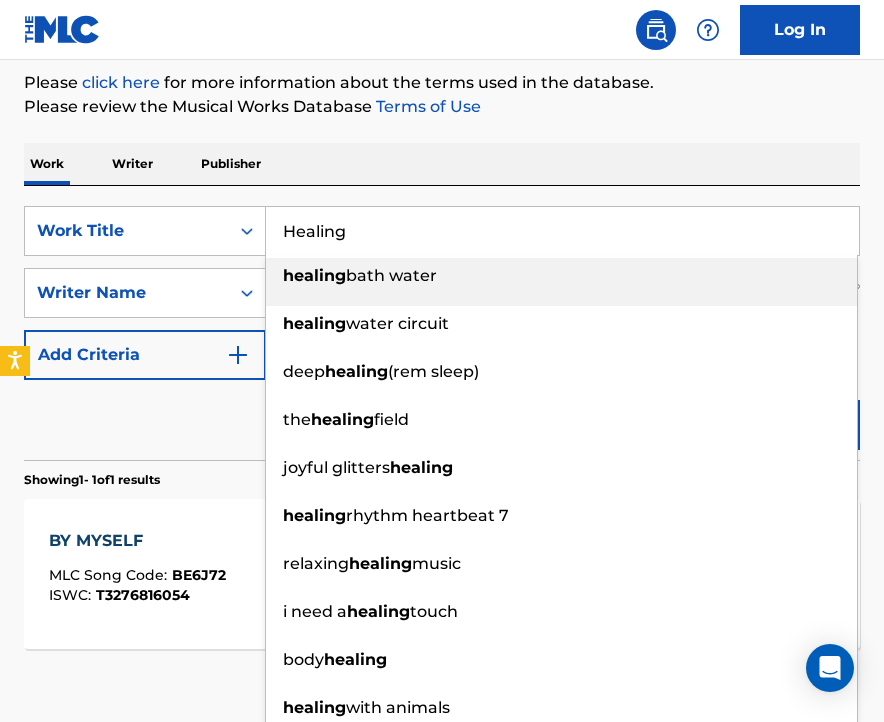 type on "Healing" 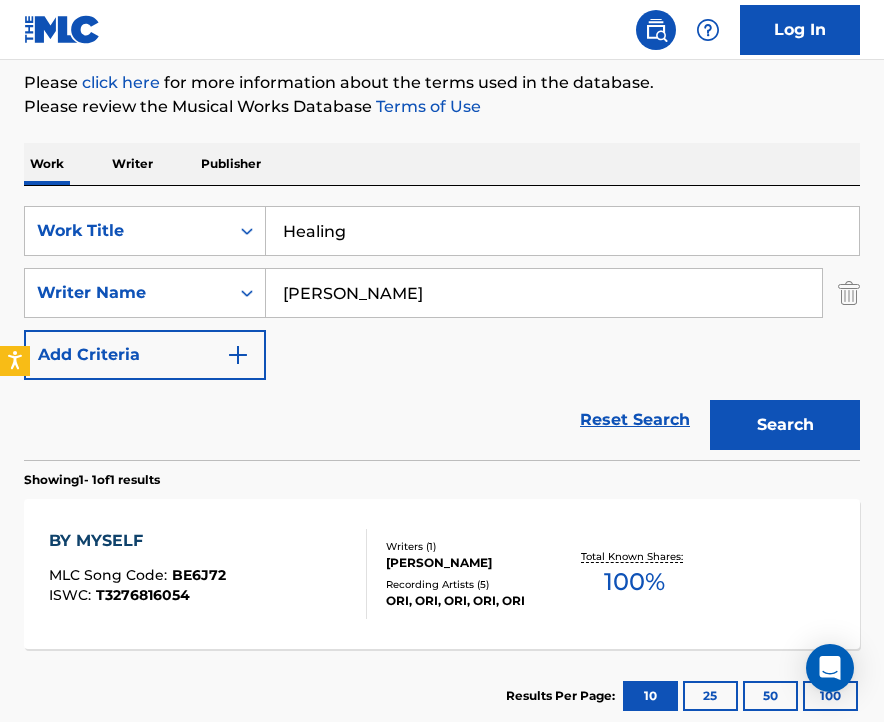 click on "Reset Search Search" at bounding box center (442, 420) 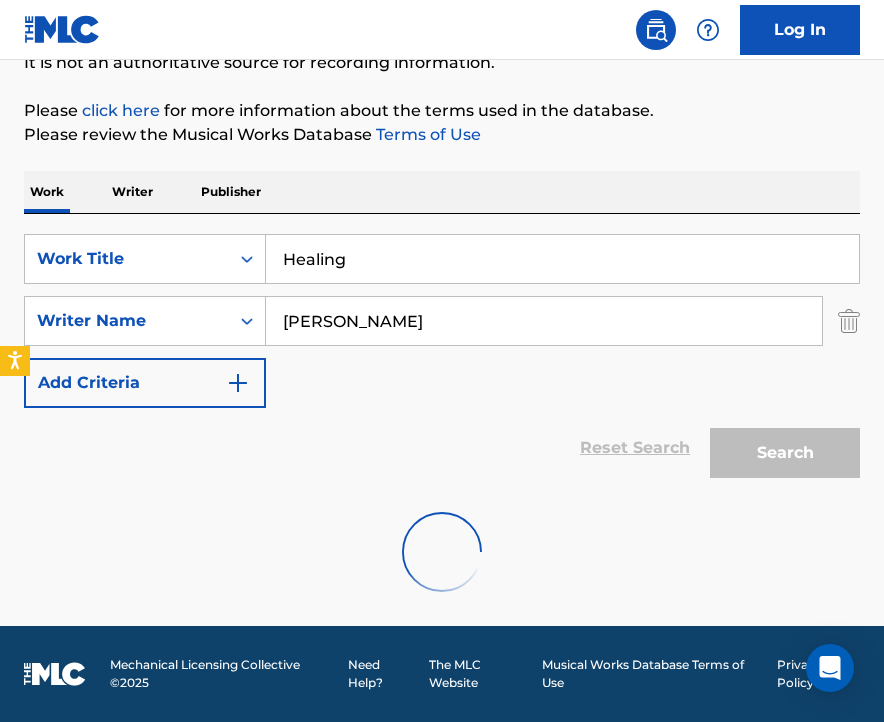 scroll, scrollTop: 229, scrollLeft: 0, axis: vertical 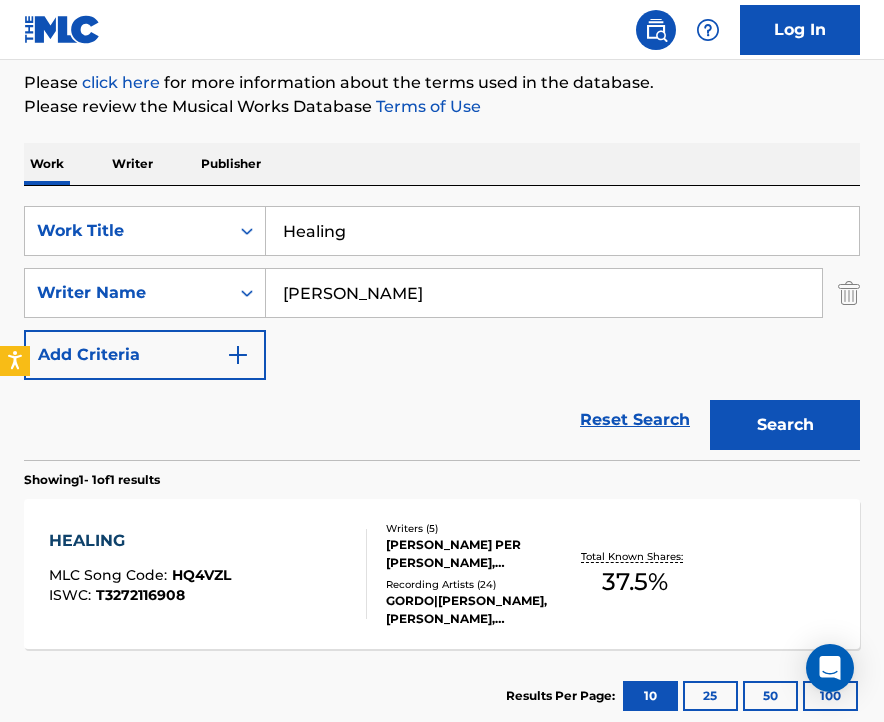 click on "HEALING MLC Song Code : HQ4VZL ISWC : T3272116908 Writers ( 5 ) [PERSON_NAME] PER [PERSON_NAME], [PERSON_NAME], [PERSON_NAME], [PERSON_NAME] [PERSON_NAME], DIAMANTE [PERSON_NAME] Recording Artists ( 24 ) [PERSON_NAME]|[PERSON_NAME], [PERSON_NAME],[PERSON_NAME], [PERSON_NAME], [PERSON_NAME] & [PERSON_NAME], [PERSON_NAME] & [PERSON_NAME] Total Known Shares: 37.5 %" at bounding box center [442, 574] 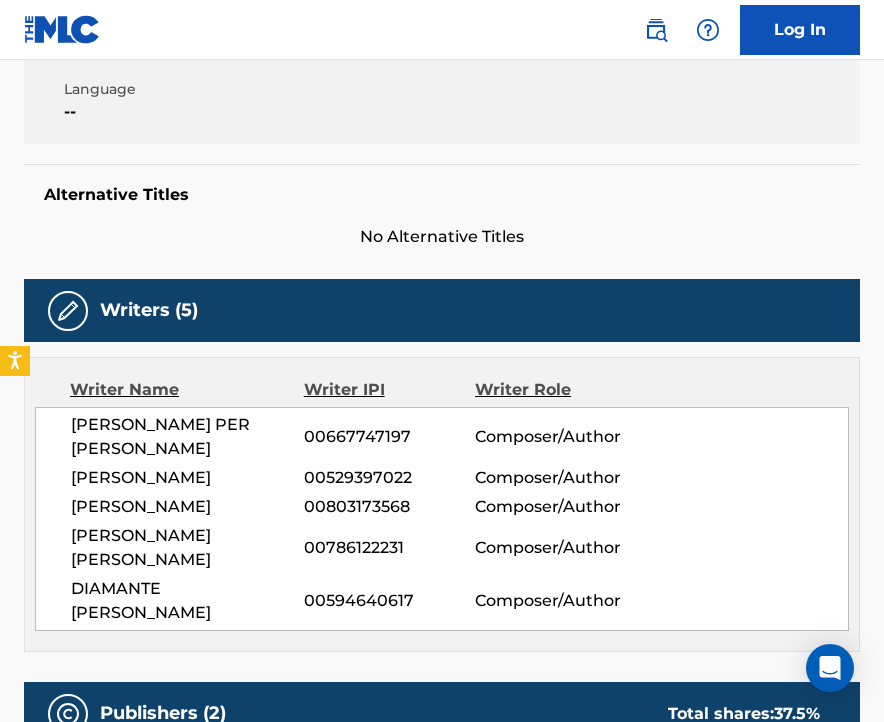 scroll, scrollTop: 0, scrollLeft: 0, axis: both 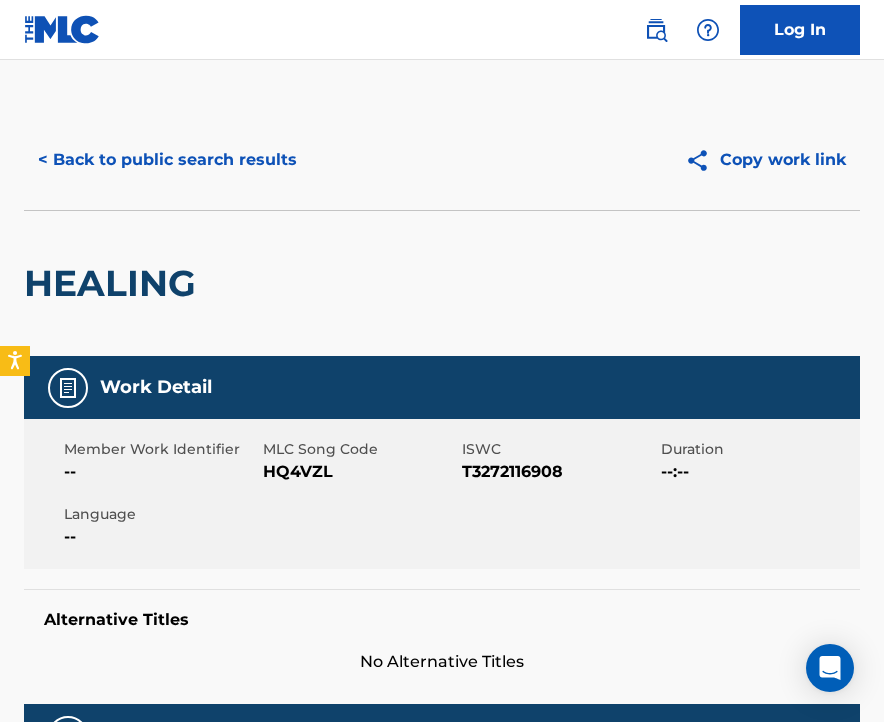 click on "< Back to public search results" at bounding box center [167, 160] 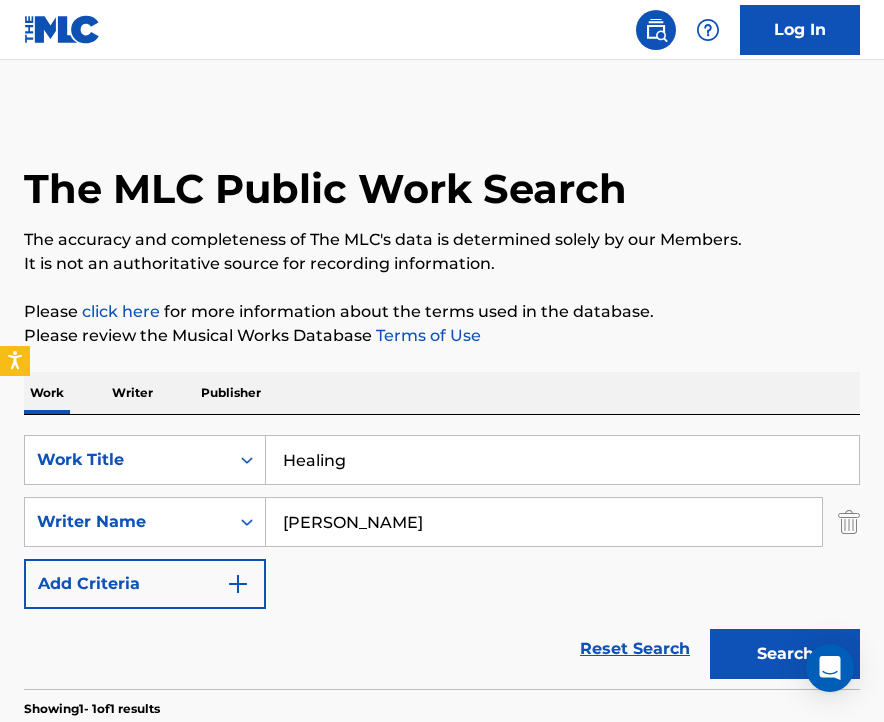 scroll, scrollTop: 229, scrollLeft: 0, axis: vertical 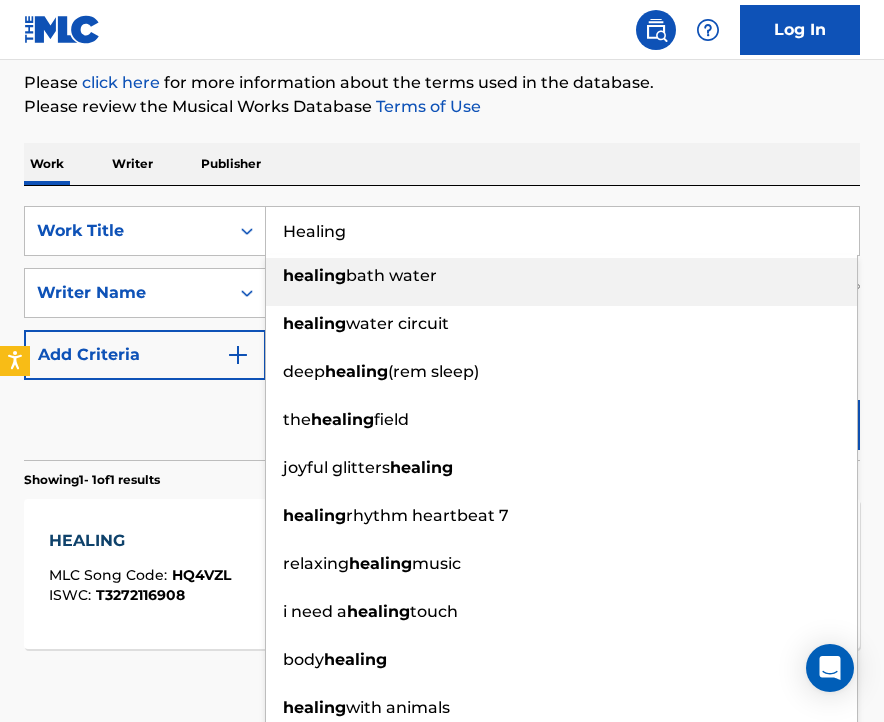drag, startPoint x: 433, startPoint y: 227, endPoint x: 280, endPoint y: 227, distance: 153 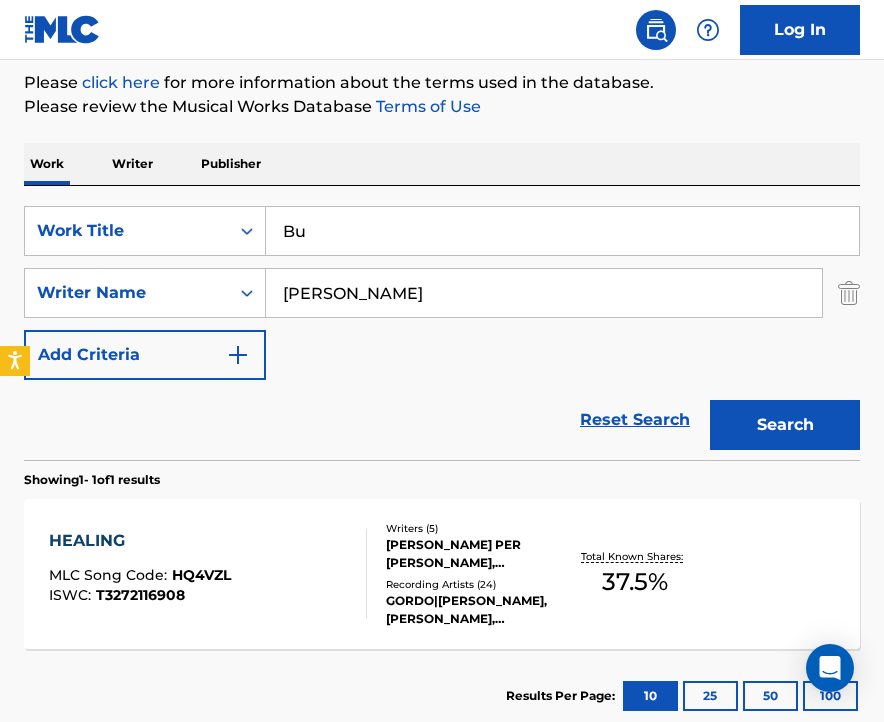 click on "Search" at bounding box center (785, 425) 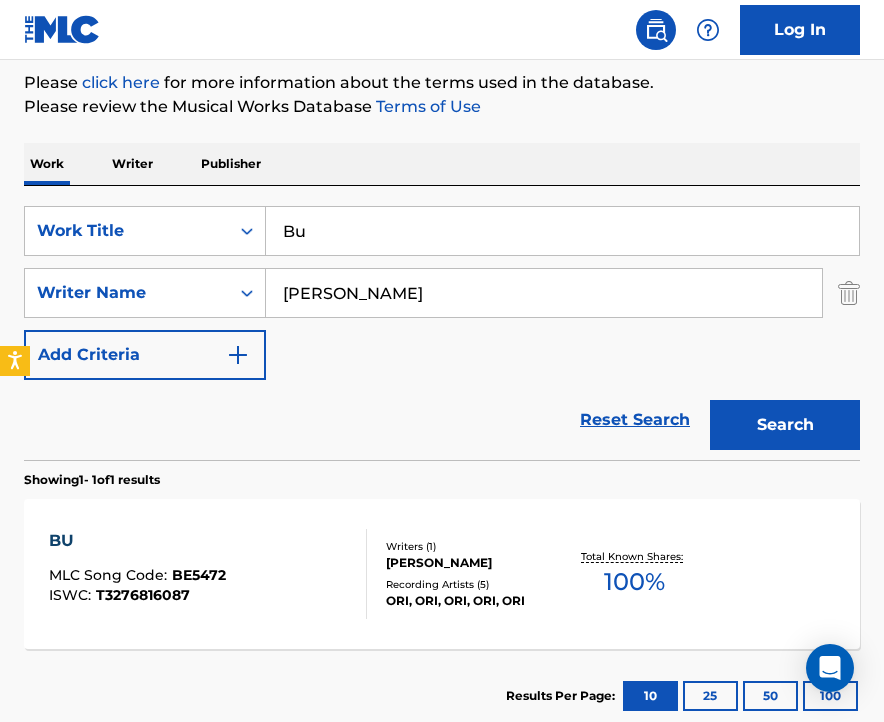 scroll, scrollTop: 0, scrollLeft: 0, axis: both 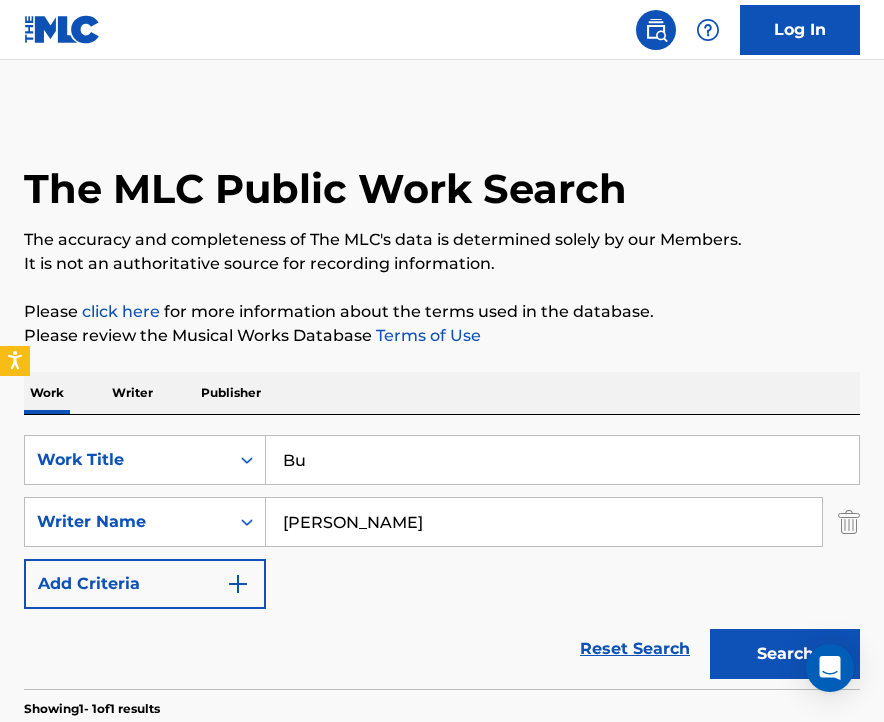 drag, startPoint x: 350, startPoint y: 473, endPoint x: 269, endPoint y: 469, distance: 81.09871 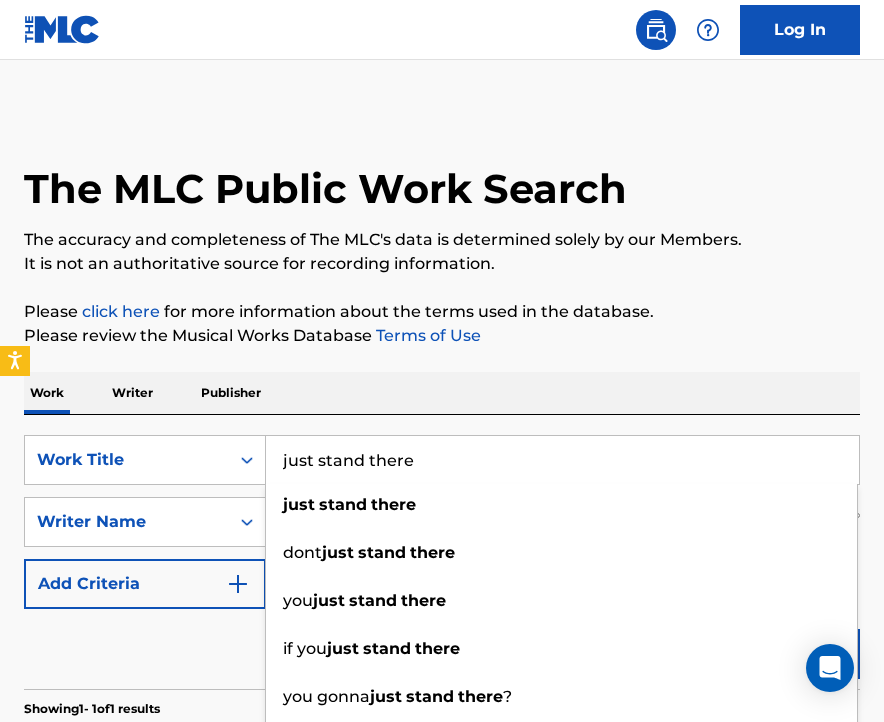 type on "just stand there" 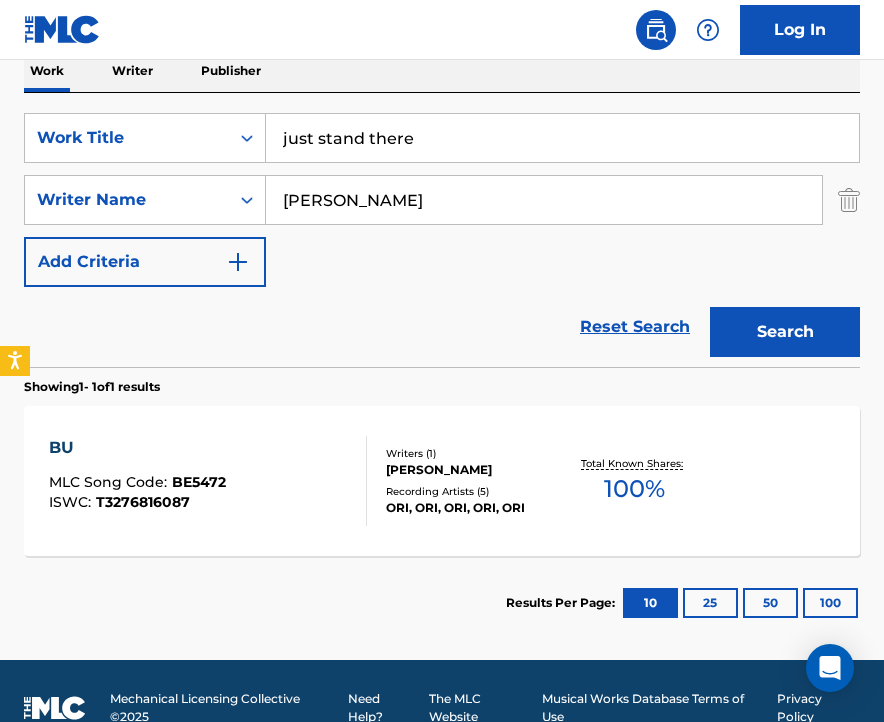 click on "Search" at bounding box center (785, 332) 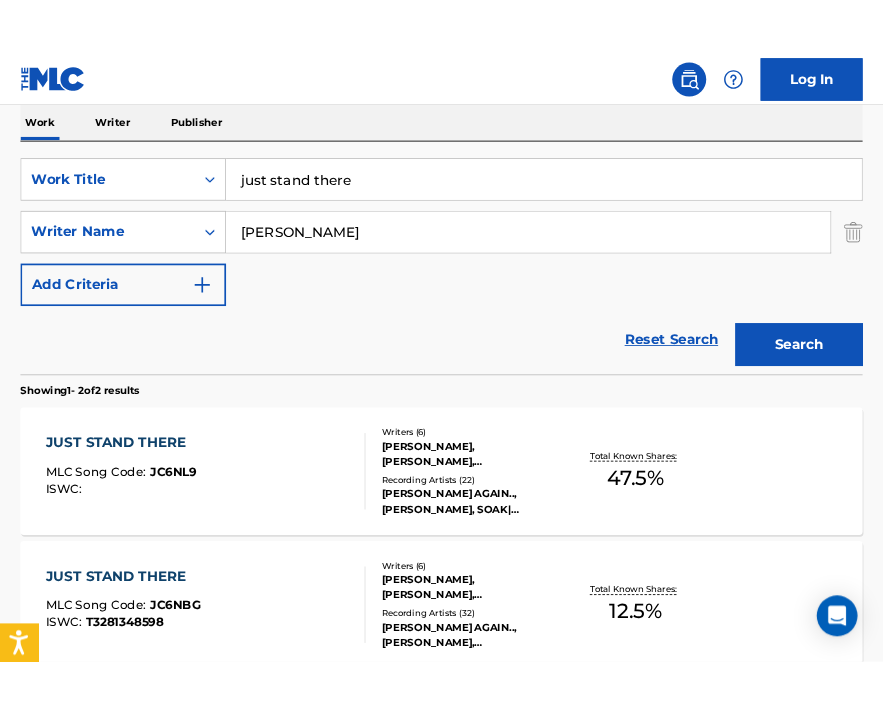 scroll, scrollTop: 312, scrollLeft: 0, axis: vertical 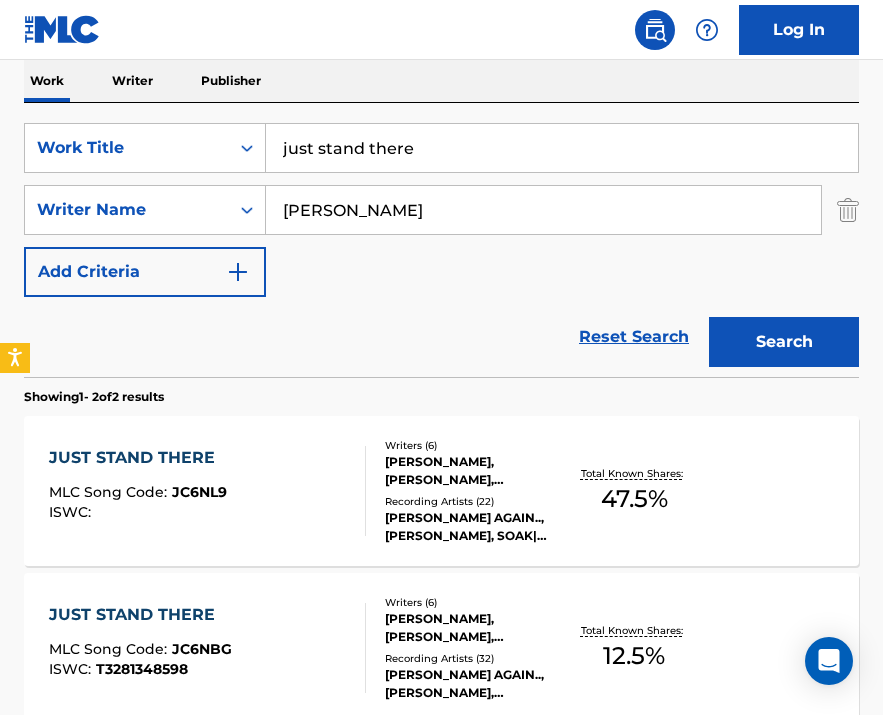 click on "[PERSON_NAME], [PERSON_NAME], [PERSON_NAME], [PERSON_NAME], [PERSON_NAME] [PERSON_NAME] [PERSON_NAME] [PERSON_NAME]" at bounding box center [474, 471] 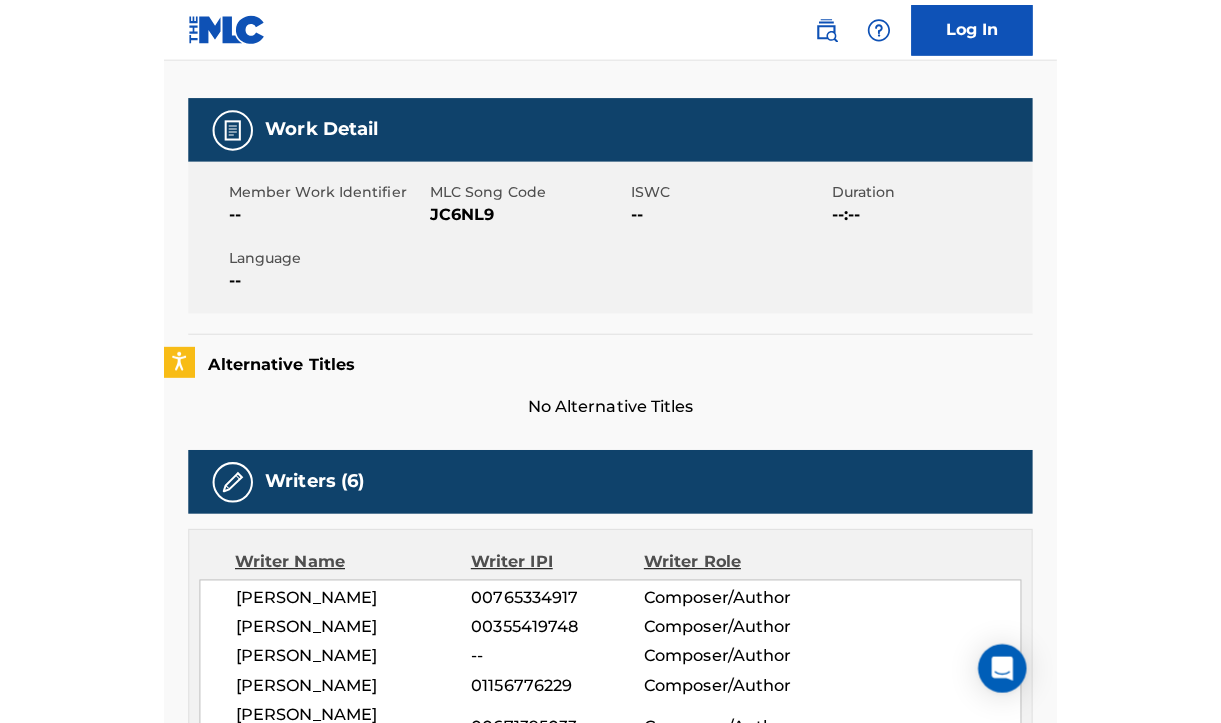 scroll, scrollTop: 0, scrollLeft: 0, axis: both 